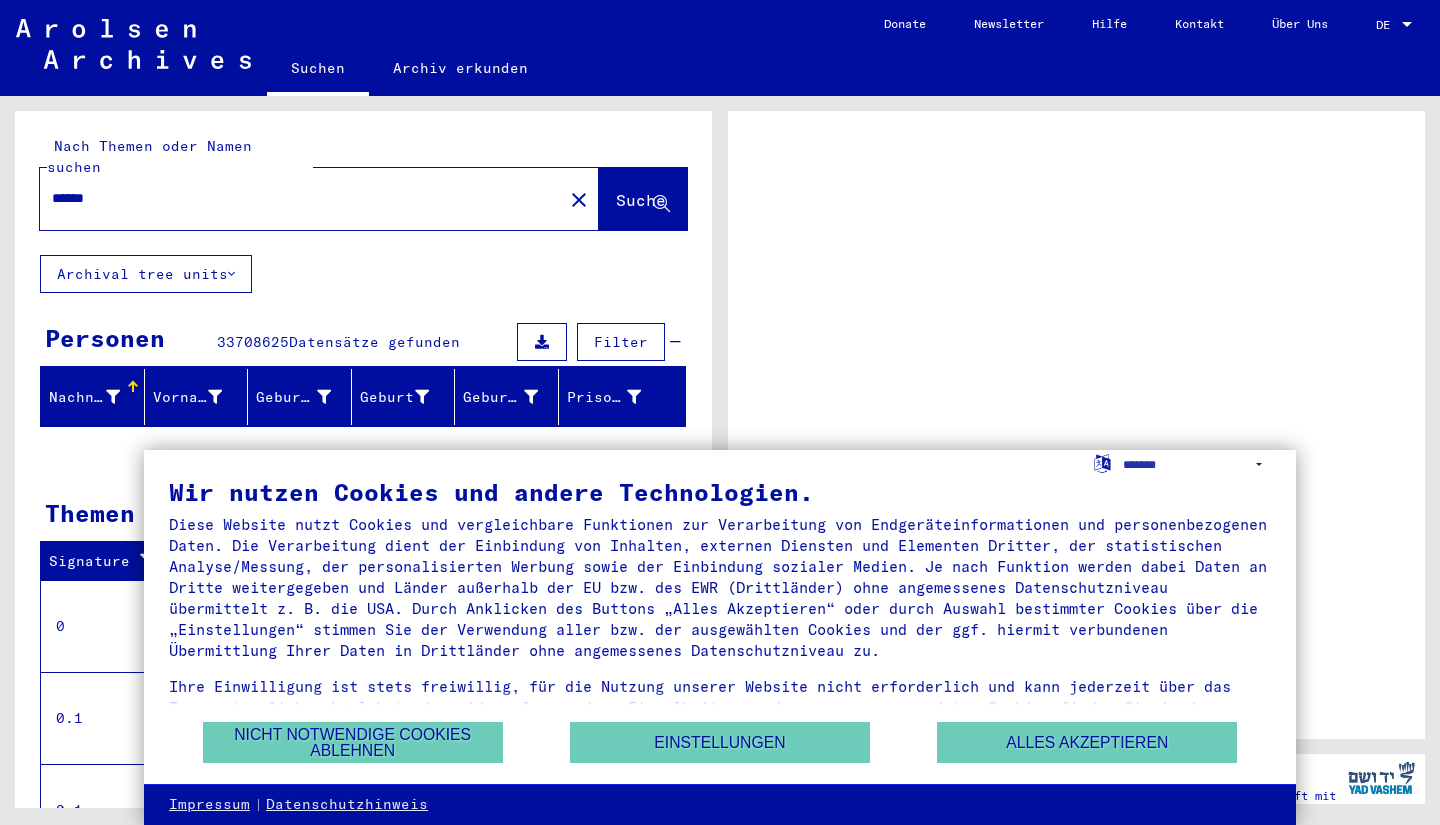 scroll, scrollTop: 0, scrollLeft: 0, axis: both 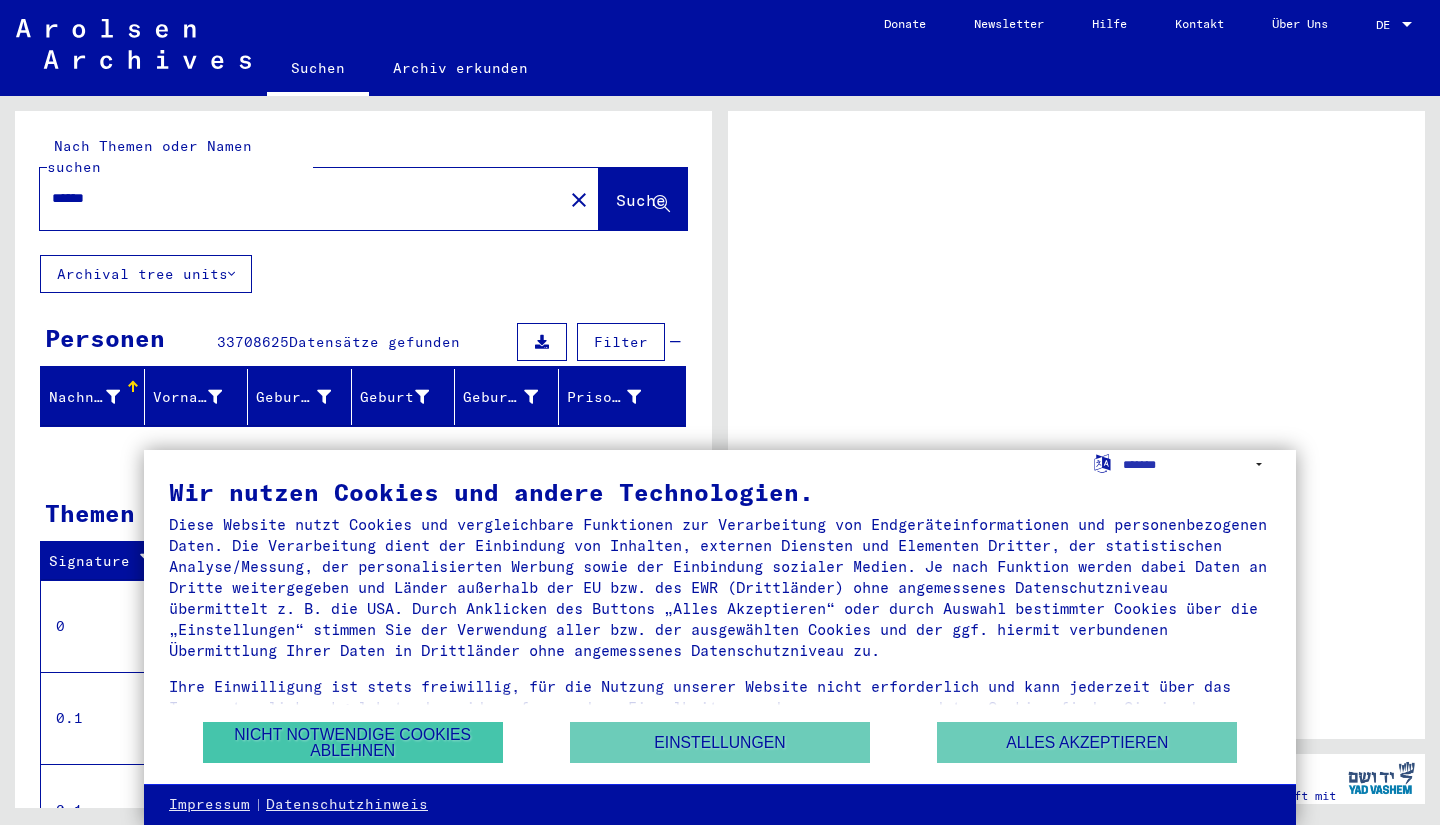 click on "Nicht notwendige Cookies ablehnen" at bounding box center [353, 742] 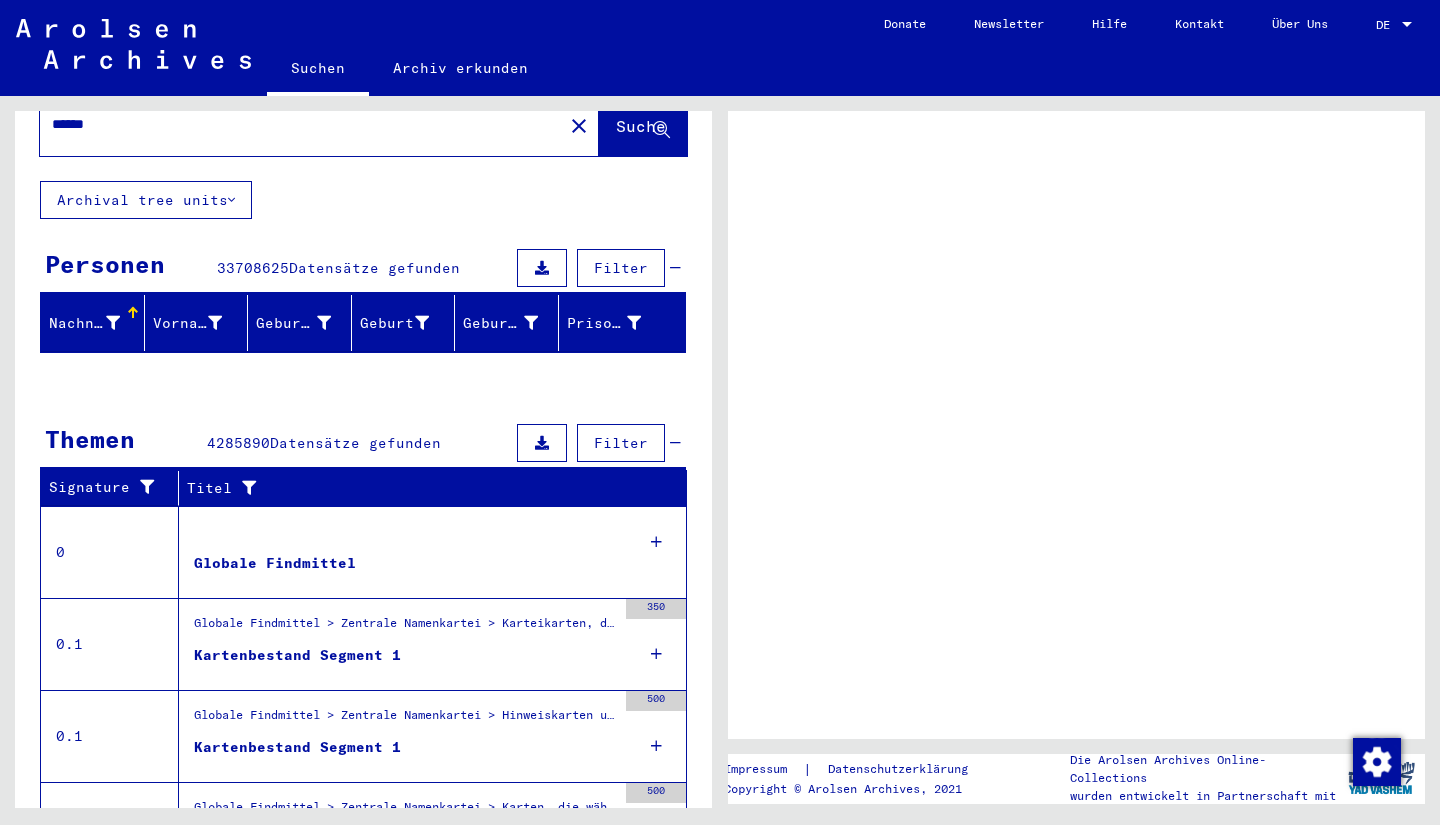 scroll, scrollTop: 119, scrollLeft: 0, axis: vertical 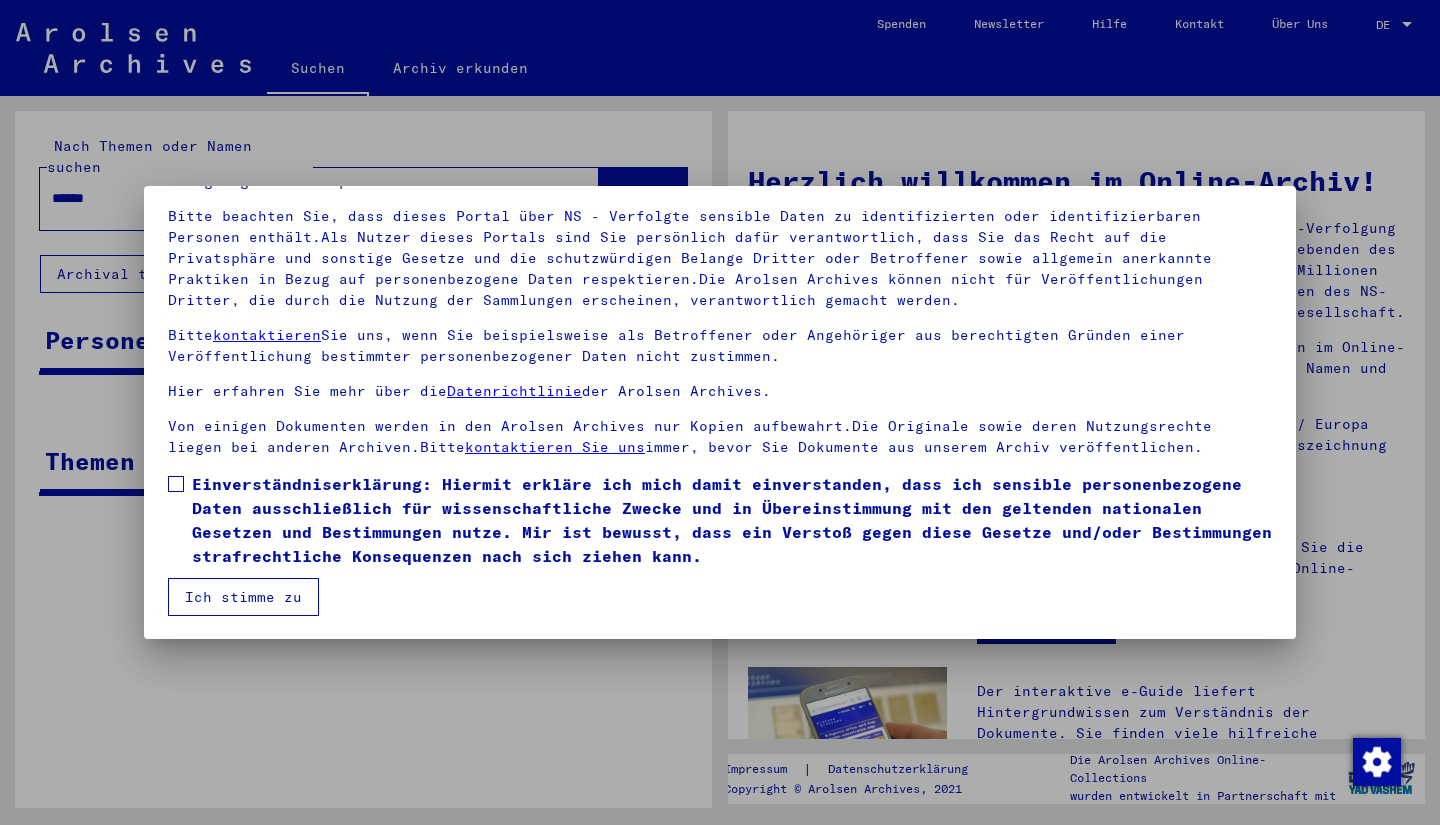 click on "Einverständniserklärung: Hiermit erkläre ich mich damit einverstanden, dass ich sensible personenbezogene Daten ausschließlich für wissenschaftliche Zwecke und in Übereinstimmung mit den geltenden nationalen Gesetzen und Bestimmungen nutze. Mir ist bewusst, dass ein Verstoß gegen diese Gesetze und/oder Bestimmungen strafrechtliche Konsequenzen nach sich ziehen kann." at bounding box center [720, 520] 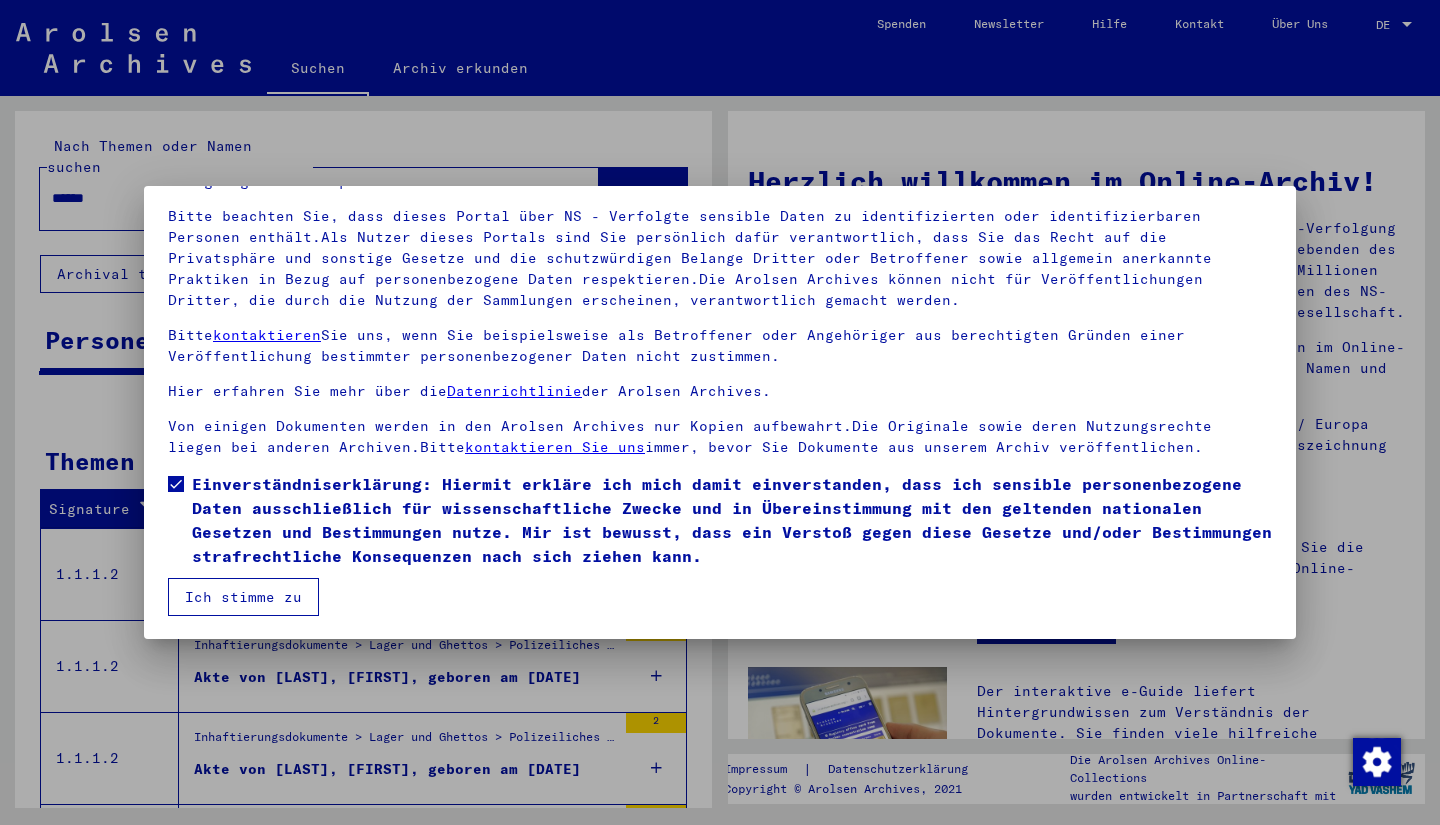 click on "Ich stimme zu" at bounding box center [243, 597] 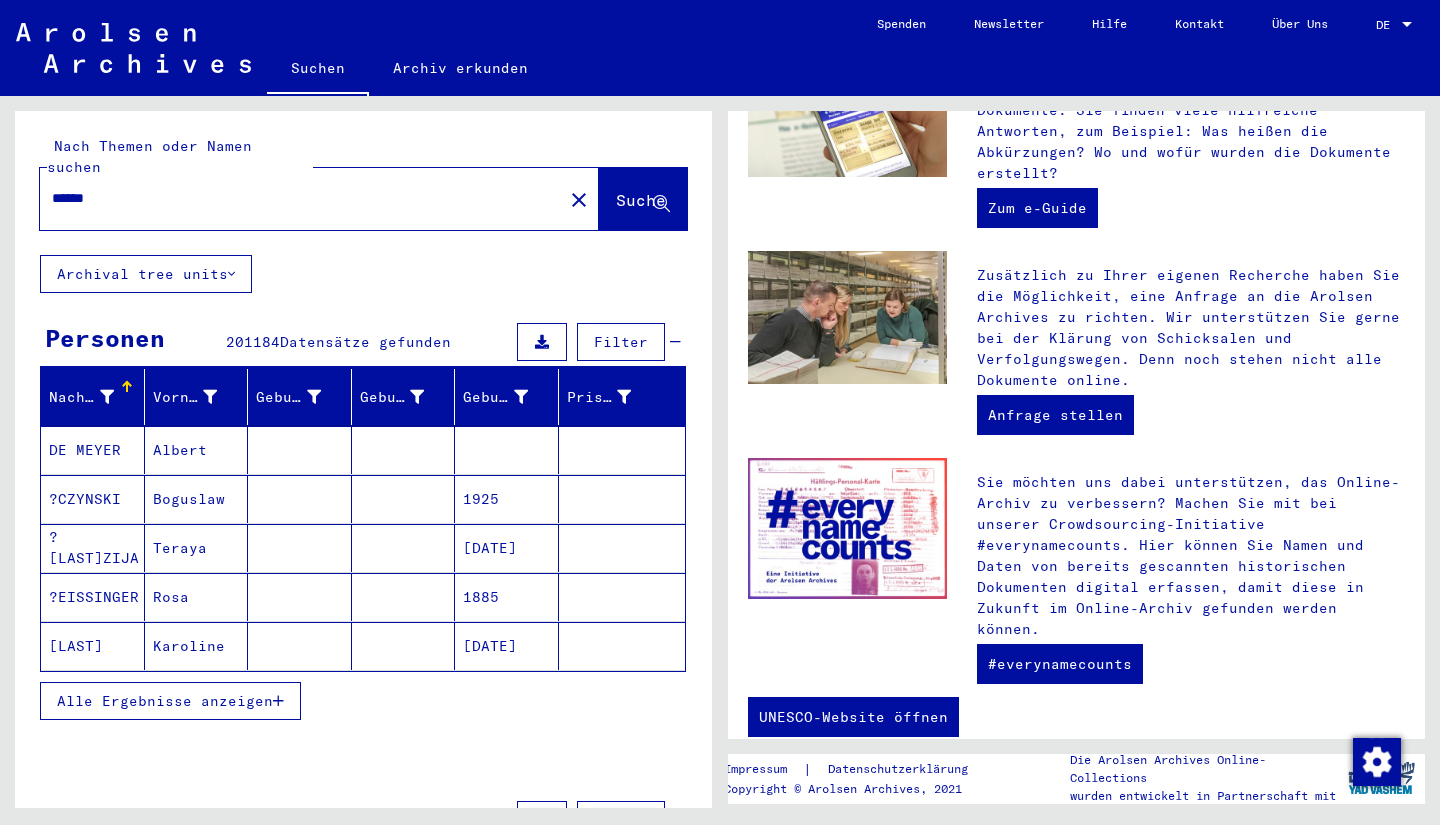 scroll, scrollTop: 622, scrollLeft: 0, axis: vertical 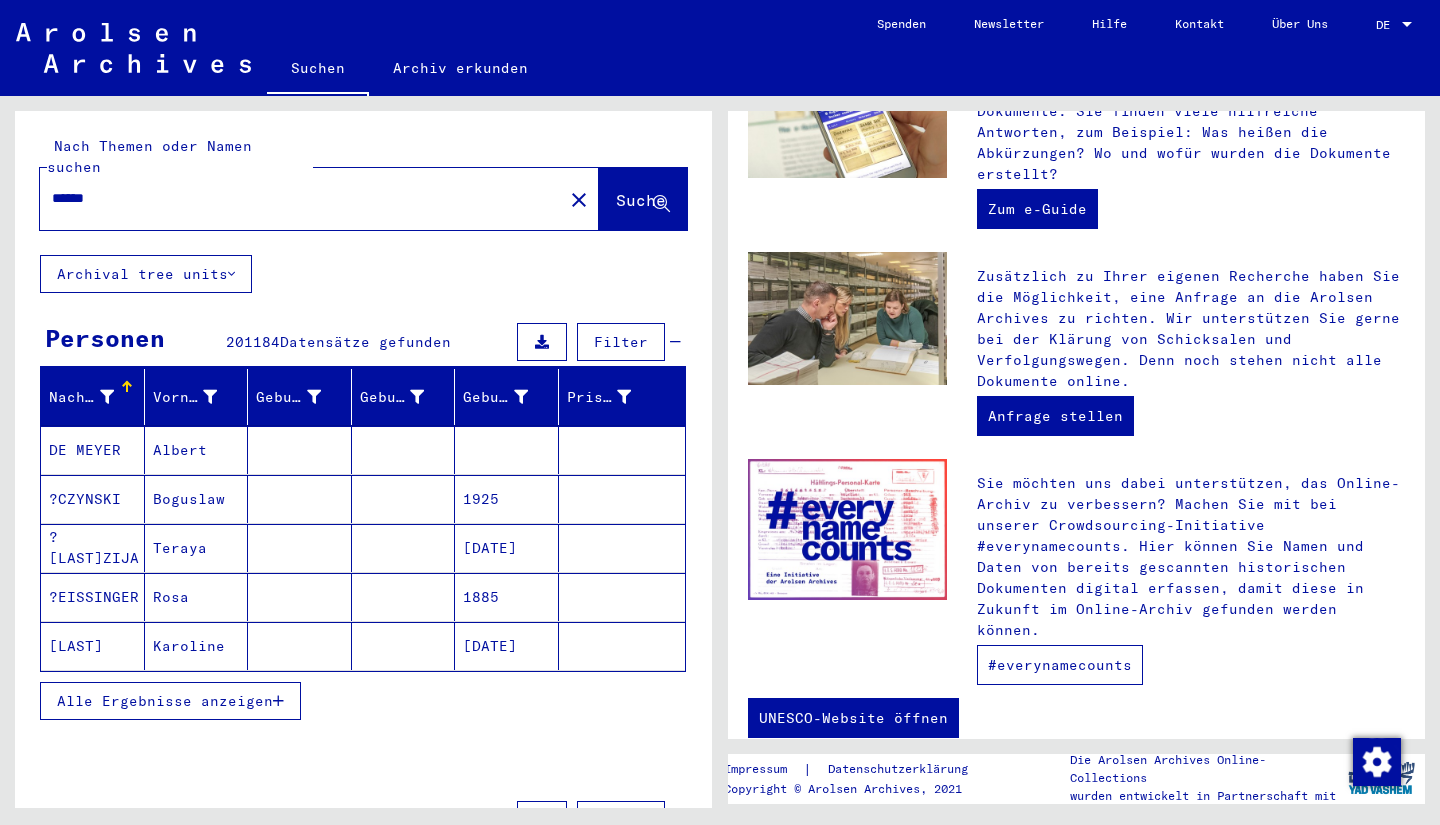 click on "#everynamecounts" at bounding box center (1060, 665) 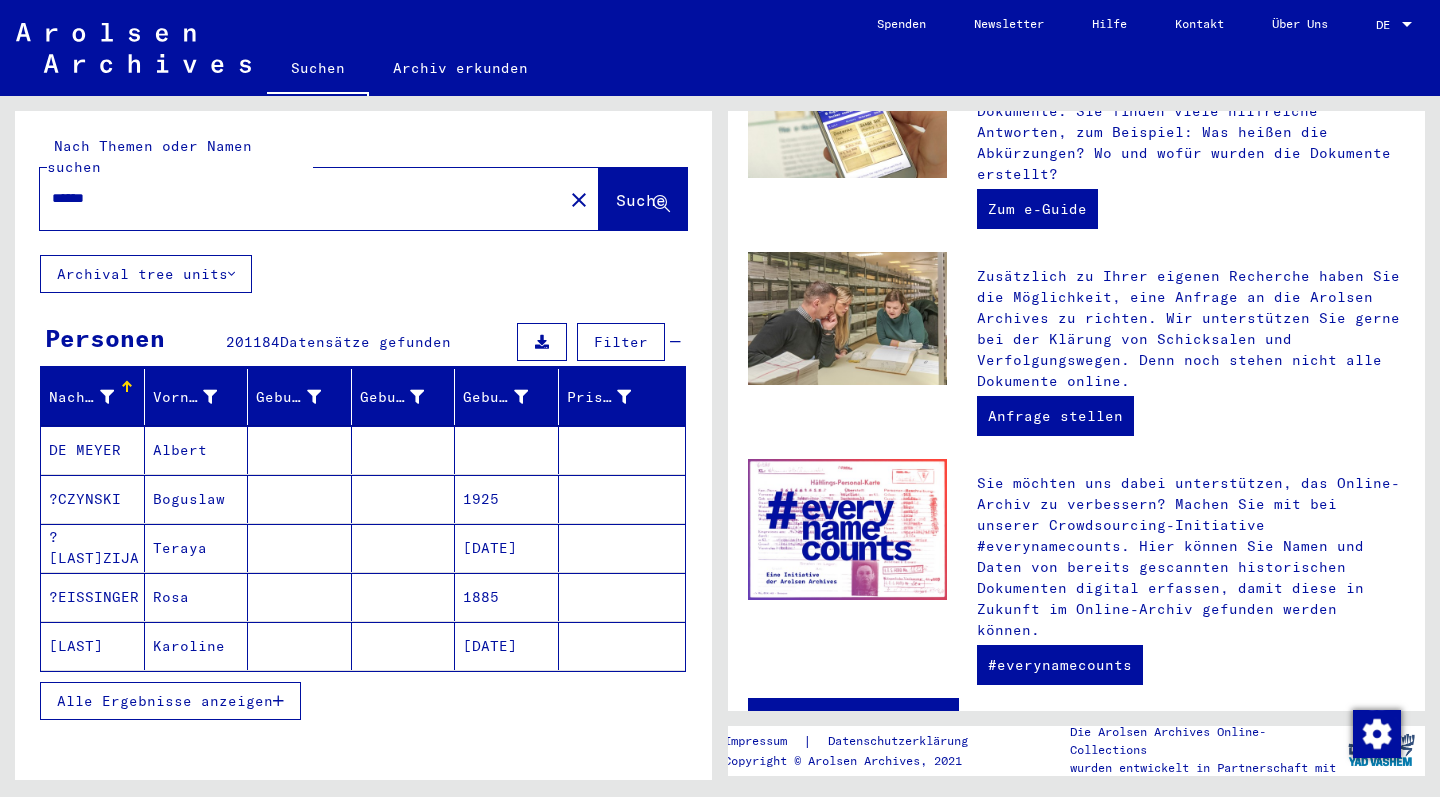 click at bounding box center [847, 530] 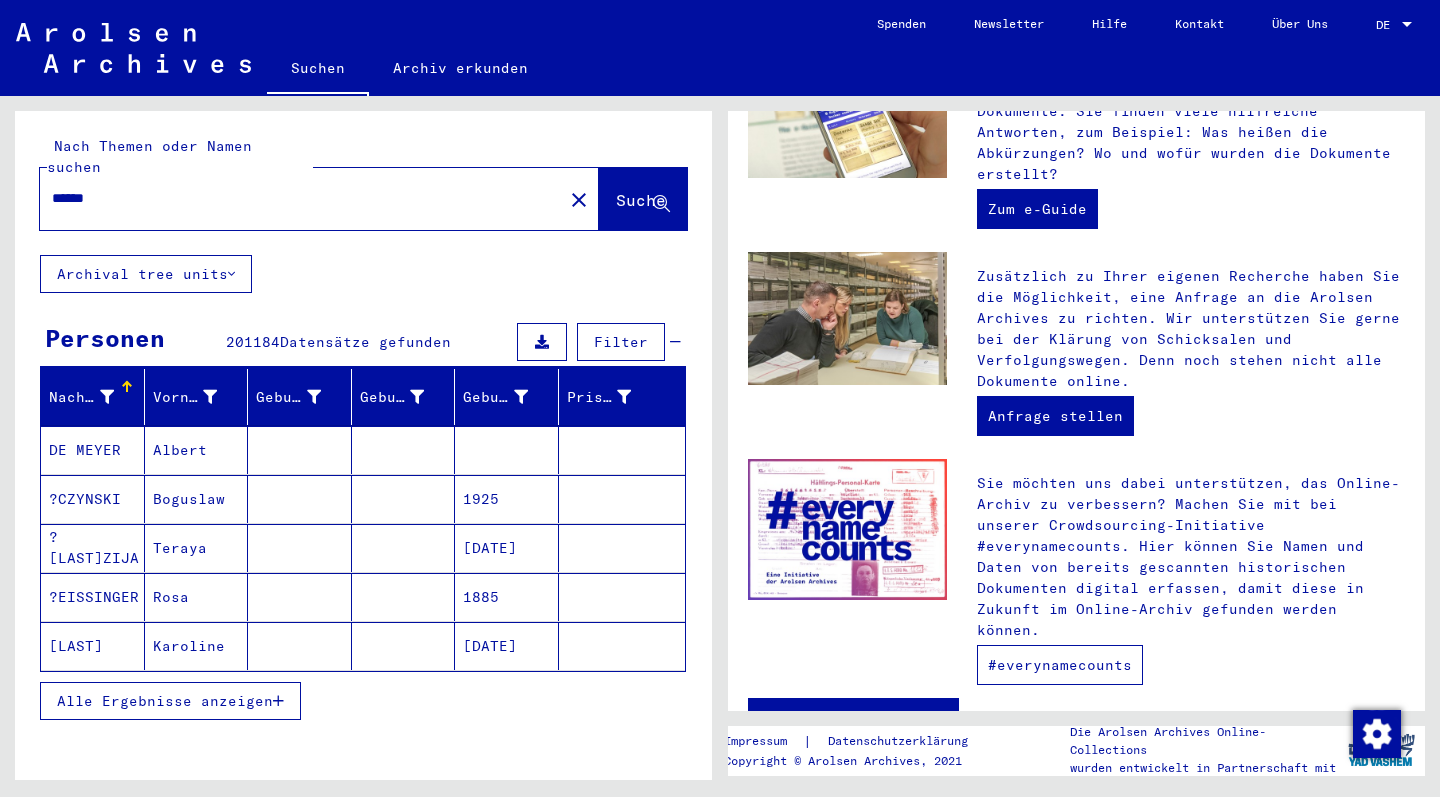 click on "#everynamecounts" at bounding box center [1060, 665] 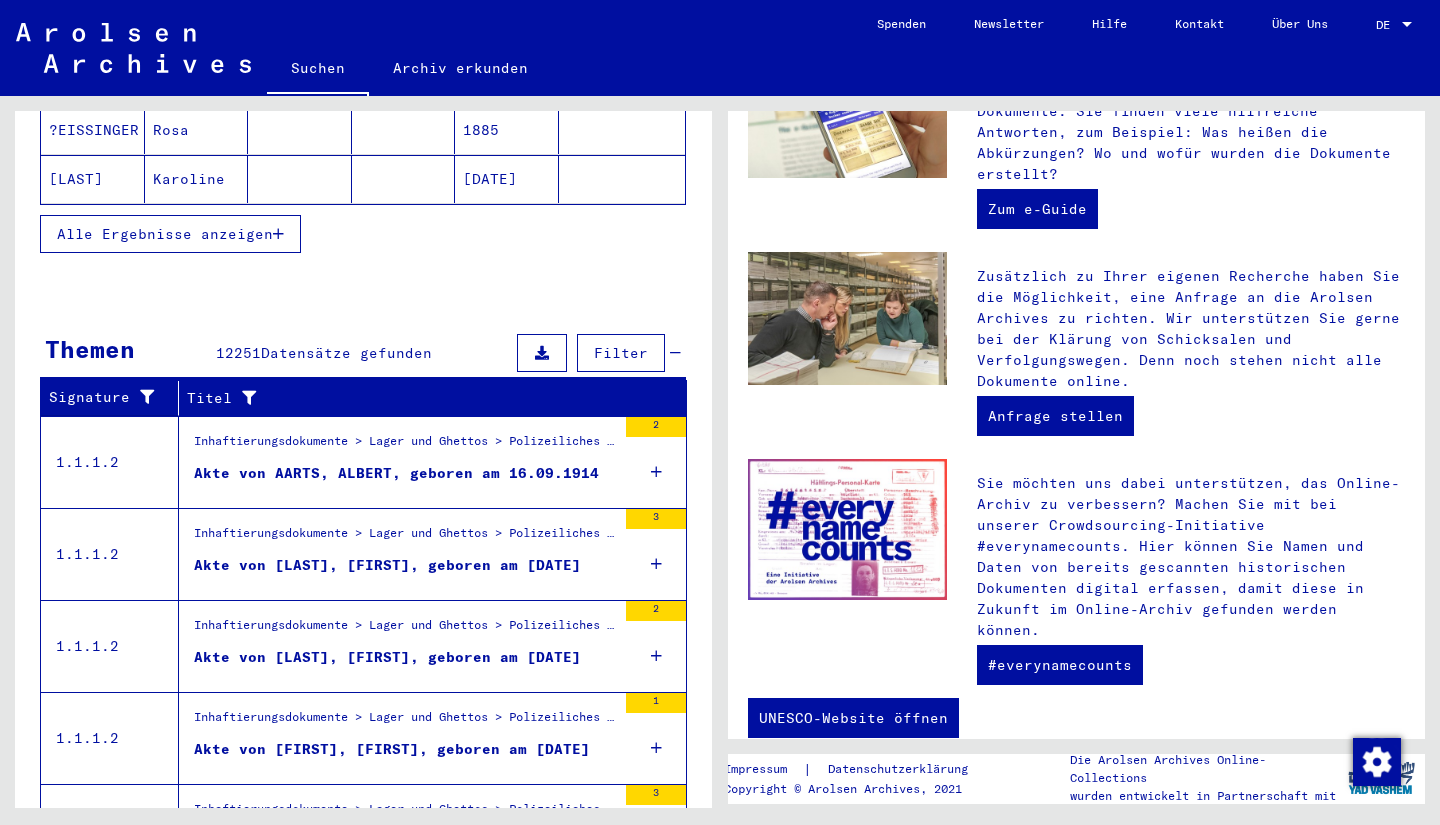 scroll, scrollTop: 478, scrollLeft: 0, axis: vertical 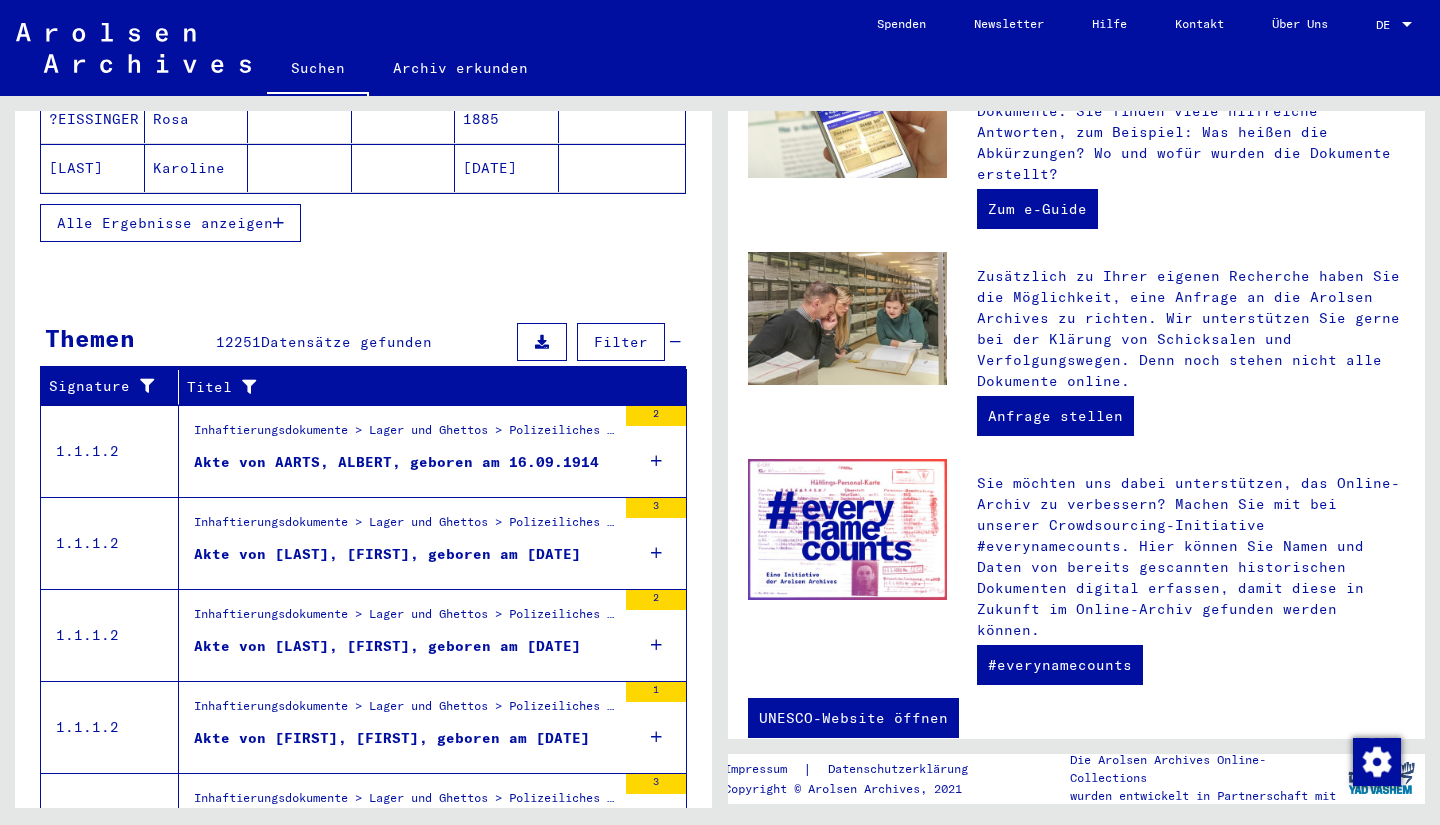 click at bounding box center [656, 461] 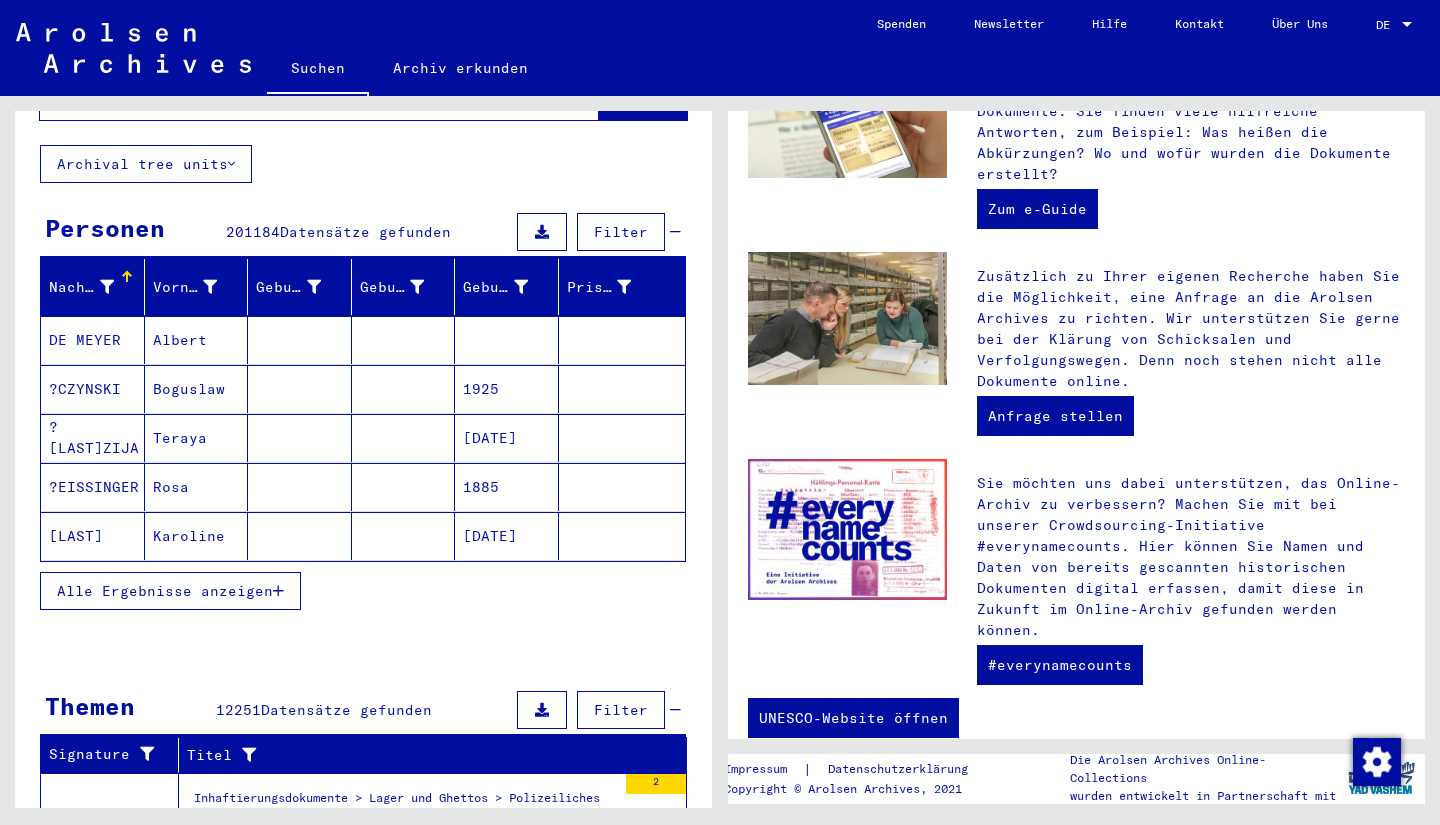 scroll, scrollTop: 109, scrollLeft: 0, axis: vertical 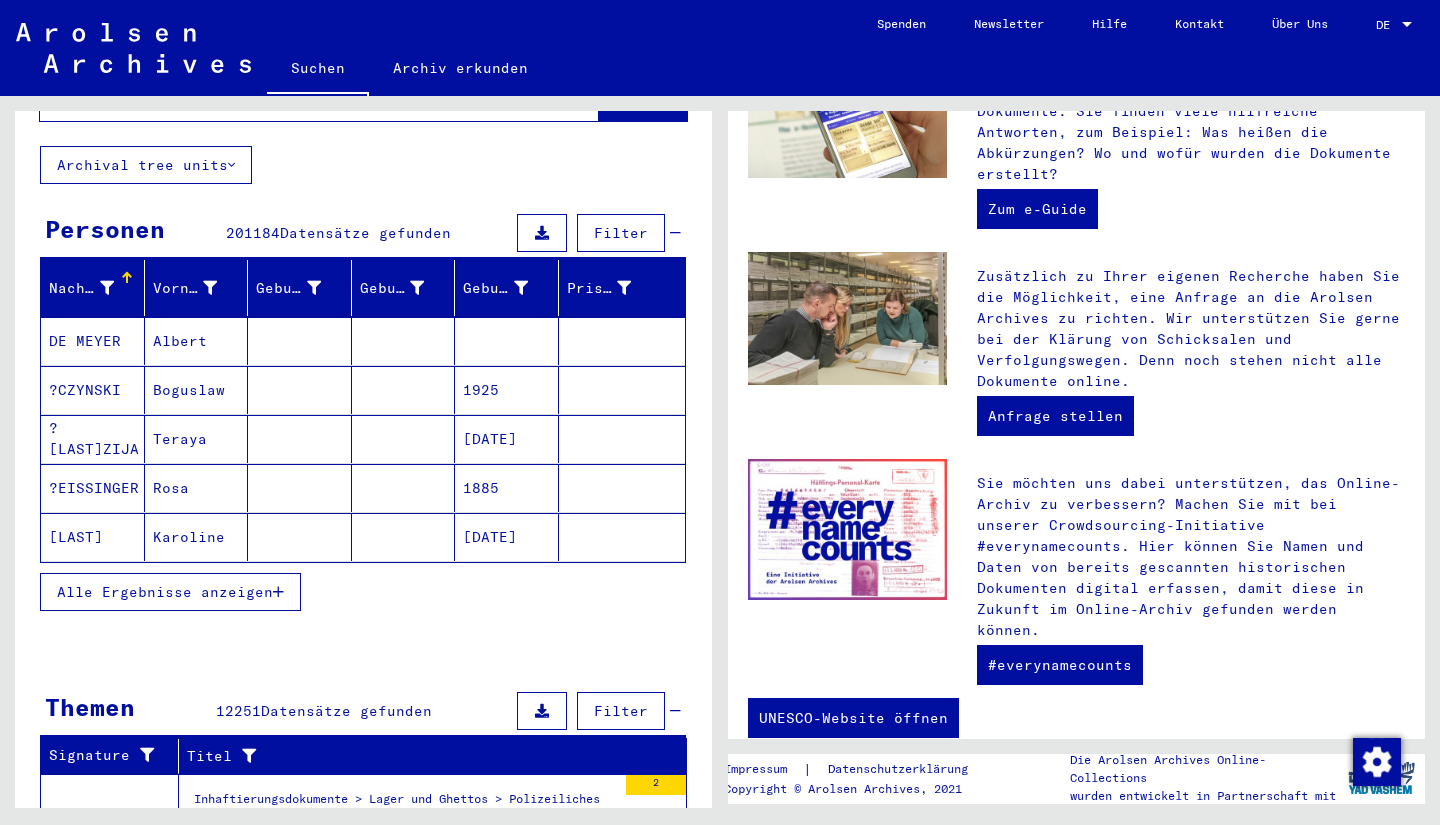 click at bounding box center (278, 592) 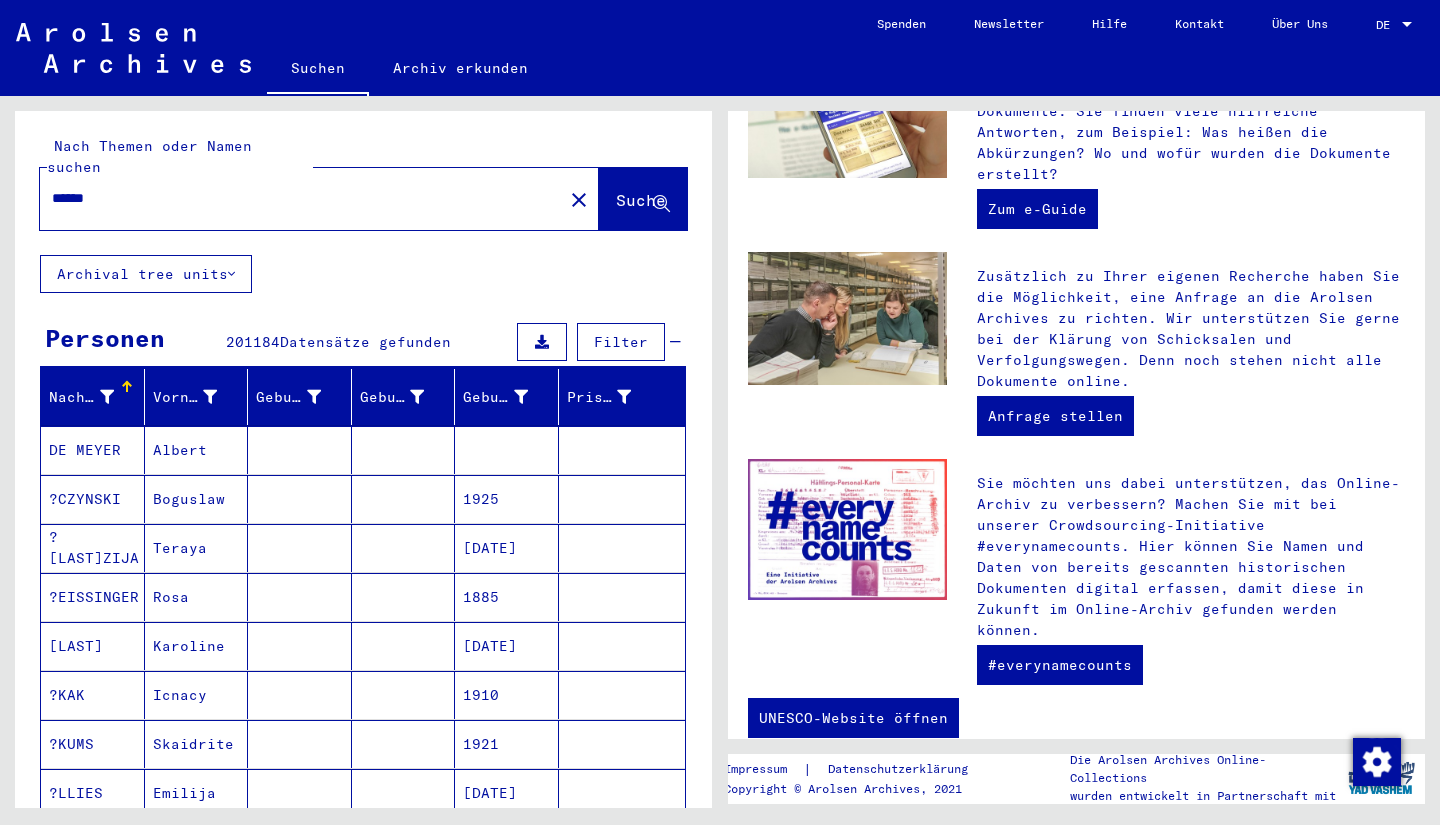 scroll, scrollTop: 0, scrollLeft: 0, axis: both 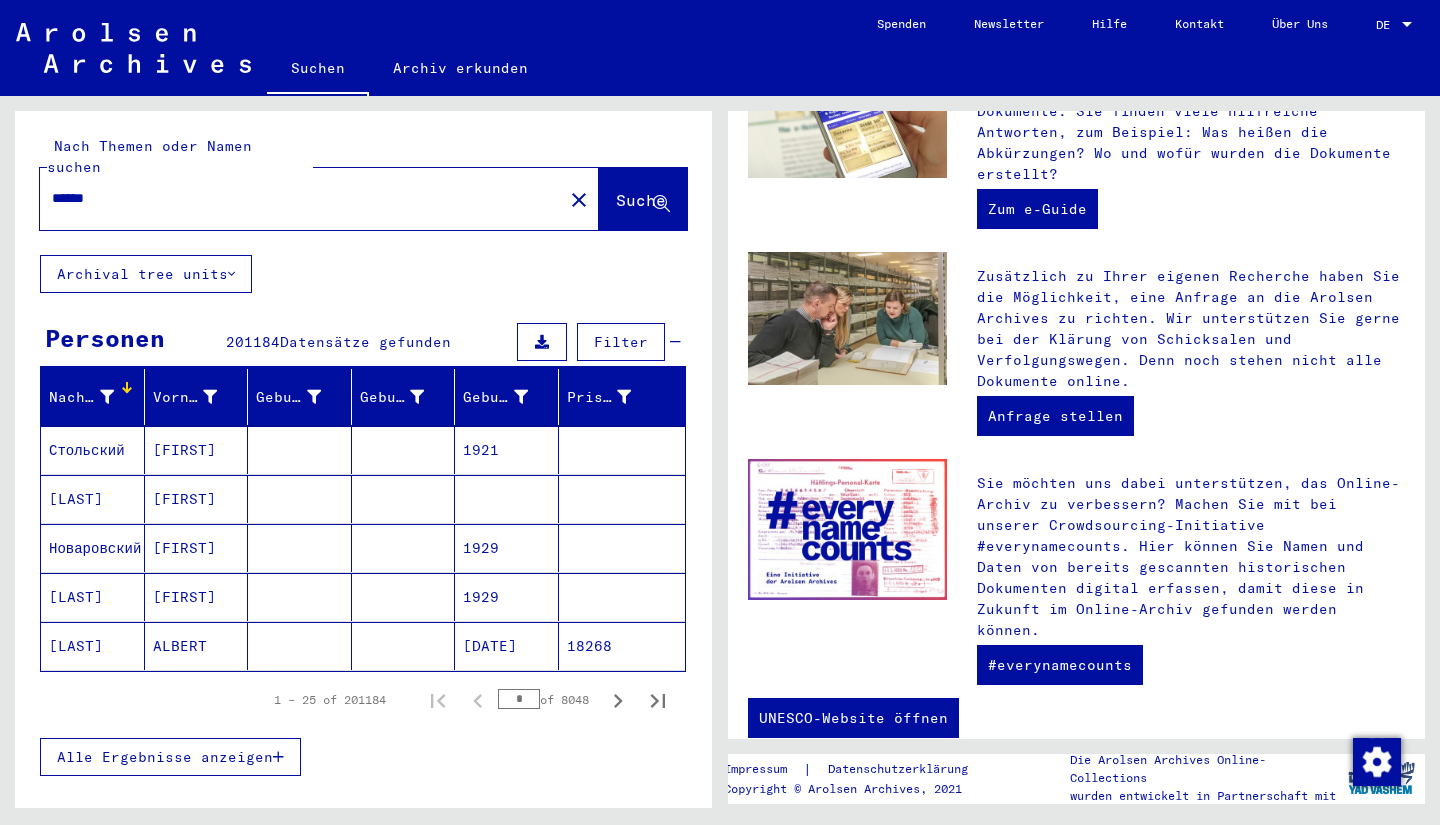 click on "Nachname" at bounding box center (96, 397) 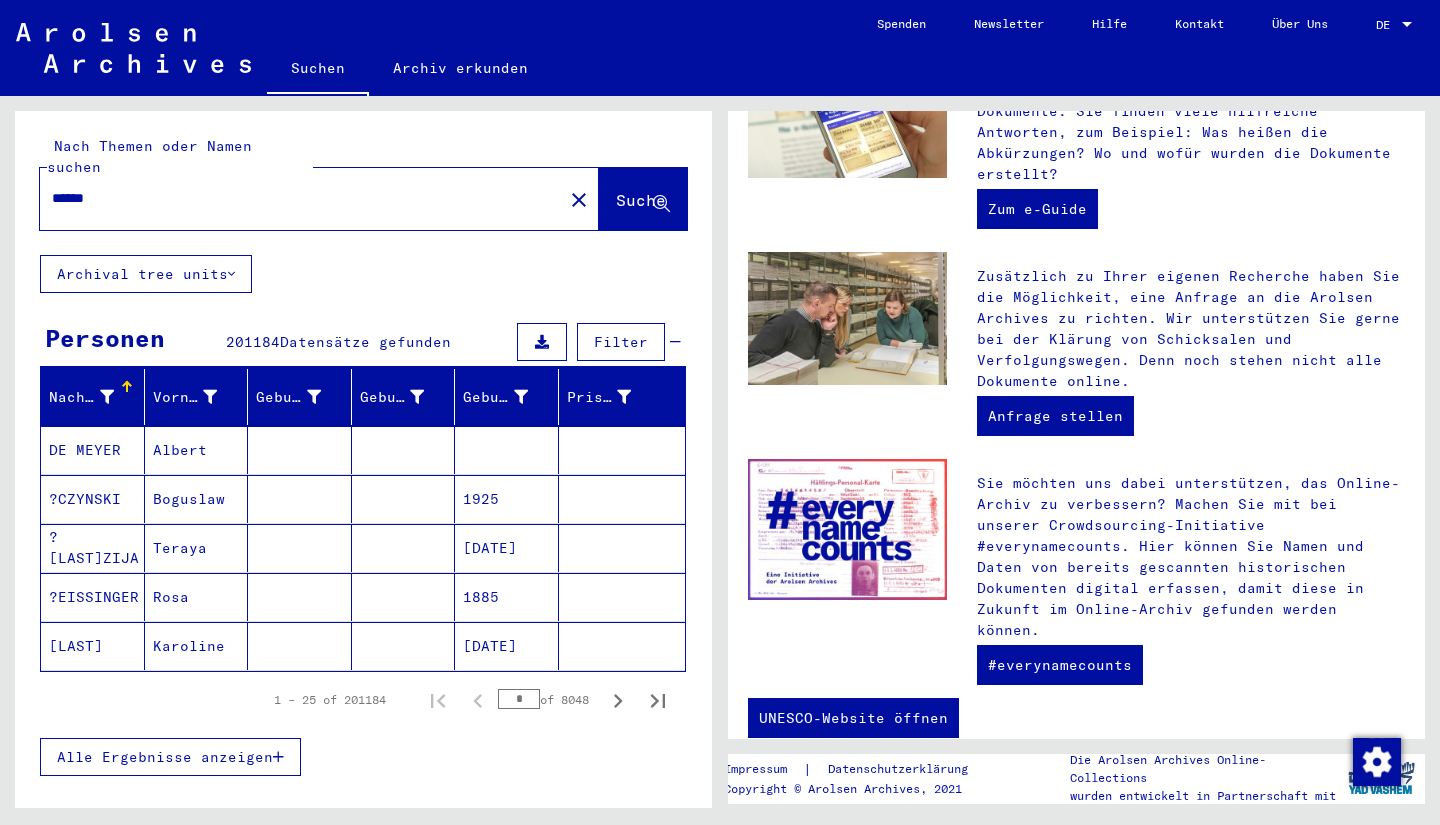 scroll, scrollTop: 0, scrollLeft: 0, axis: both 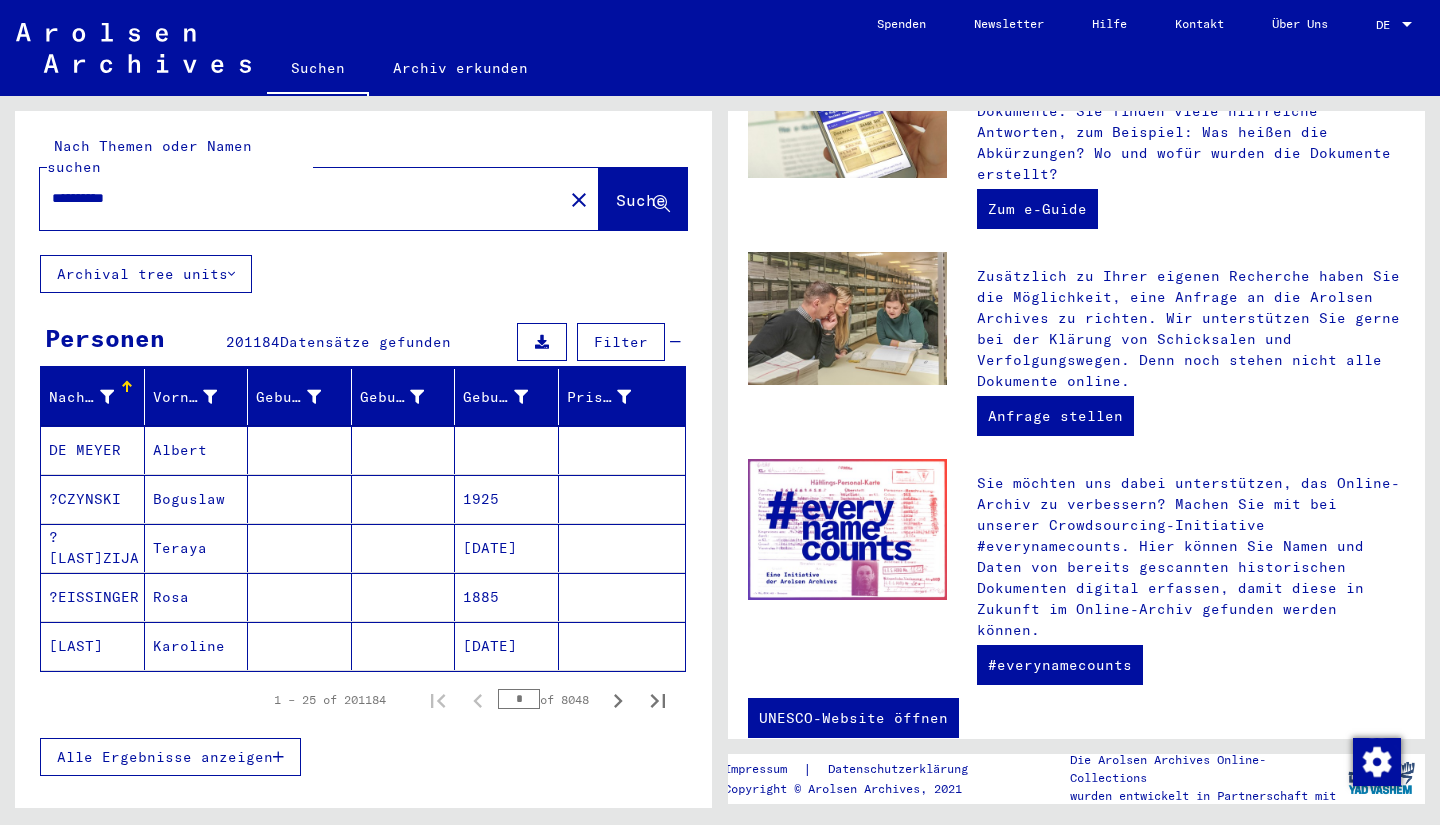 type on "**********" 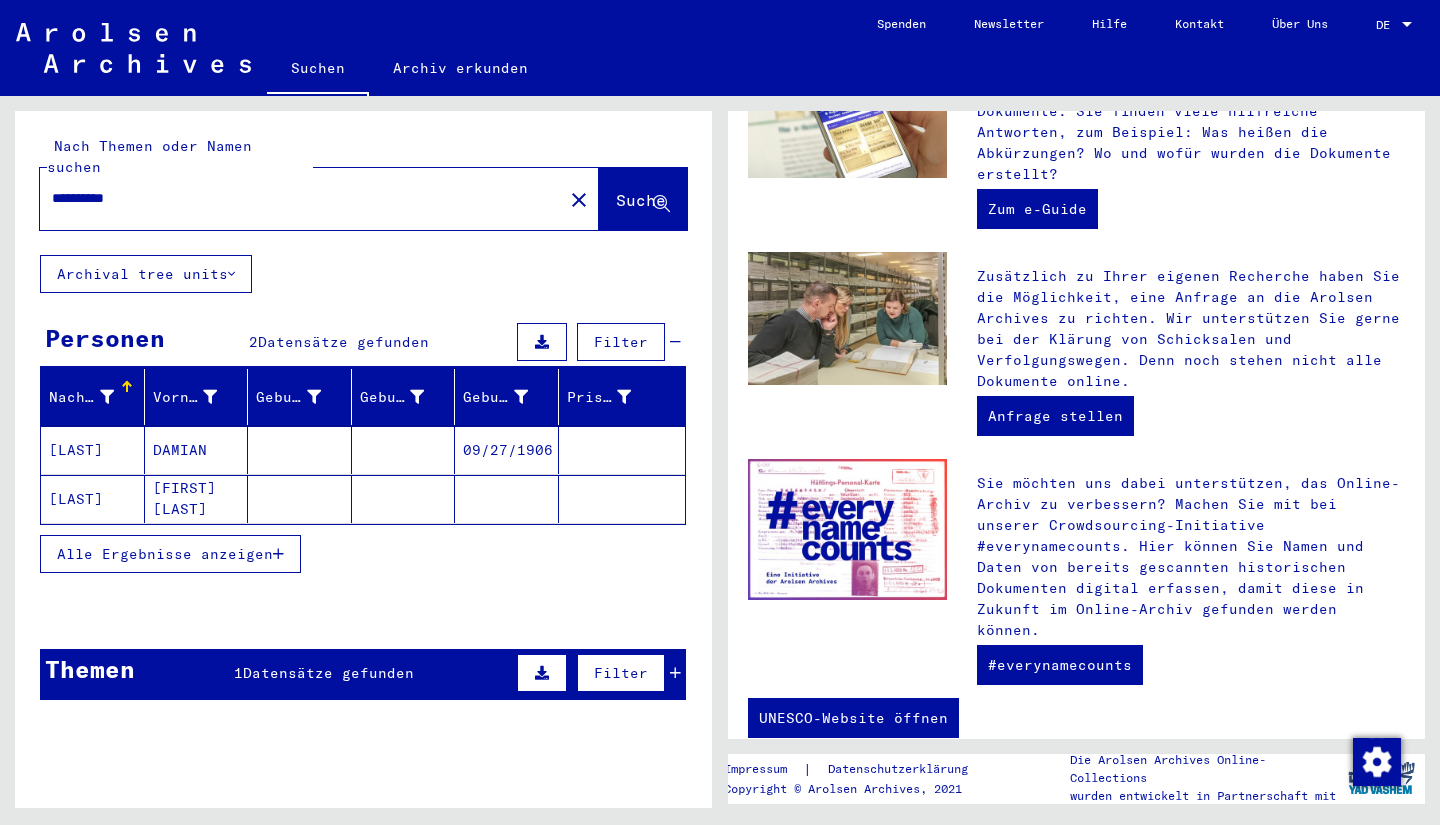 click on "[LAST]" 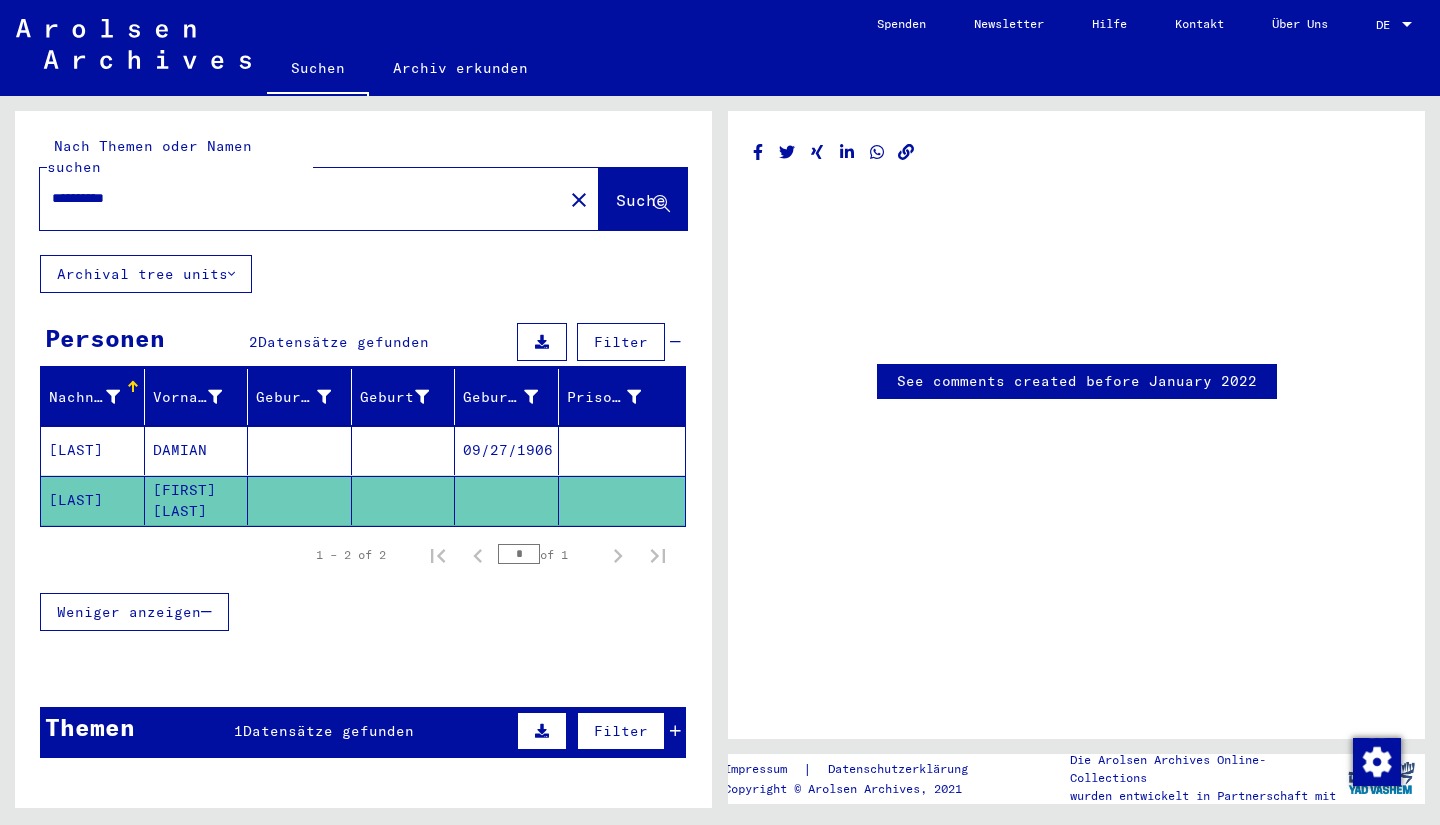 scroll, scrollTop: 0, scrollLeft: 0, axis: both 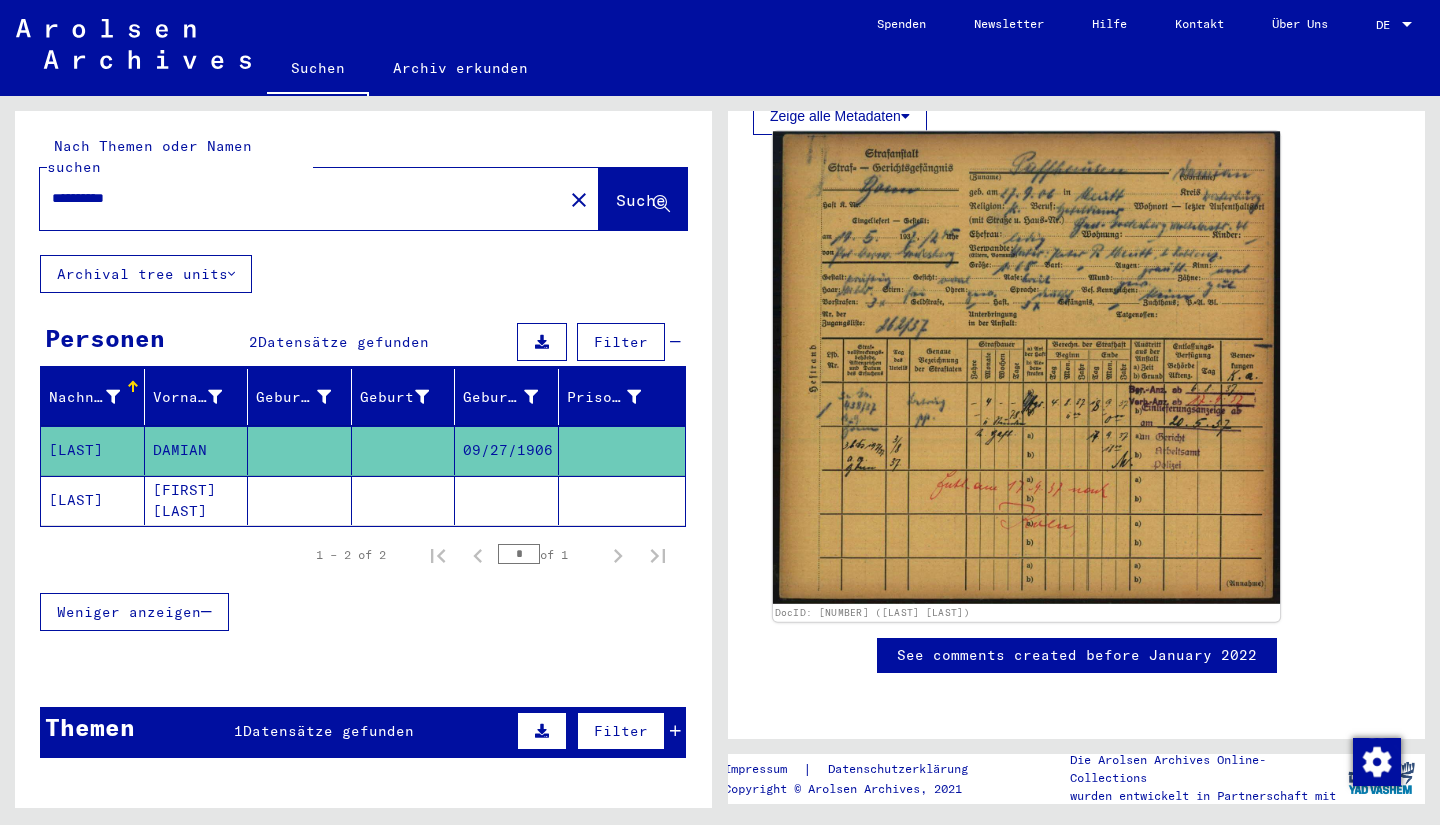 click 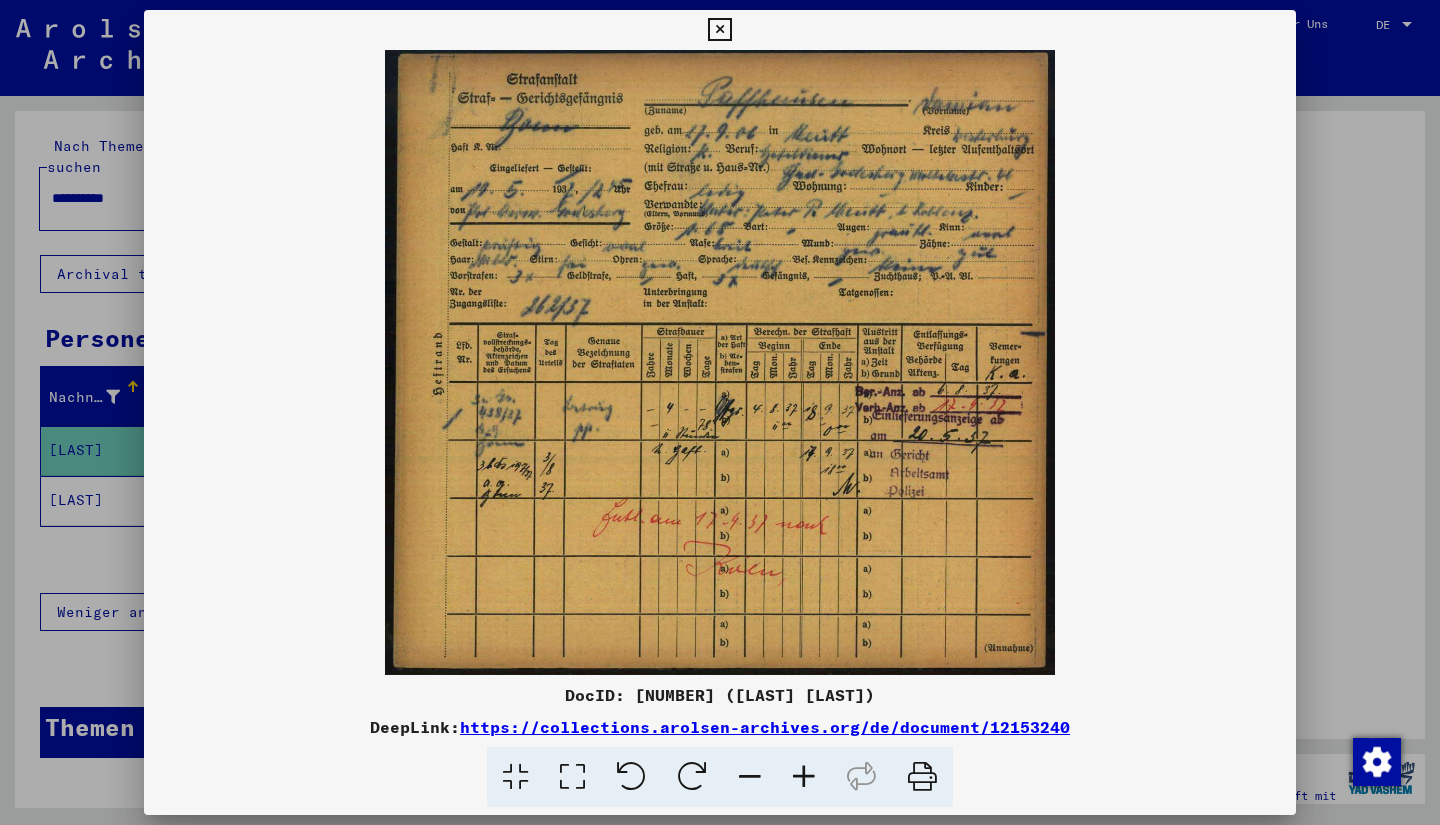 click at bounding box center [804, 777] 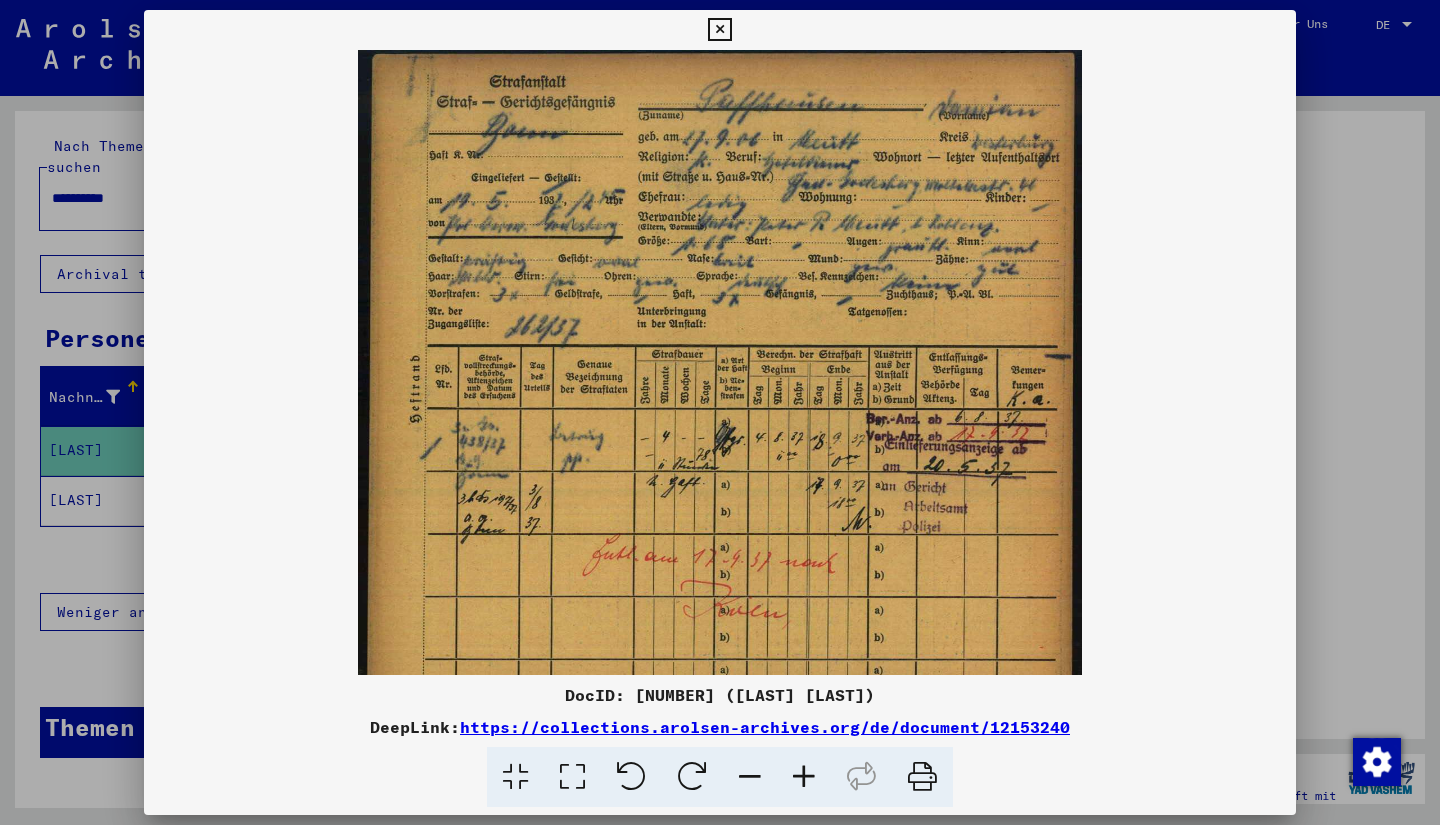 click at bounding box center [804, 777] 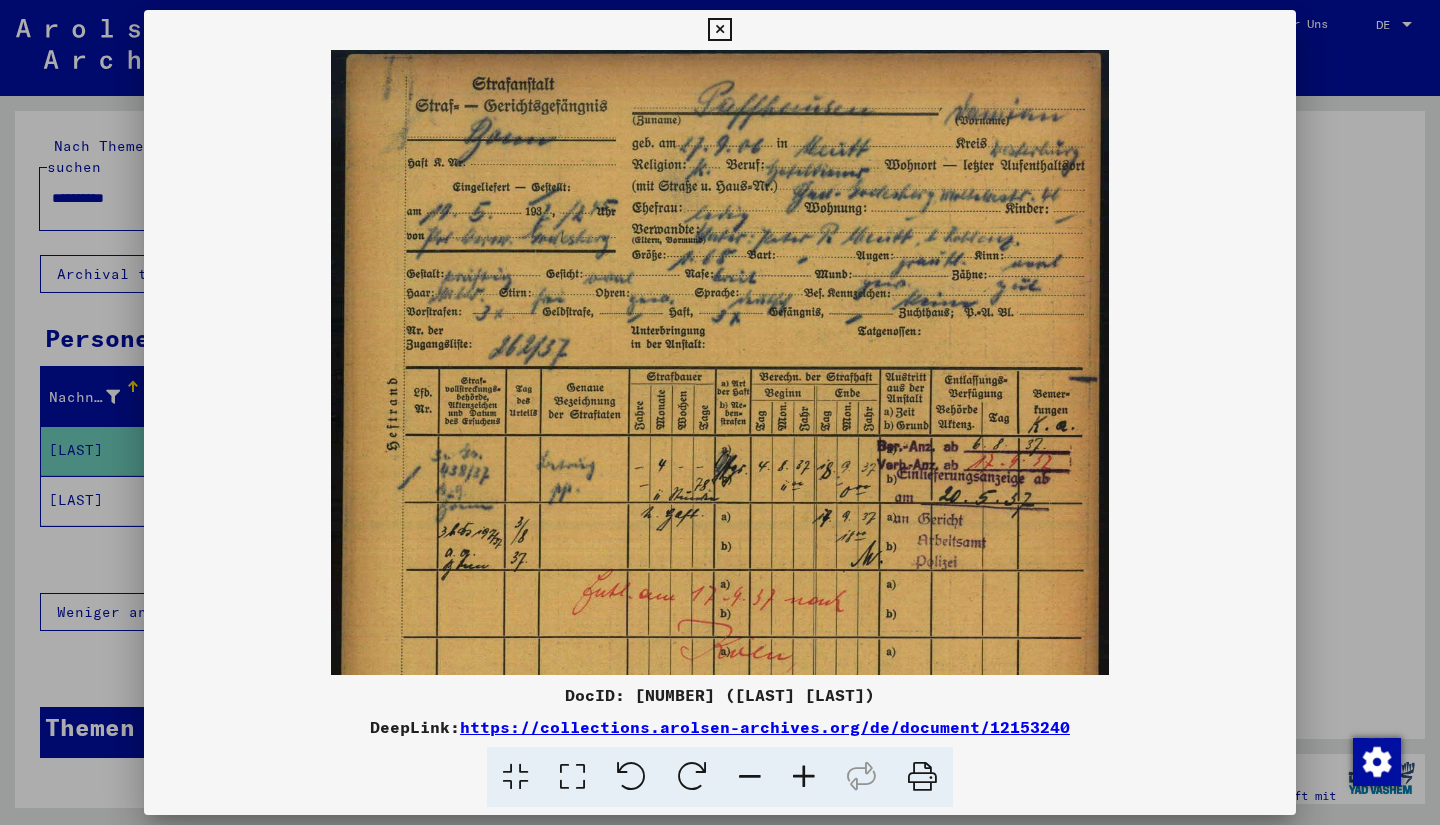 click at bounding box center (804, 777) 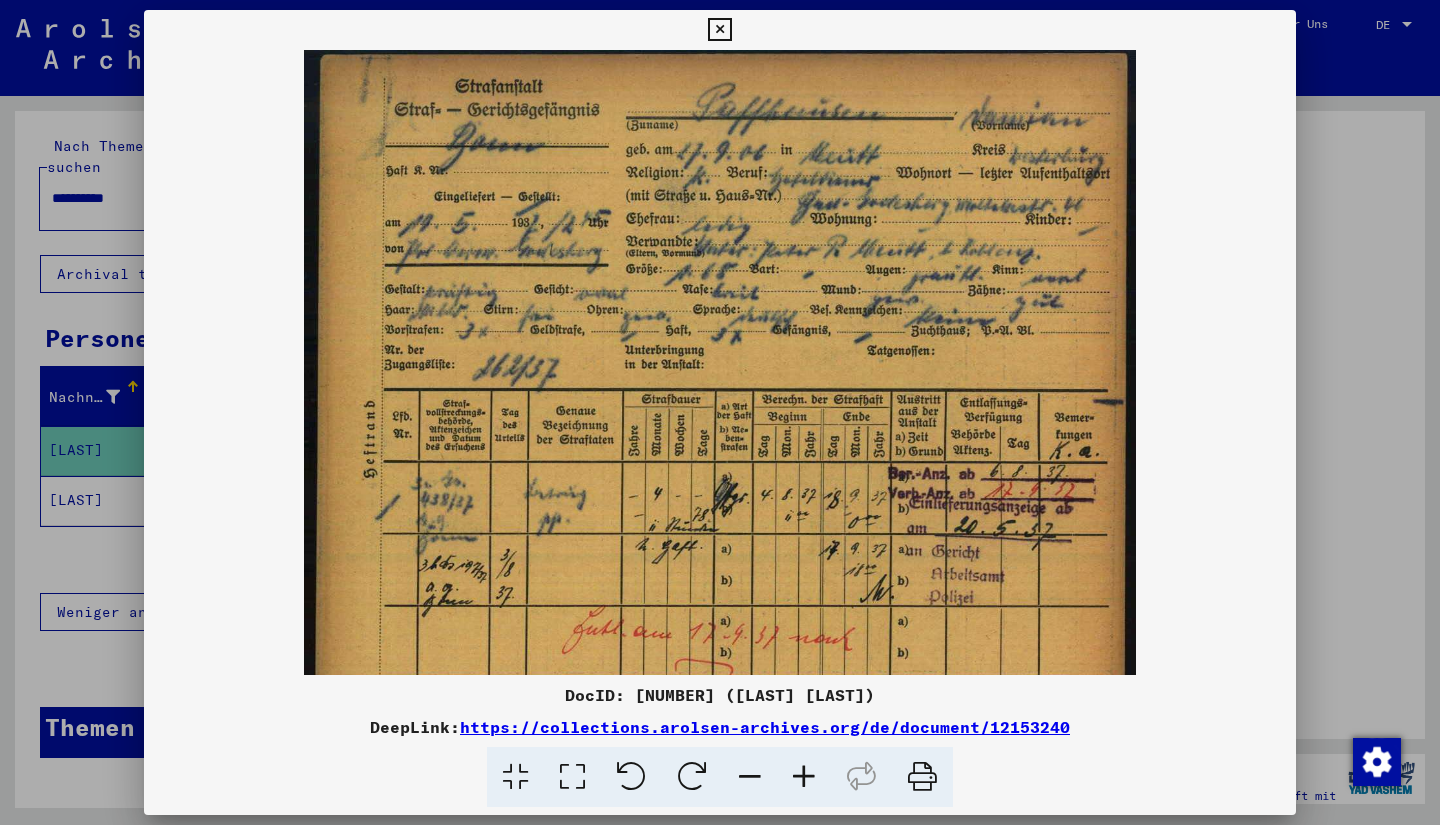 click at bounding box center [804, 777] 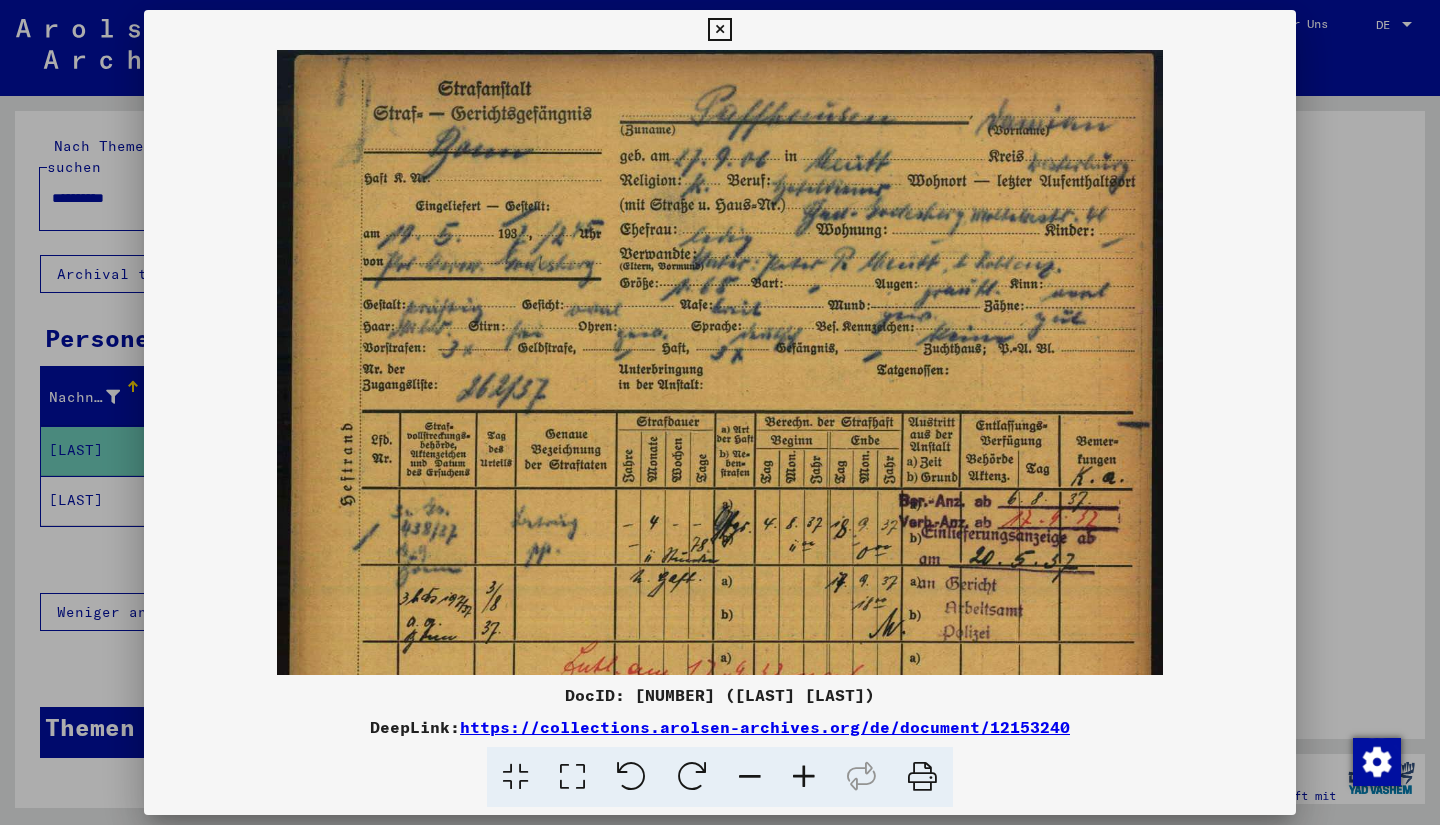 click at bounding box center [804, 777] 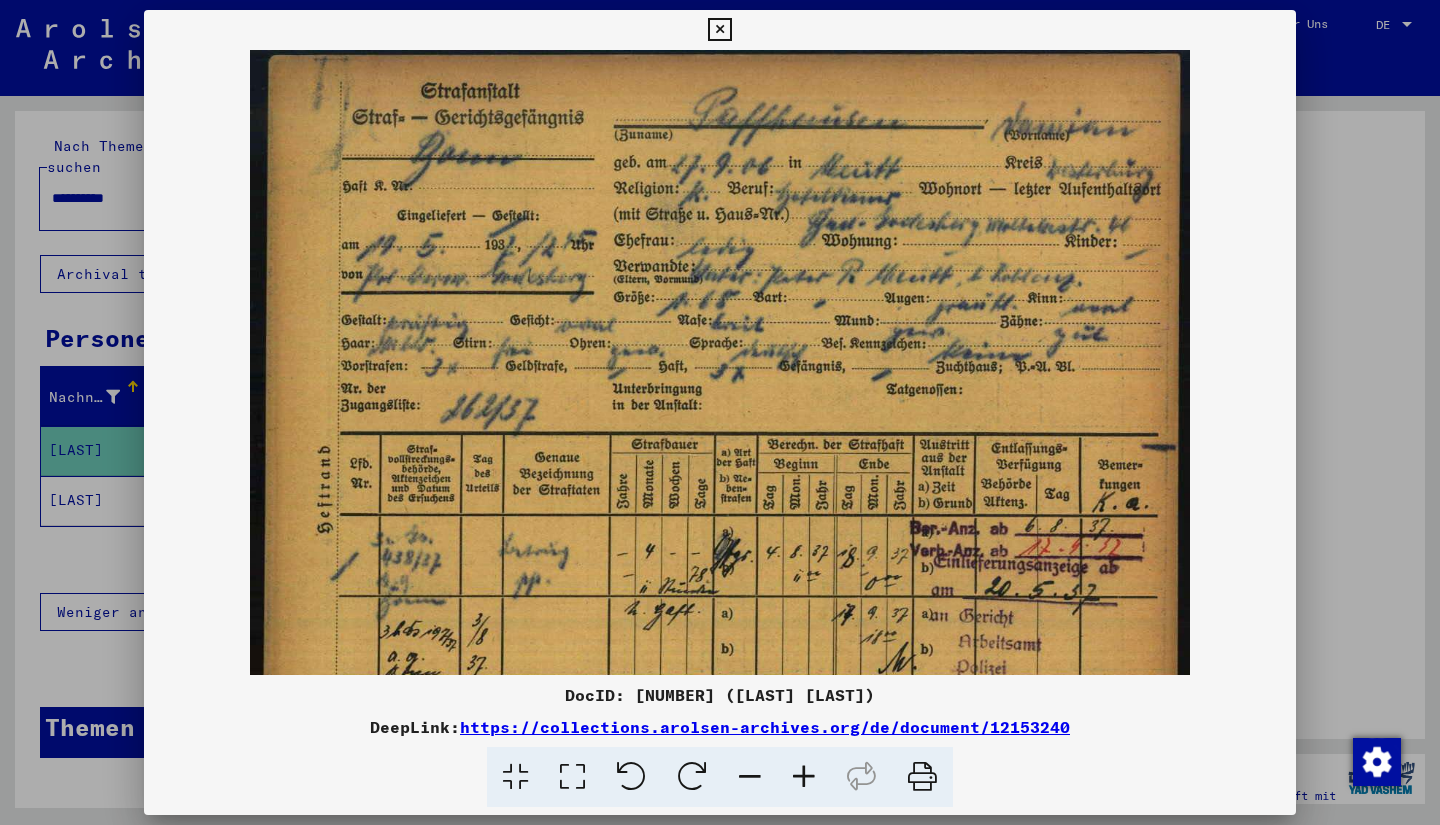 click at bounding box center [804, 777] 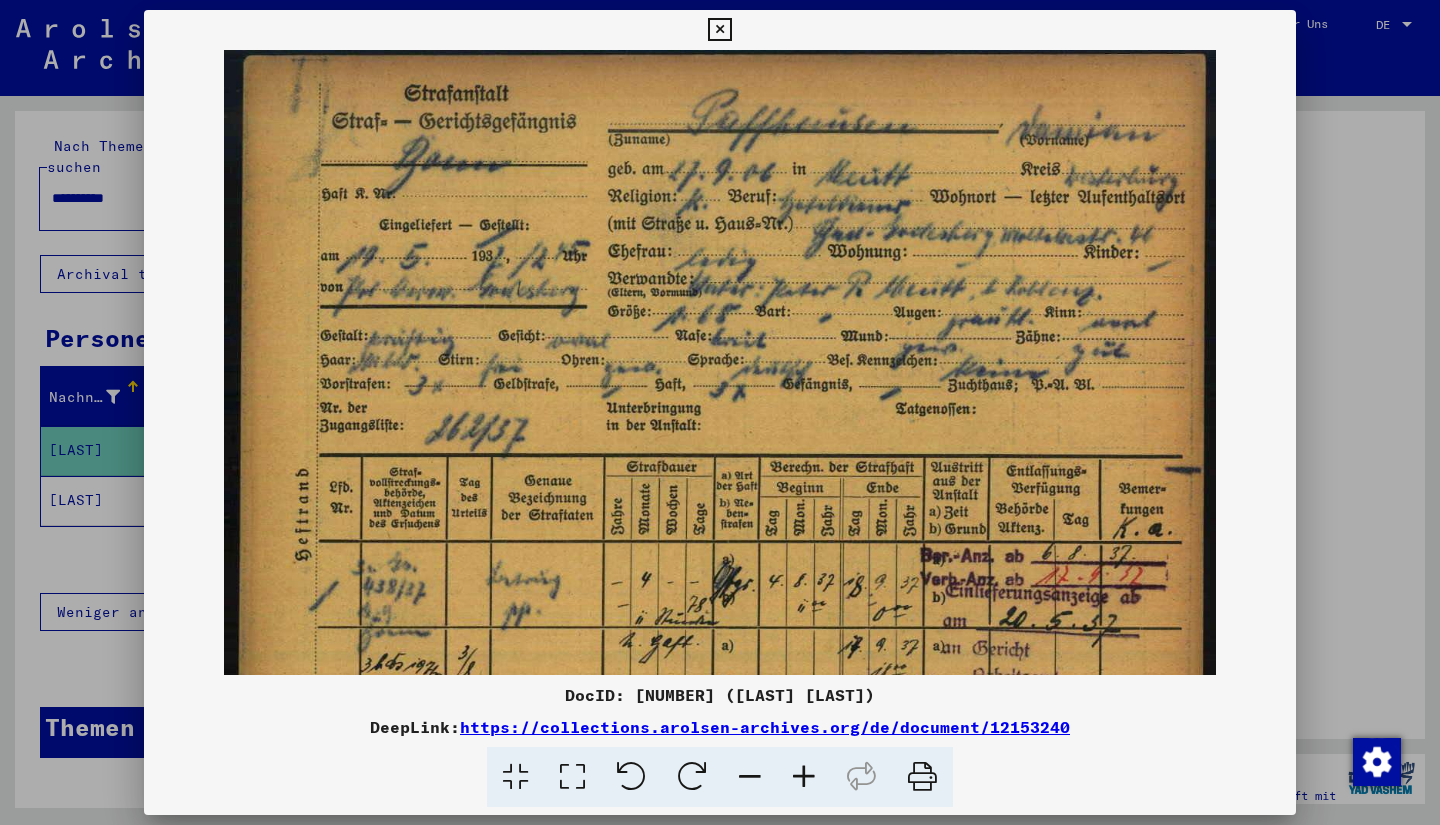 click at bounding box center (804, 777) 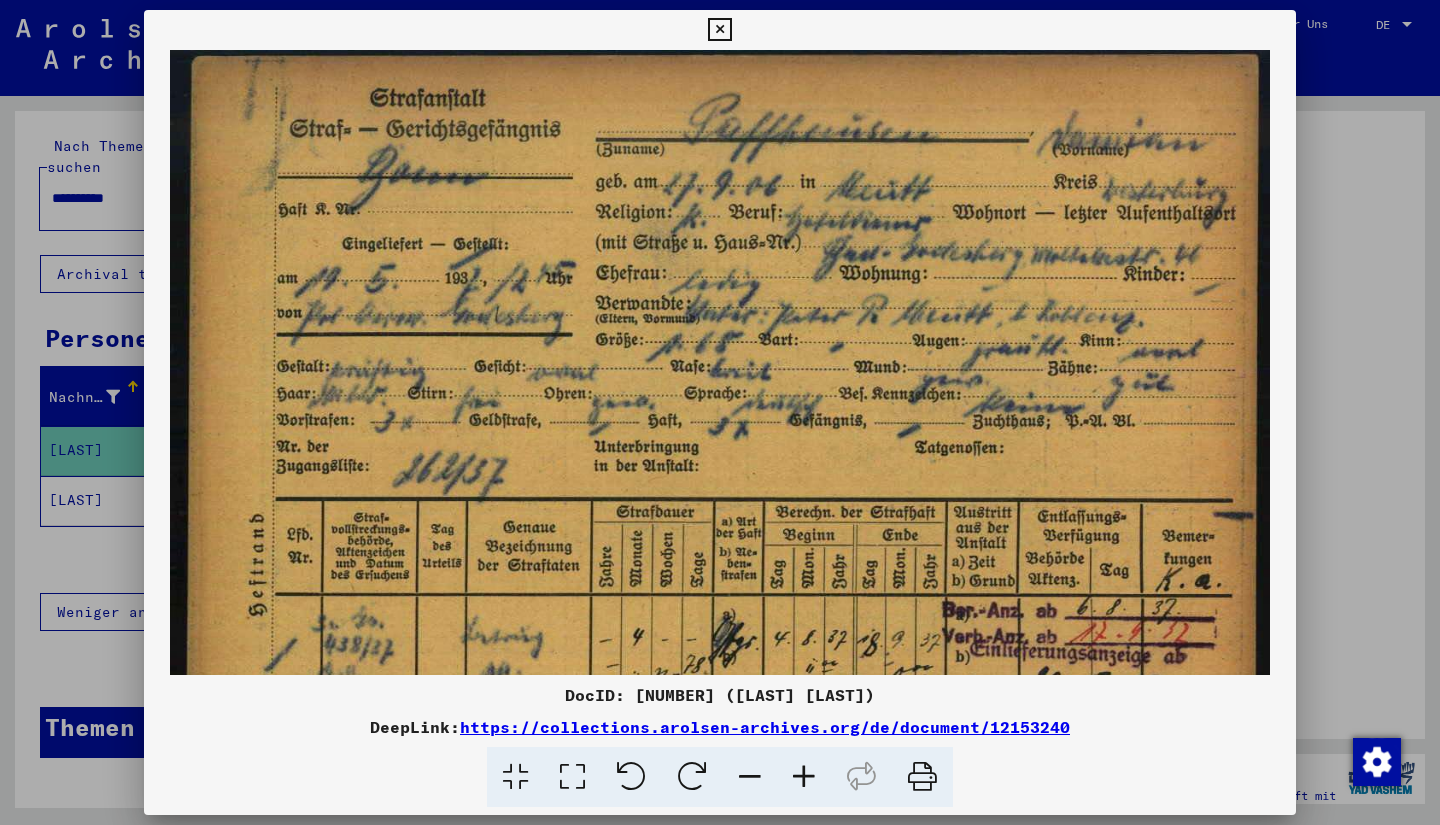 click at bounding box center (804, 777) 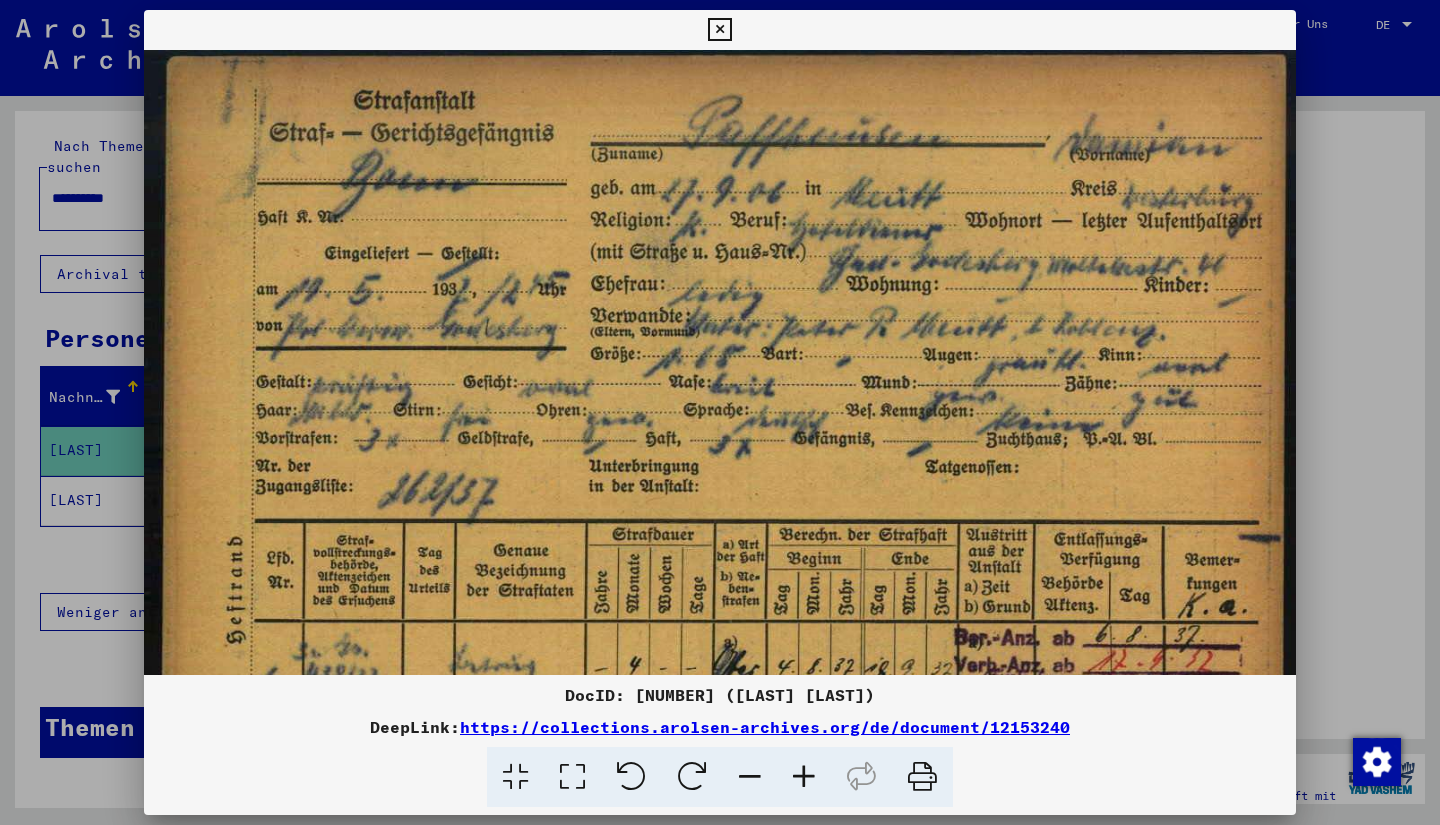 click at bounding box center (804, 777) 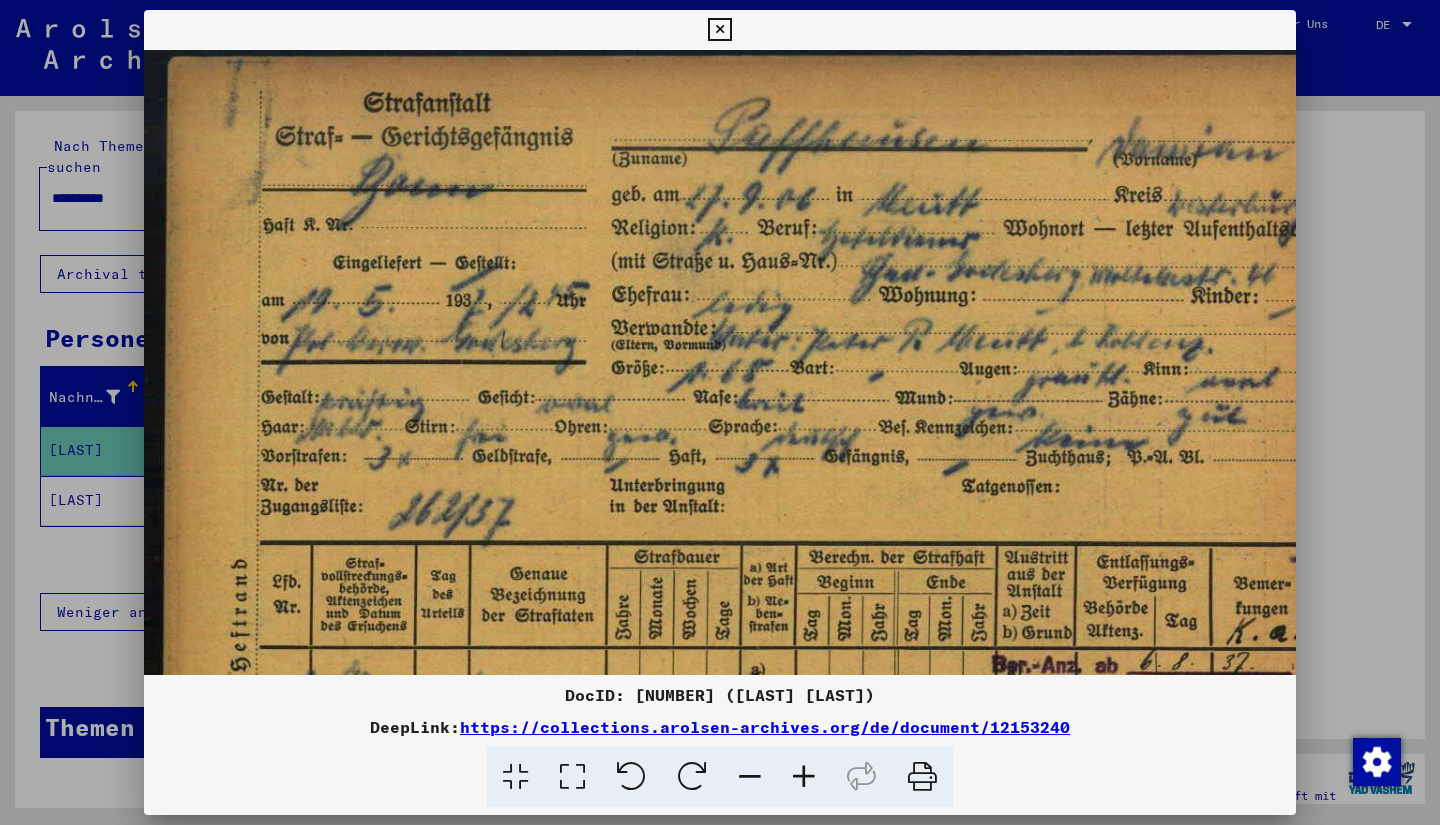 click at bounding box center (804, 777) 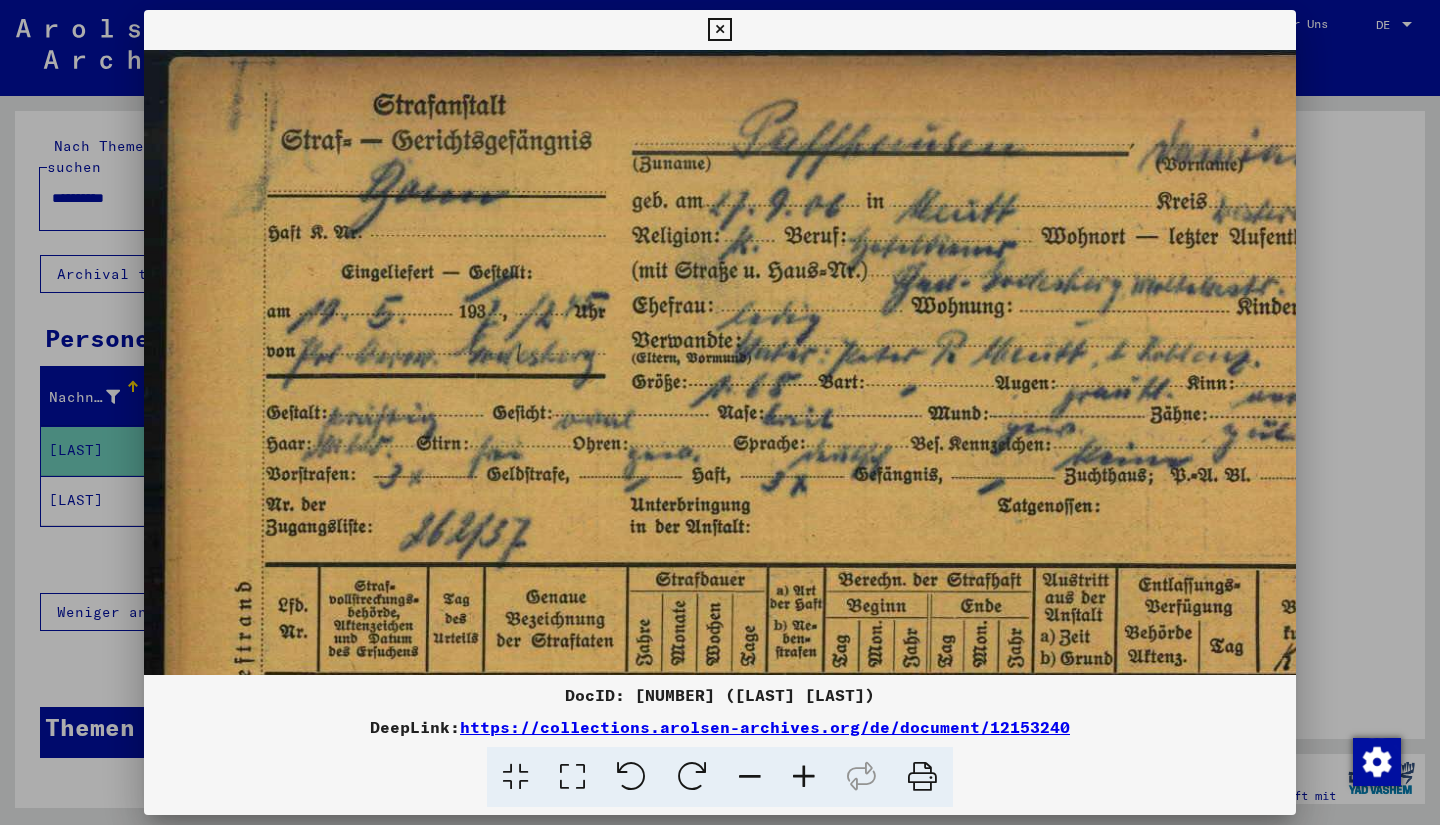 click at bounding box center (750, 777) 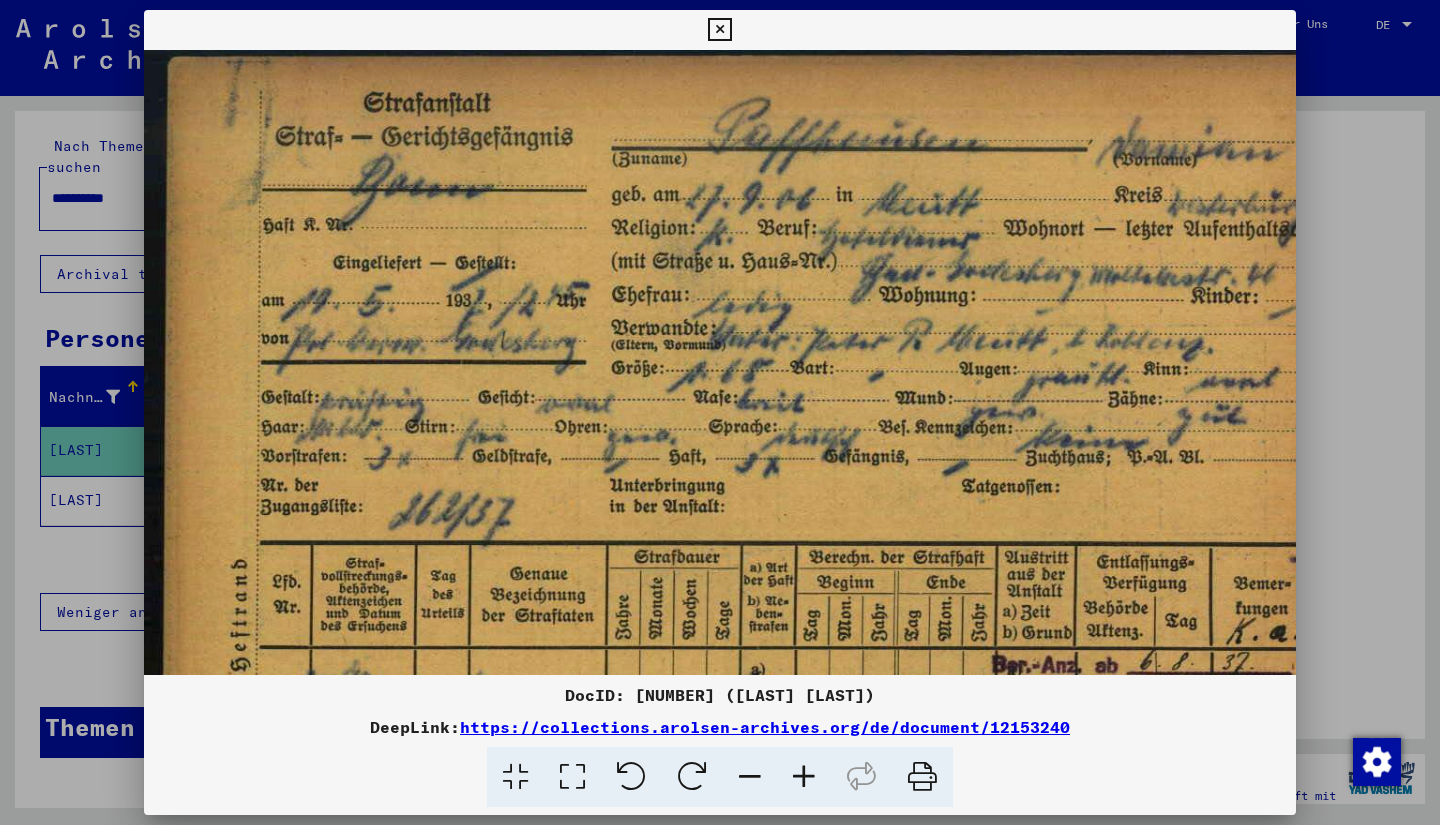 click at bounding box center [750, 777] 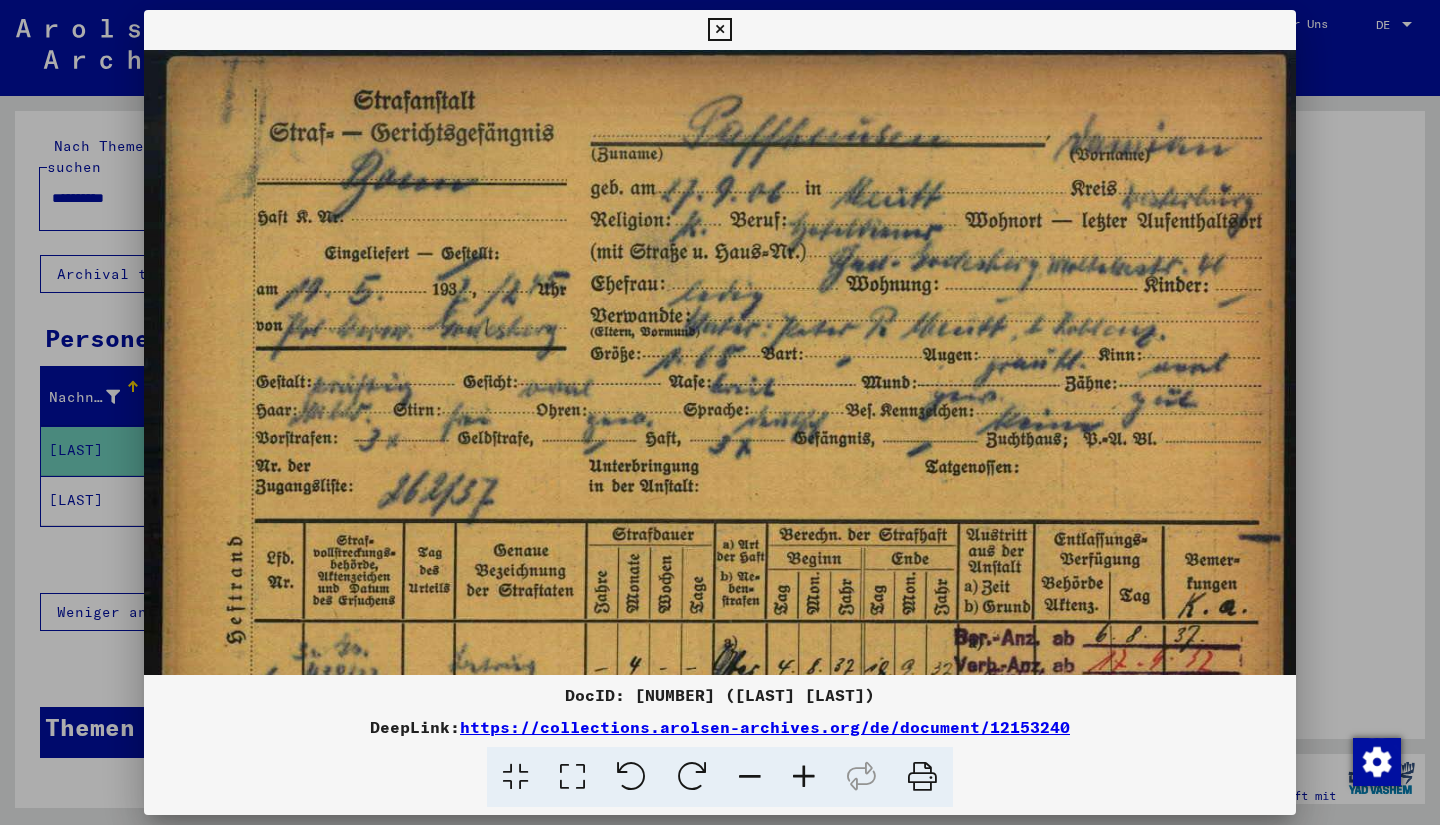 click at bounding box center (750, 777) 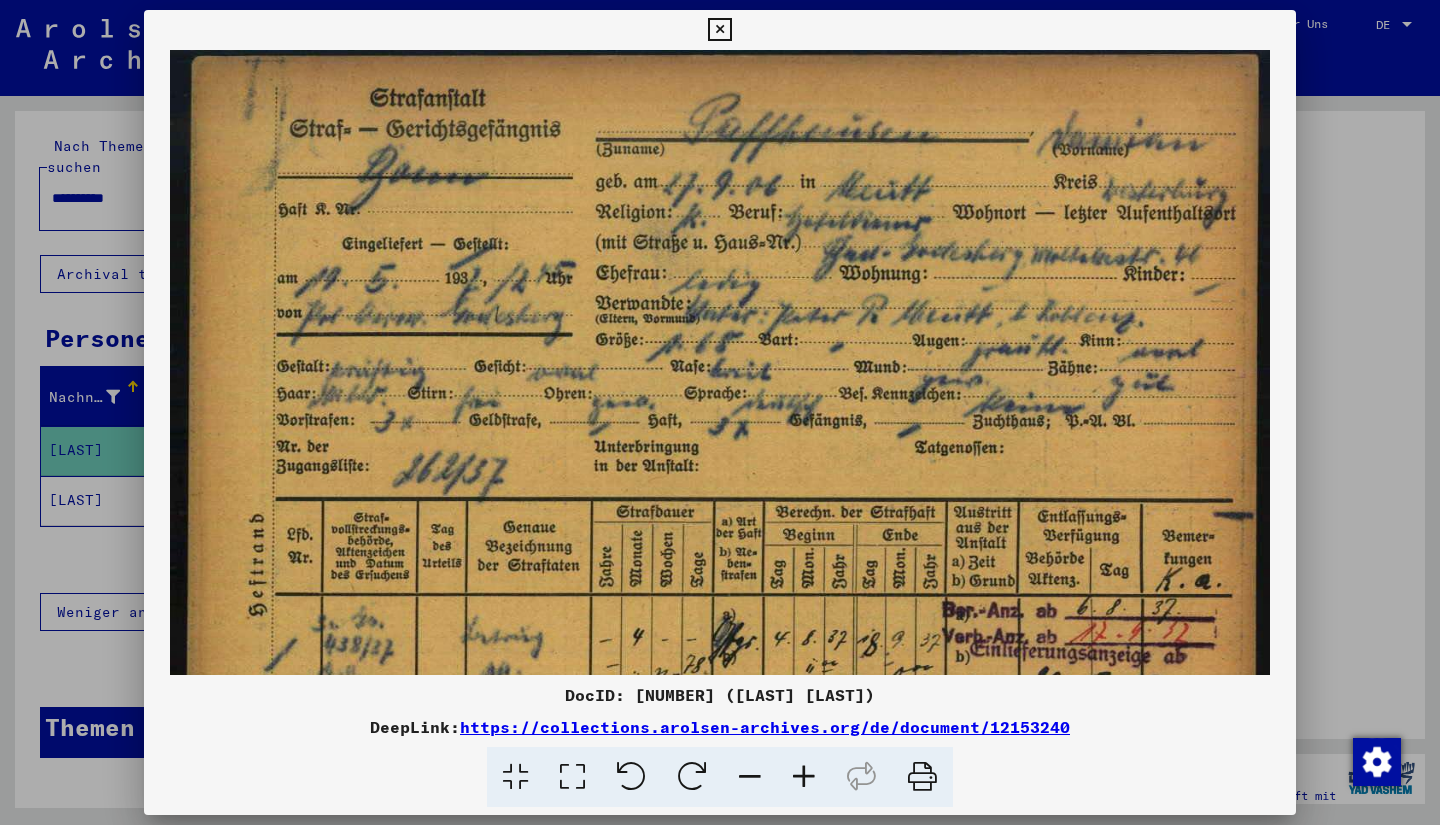 click at bounding box center [750, 777] 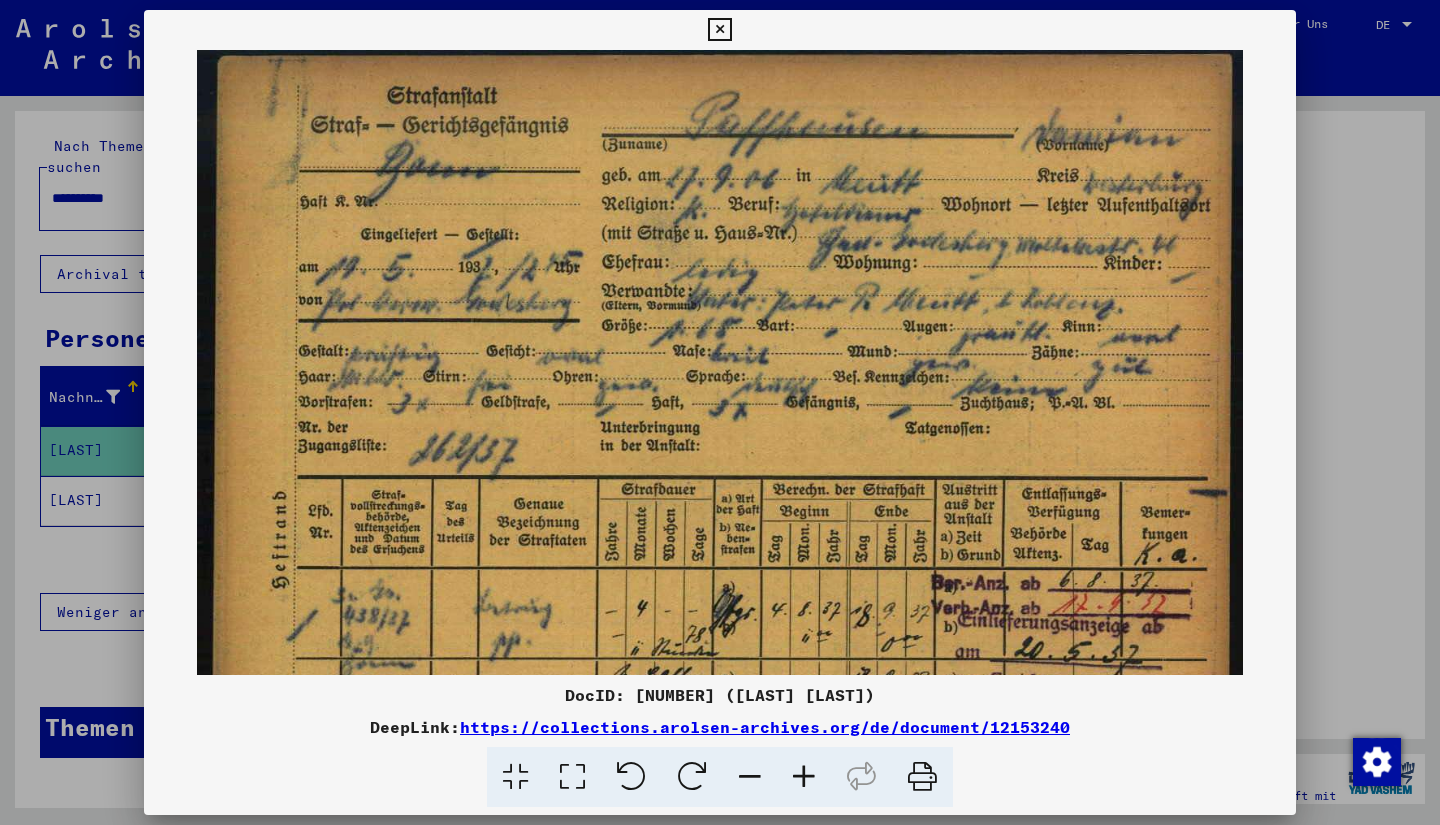 click at bounding box center (750, 777) 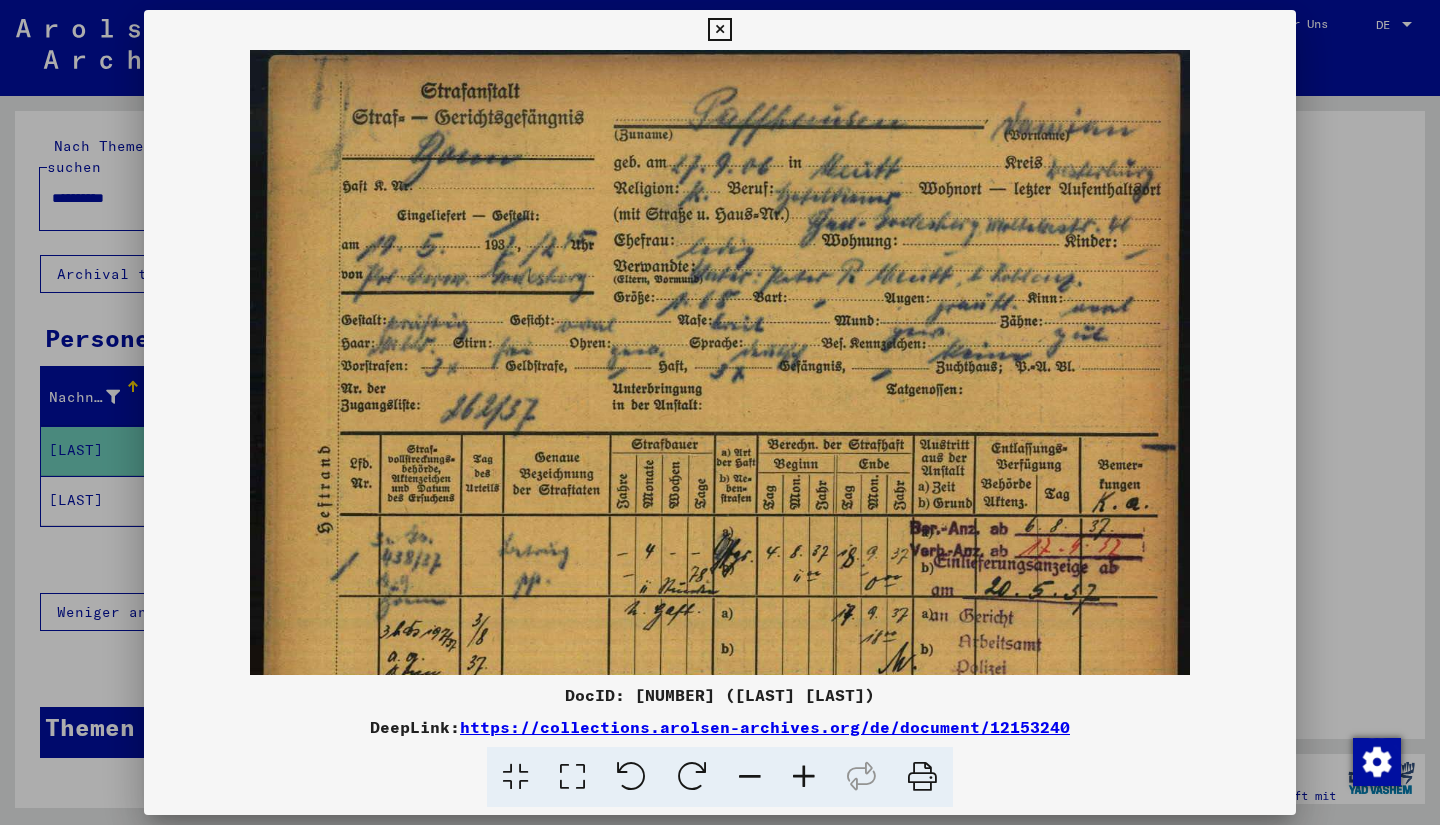 click at bounding box center (750, 777) 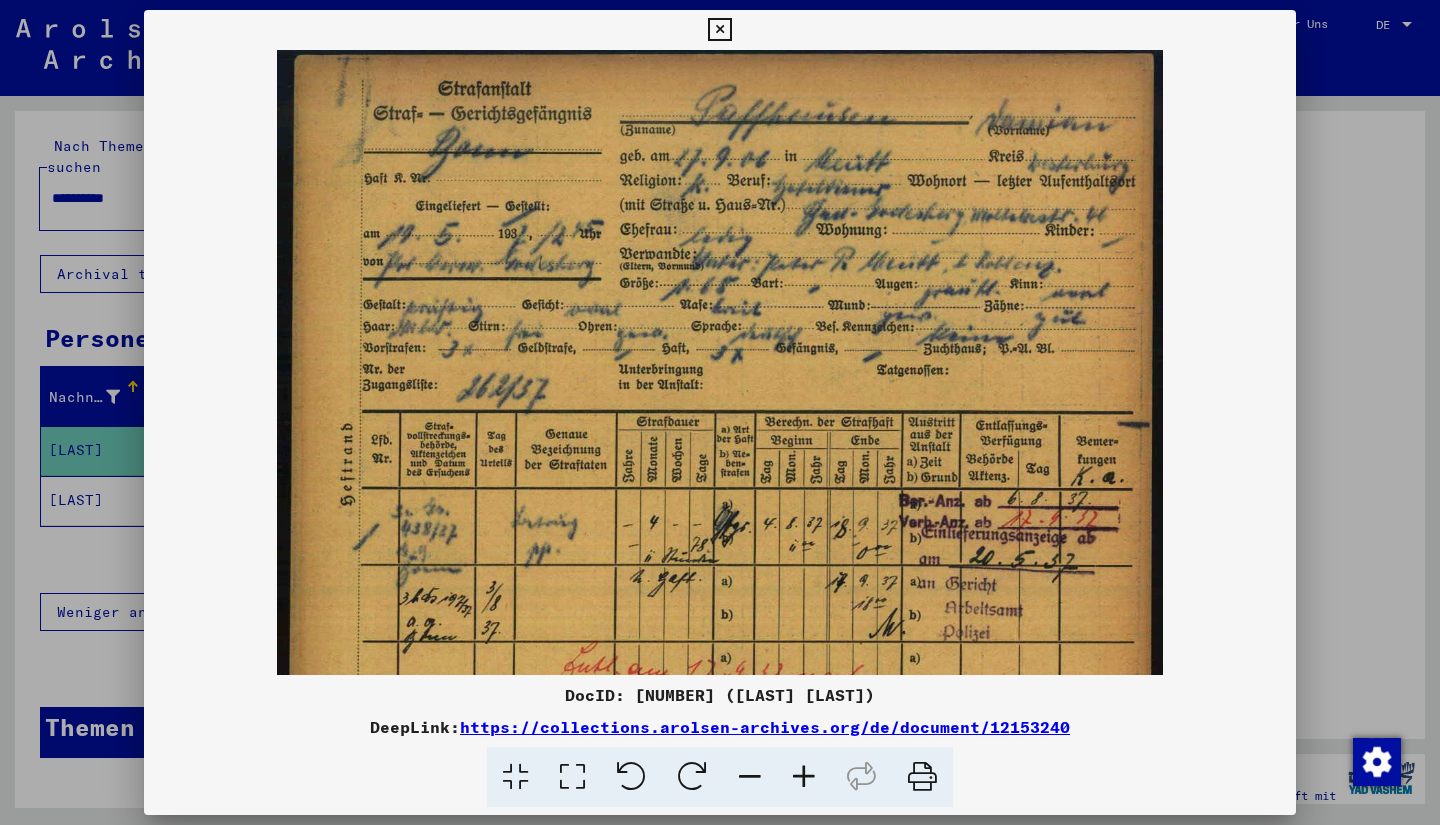 click at bounding box center [750, 777] 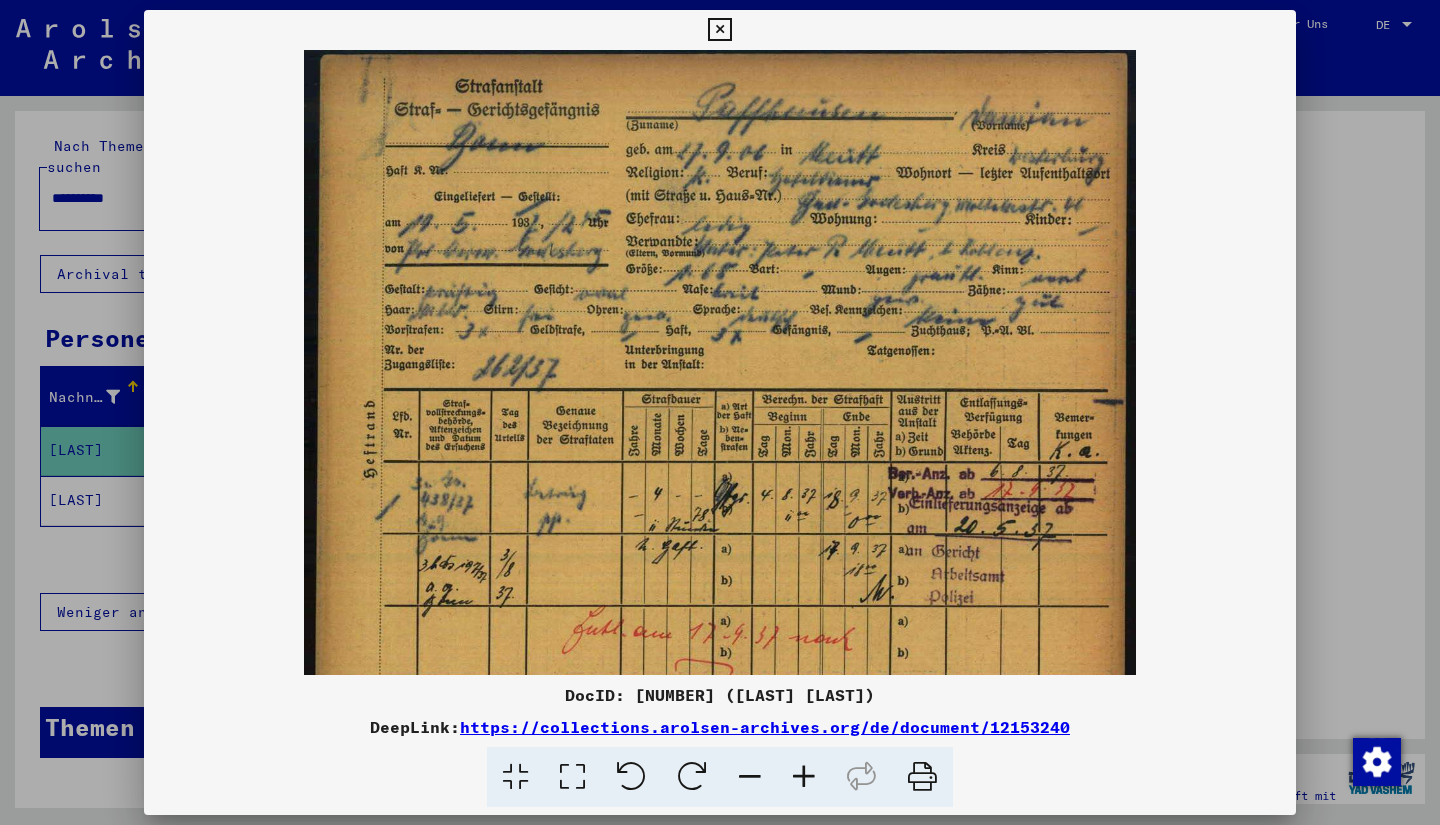 click at bounding box center (750, 777) 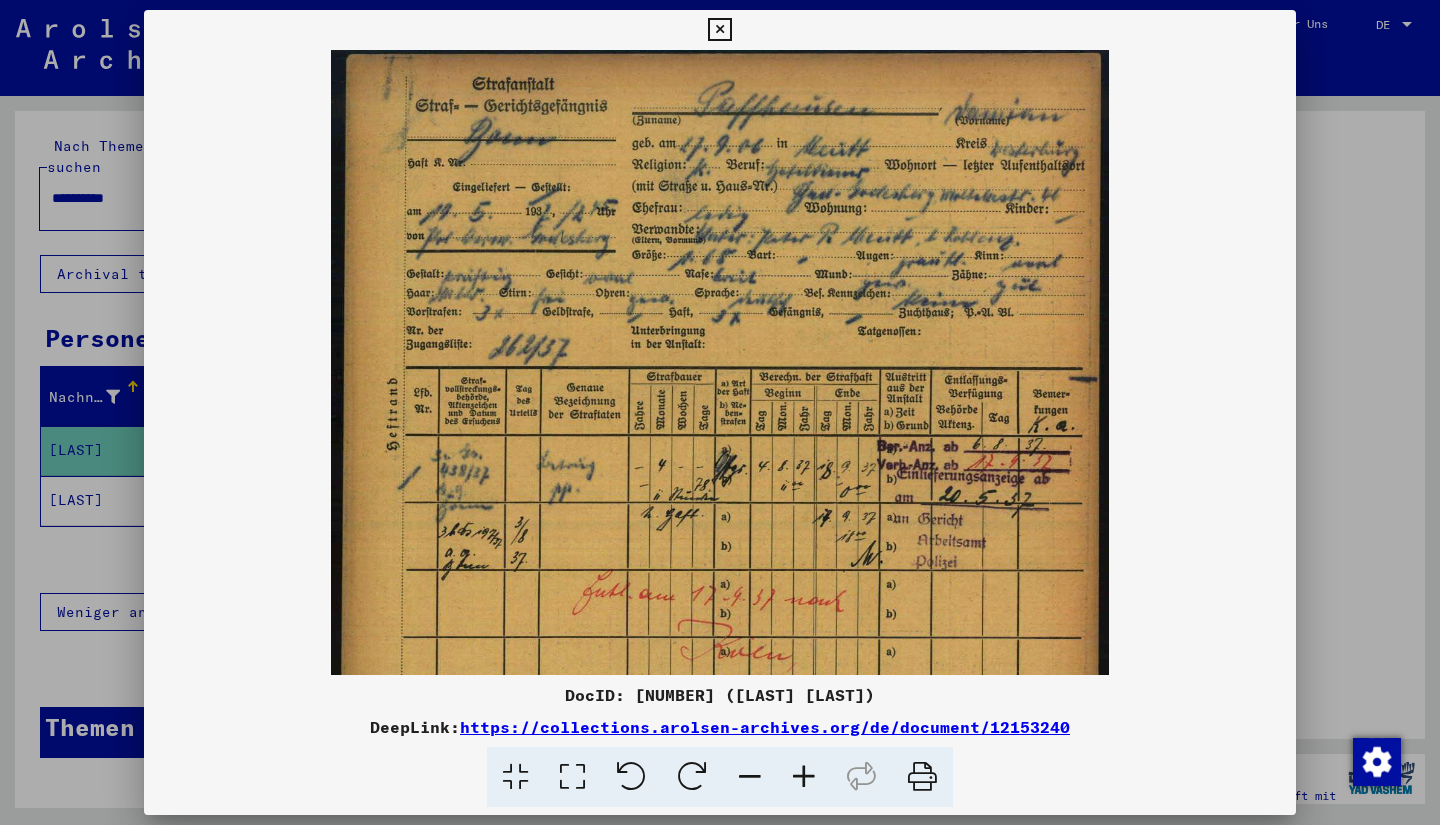 click at bounding box center [750, 777] 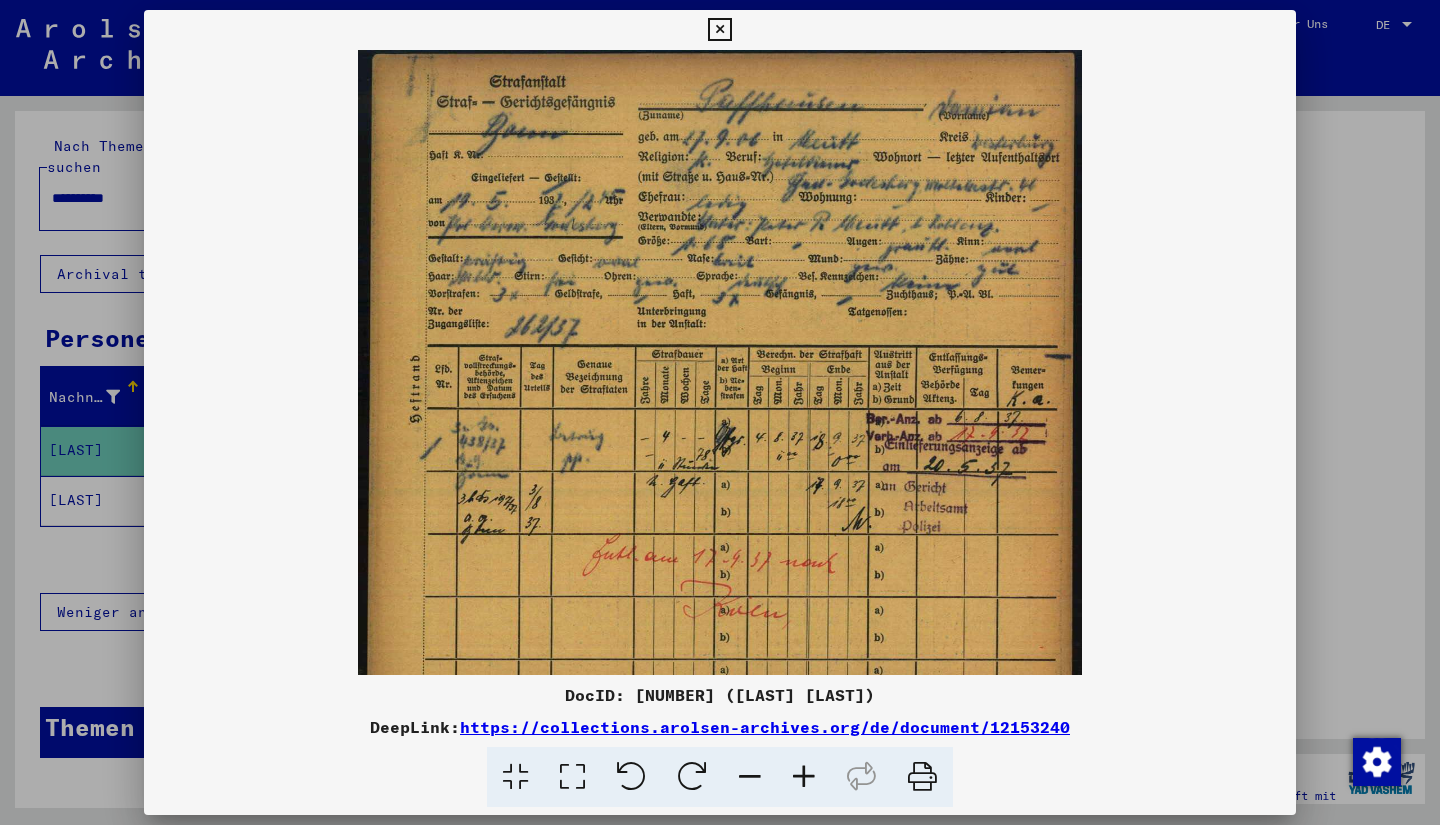 click at bounding box center [750, 777] 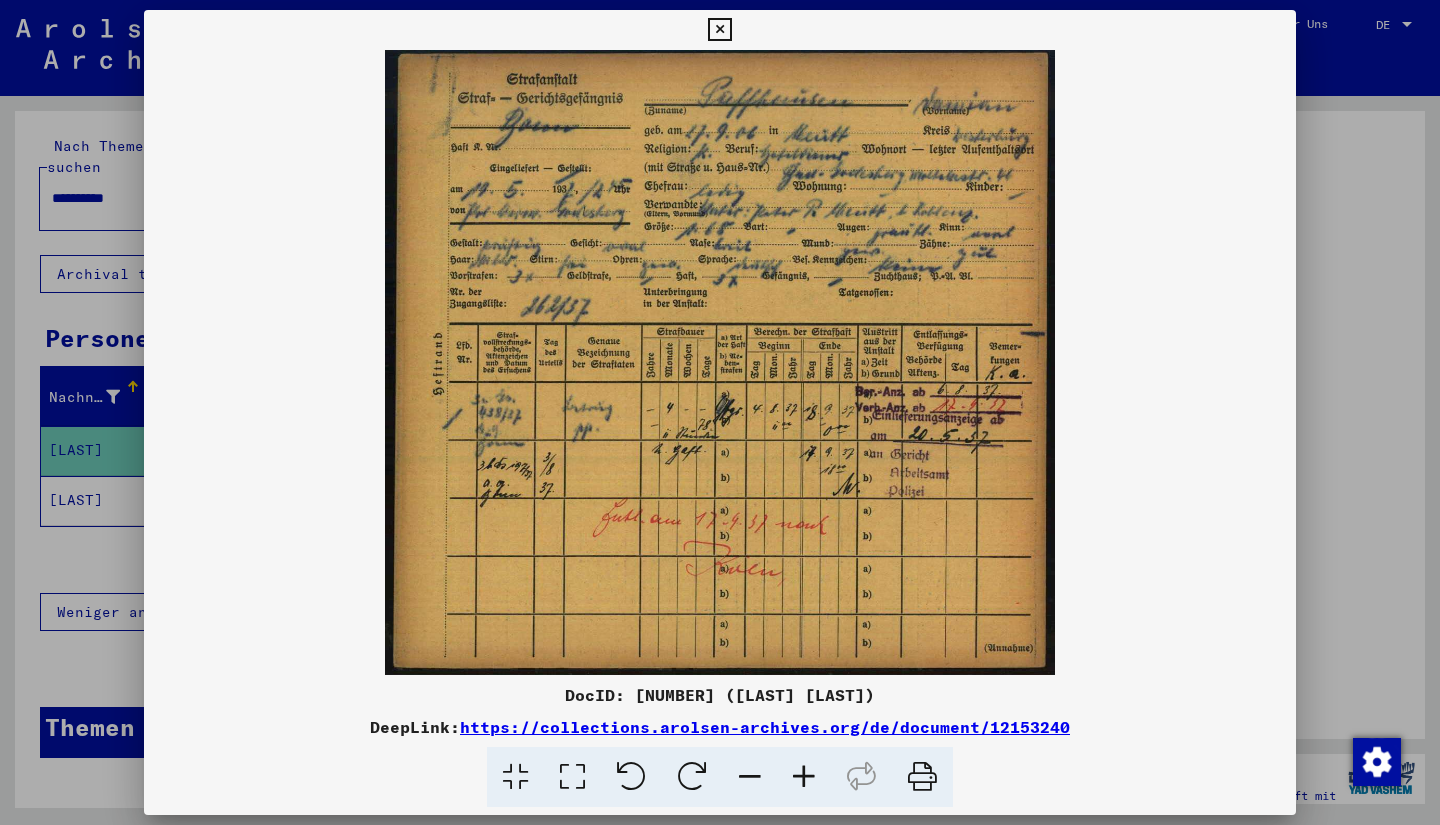 click at bounding box center (750, 777) 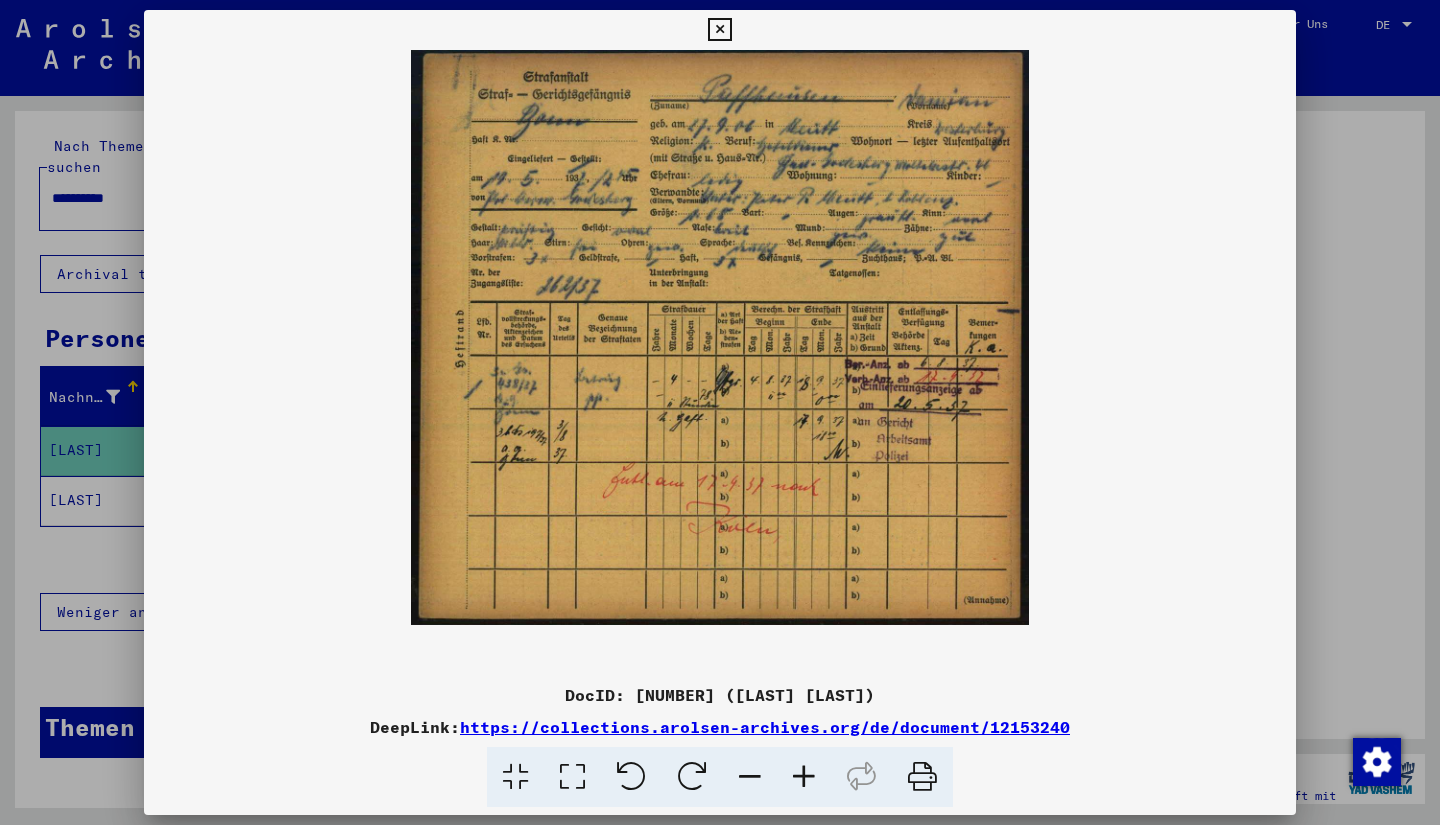 click at bounding box center (750, 777) 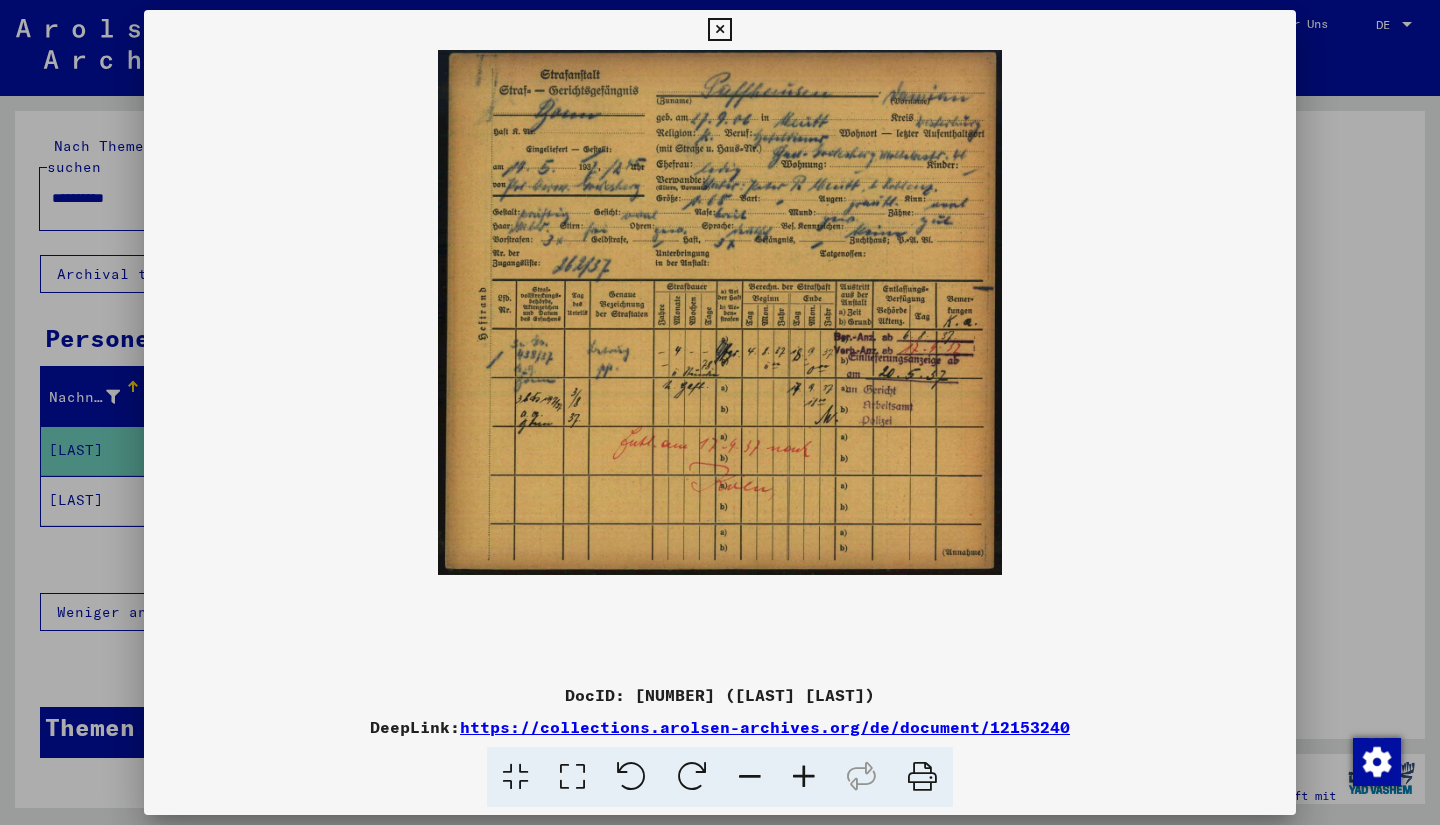 click at bounding box center (804, 777) 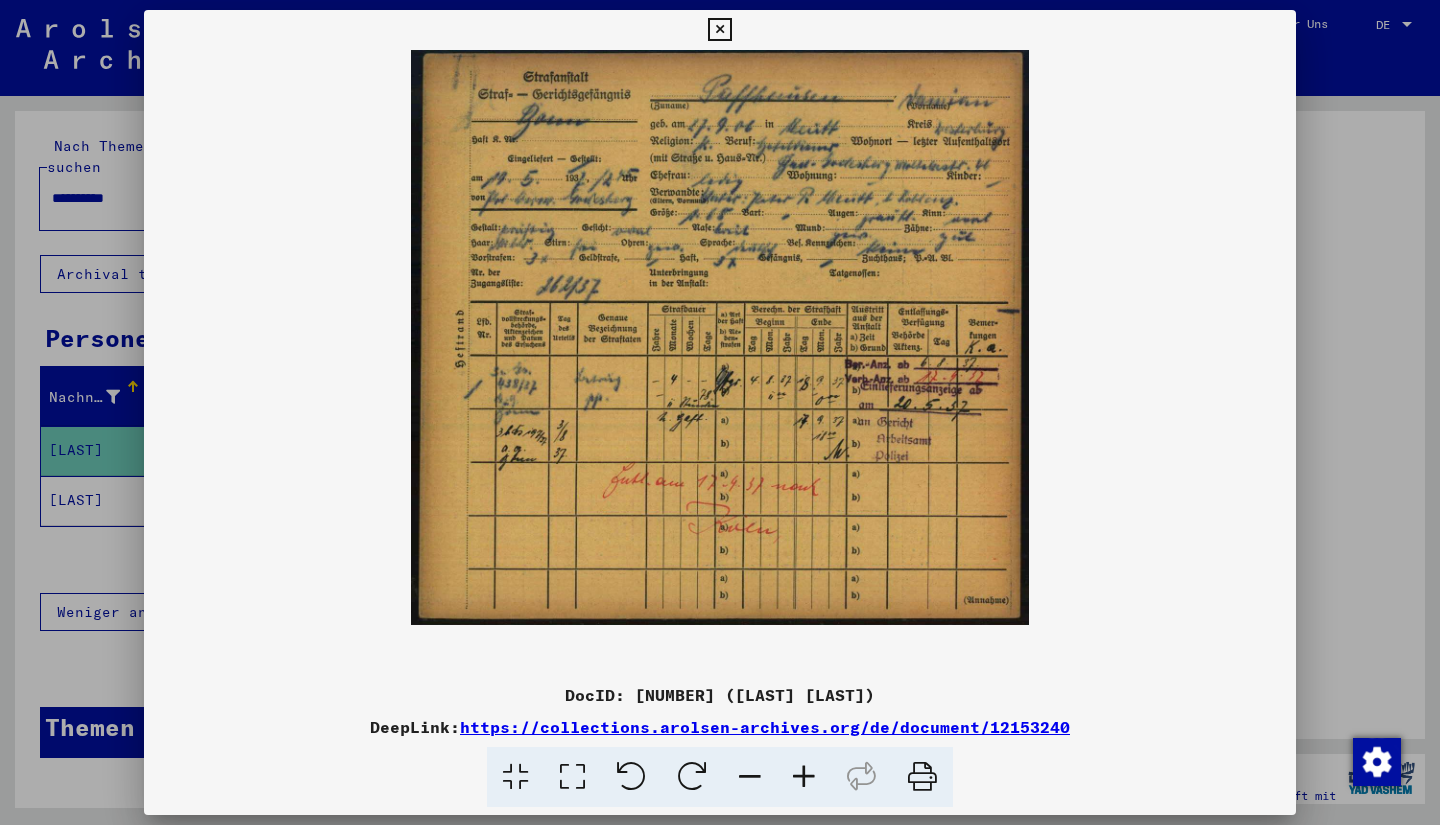 click at bounding box center [804, 777] 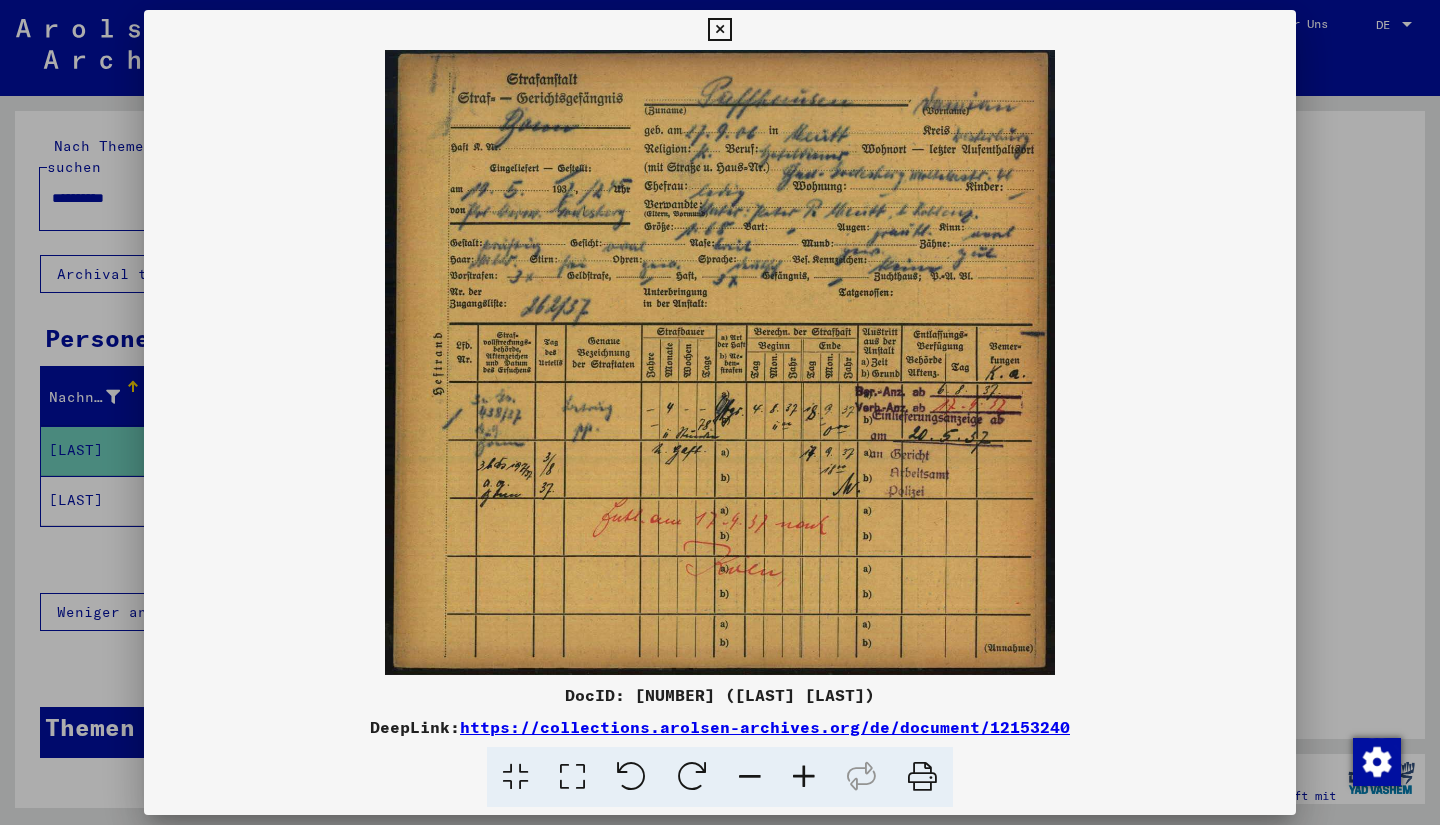 click at bounding box center (804, 777) 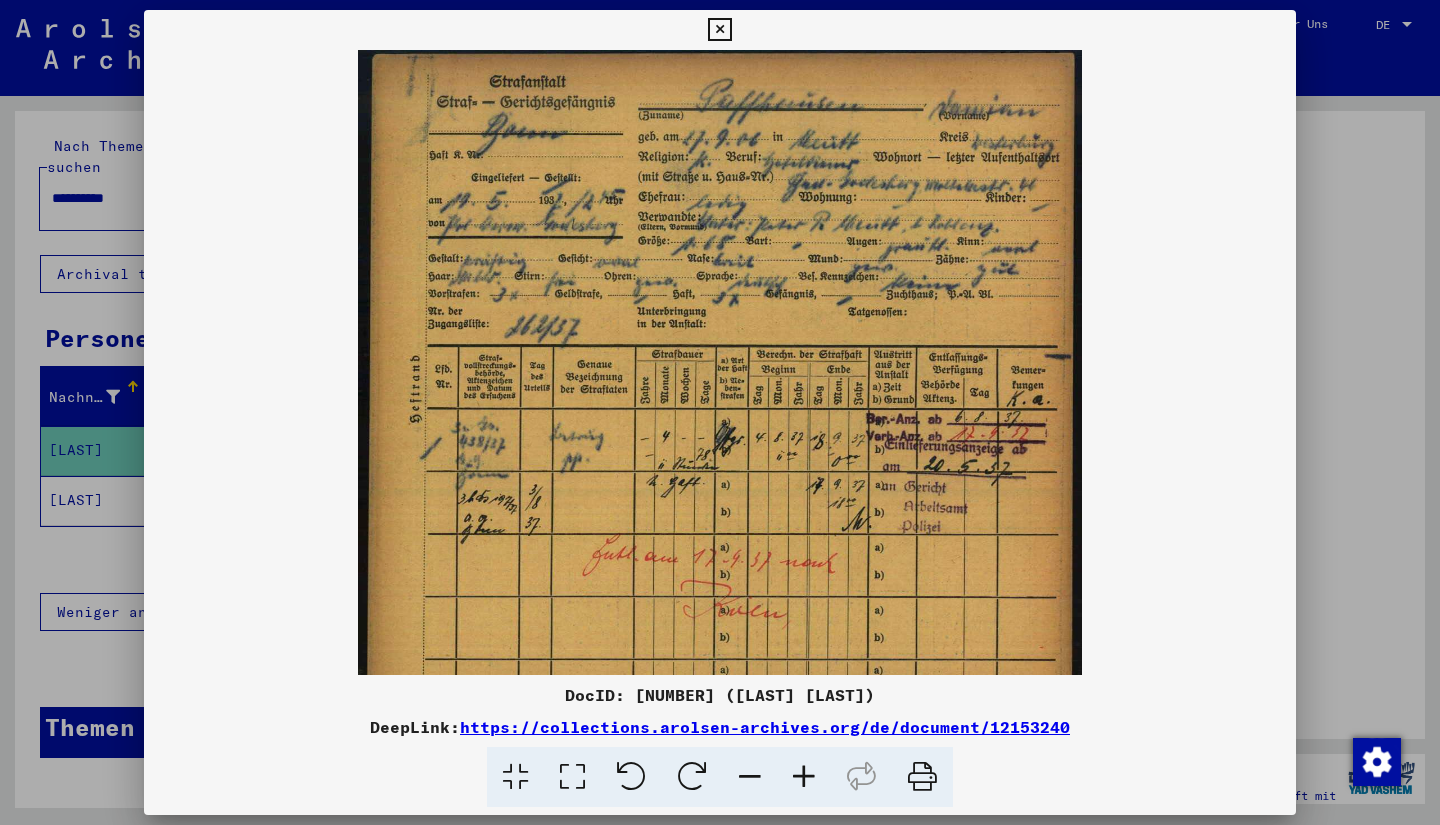 click at bounding box center [804, 777] 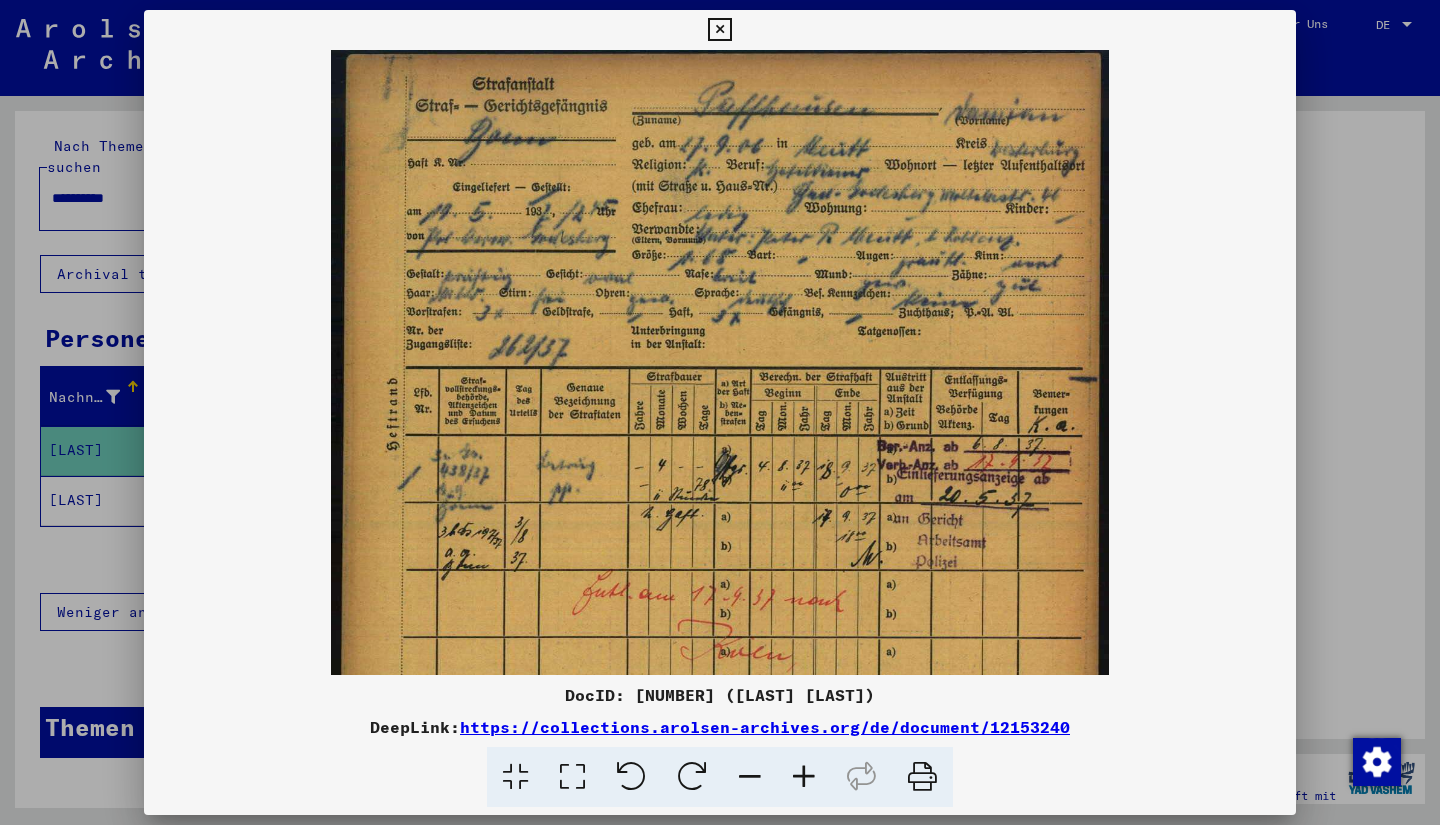 click at bounding box center (719, 30) 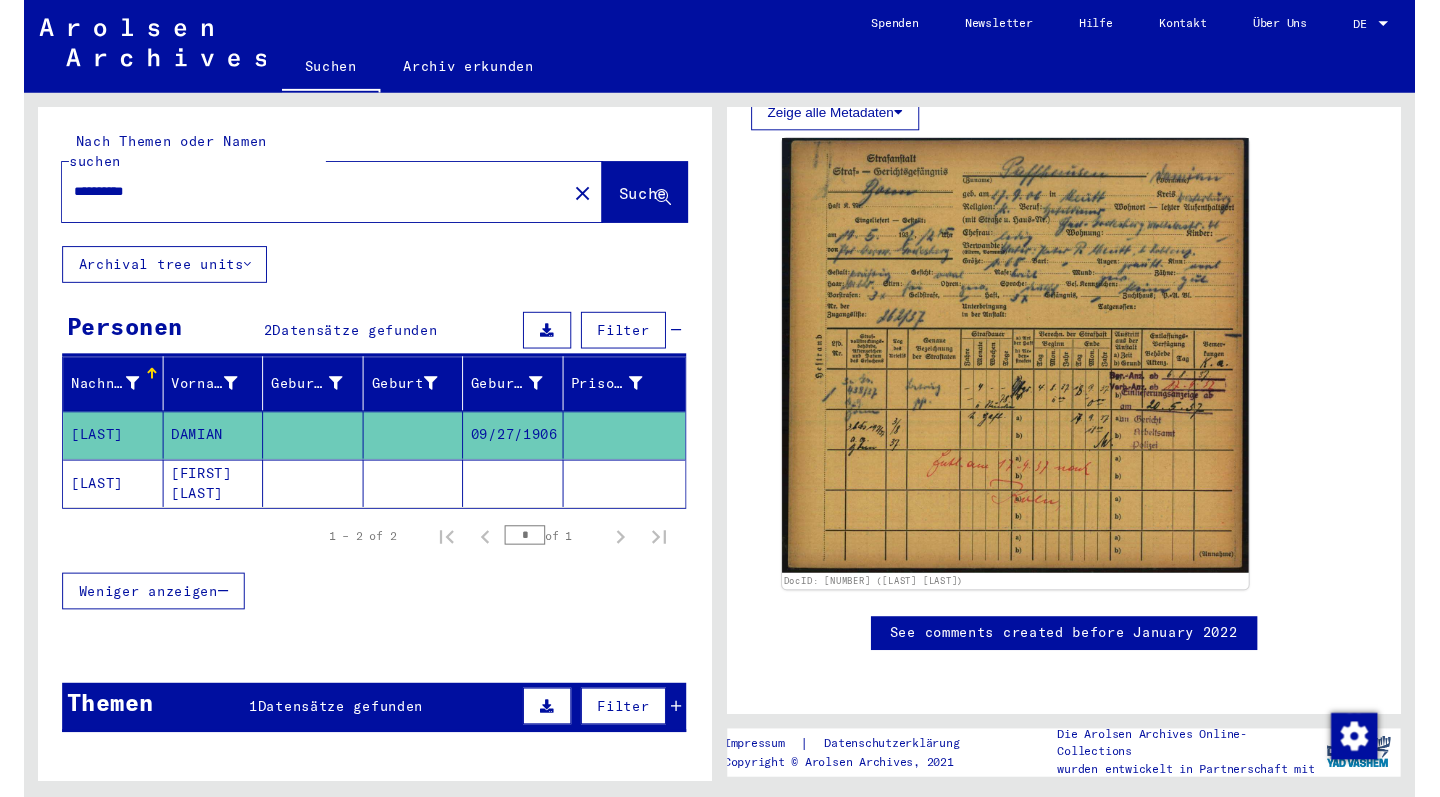 scroll, scrollTop: 686, scrollLeft: 0, axis: vertical 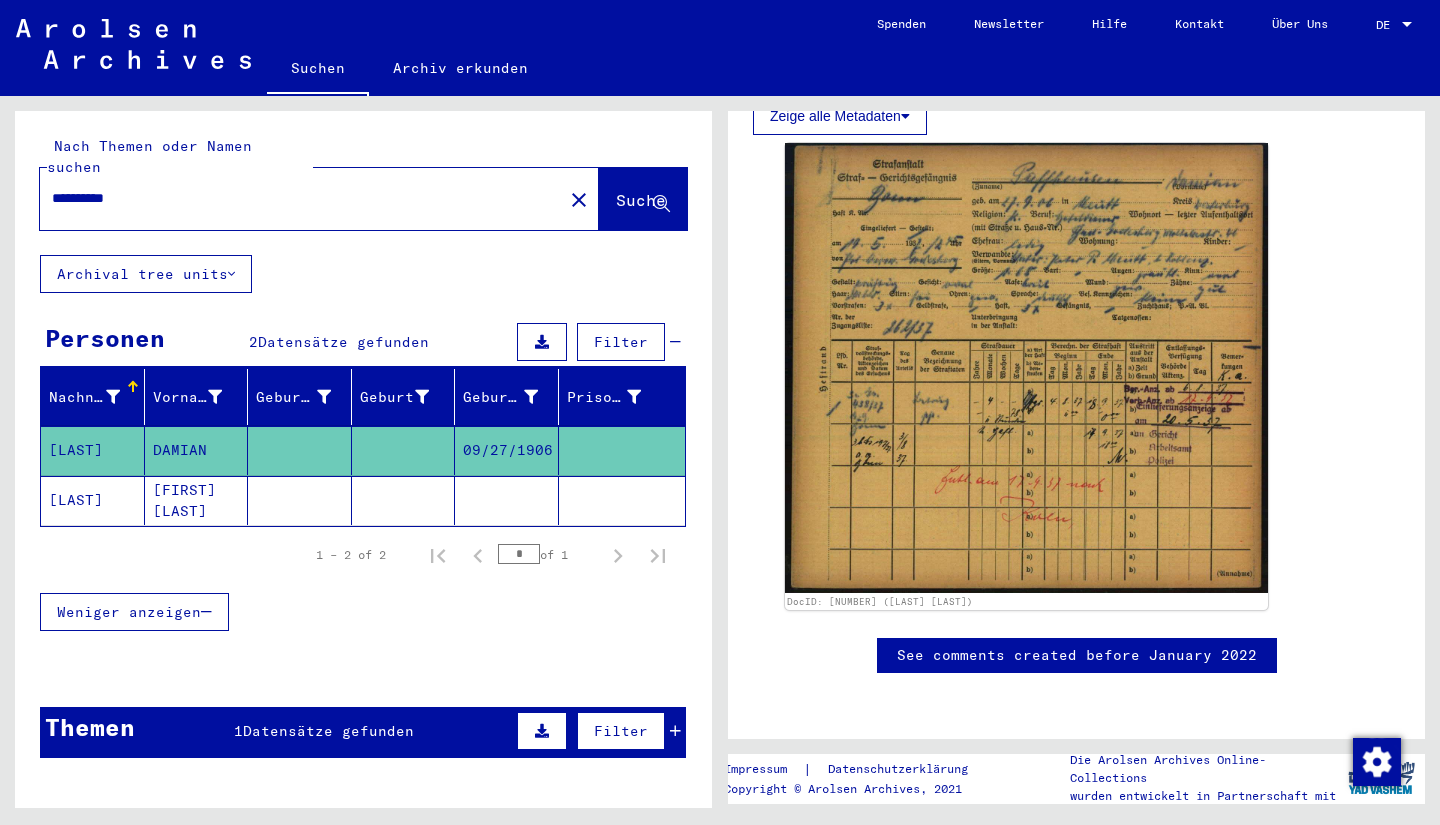 click on "See comments created before January 2022" 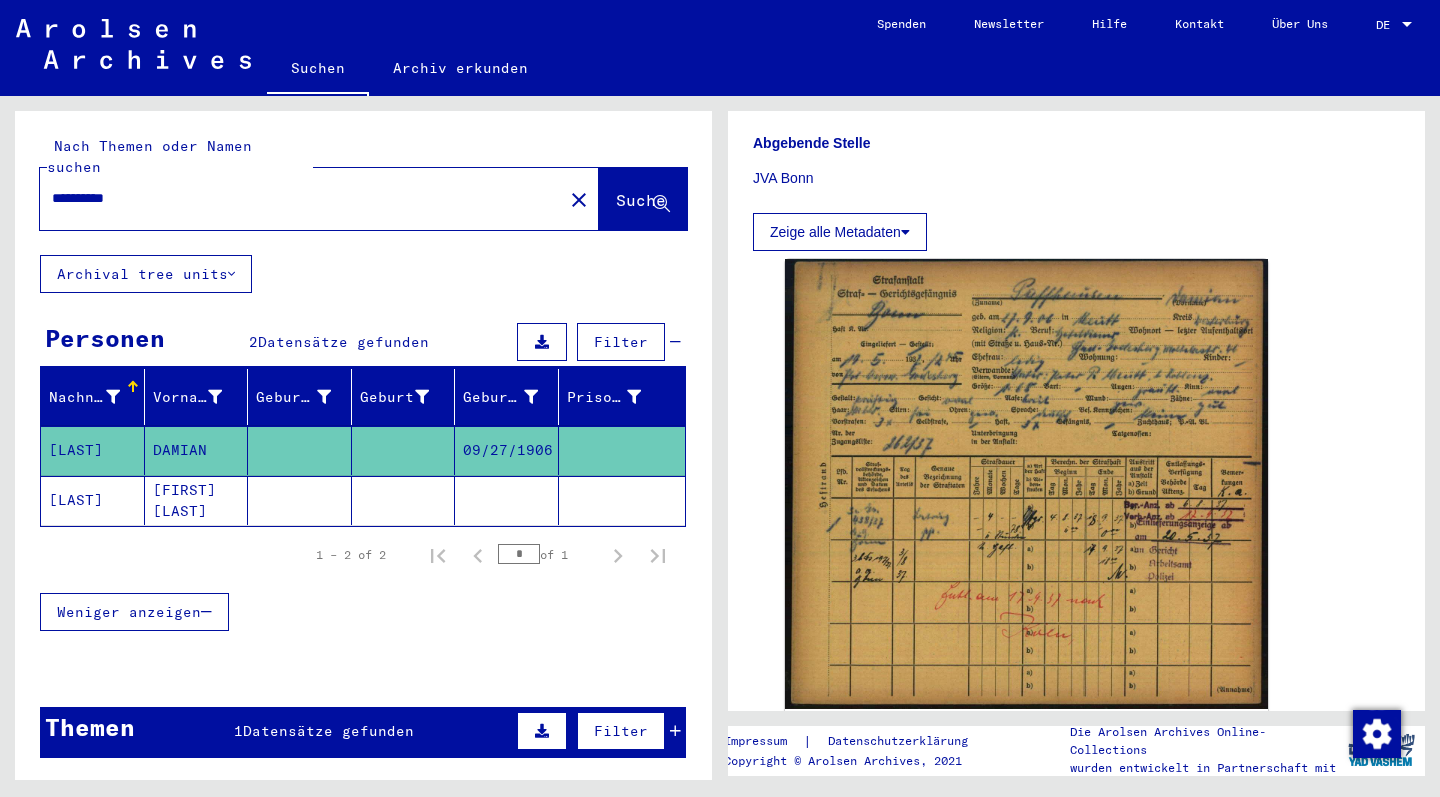 scroll, scrollTop: 467, scrollLeft: 0, axis: vertical 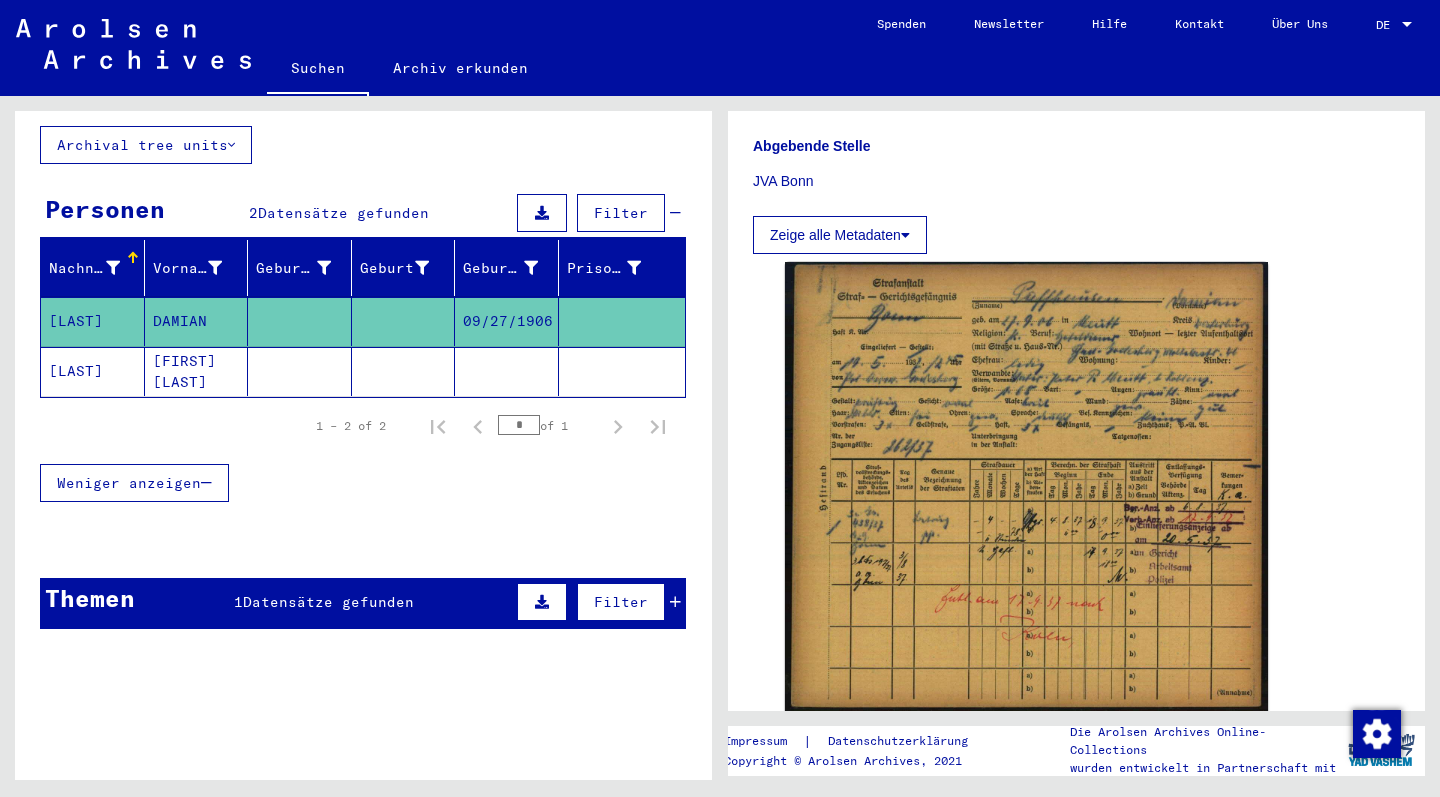 click on "Themen 1  Datensätze gefunden  Filter" at bounding box center (363, 603) 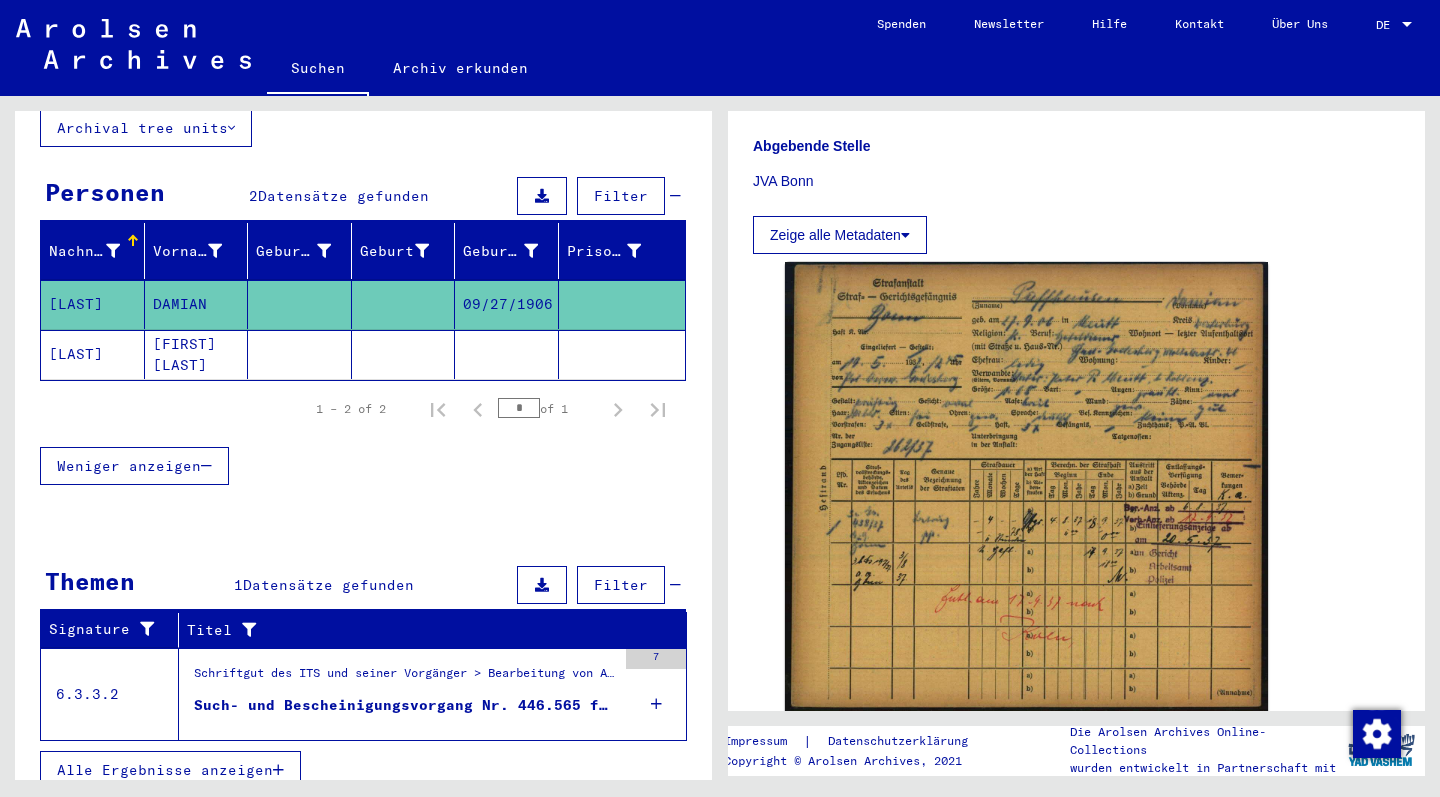 scroll, scrollTop: 145, scrollLeft: 0, axis: vertical 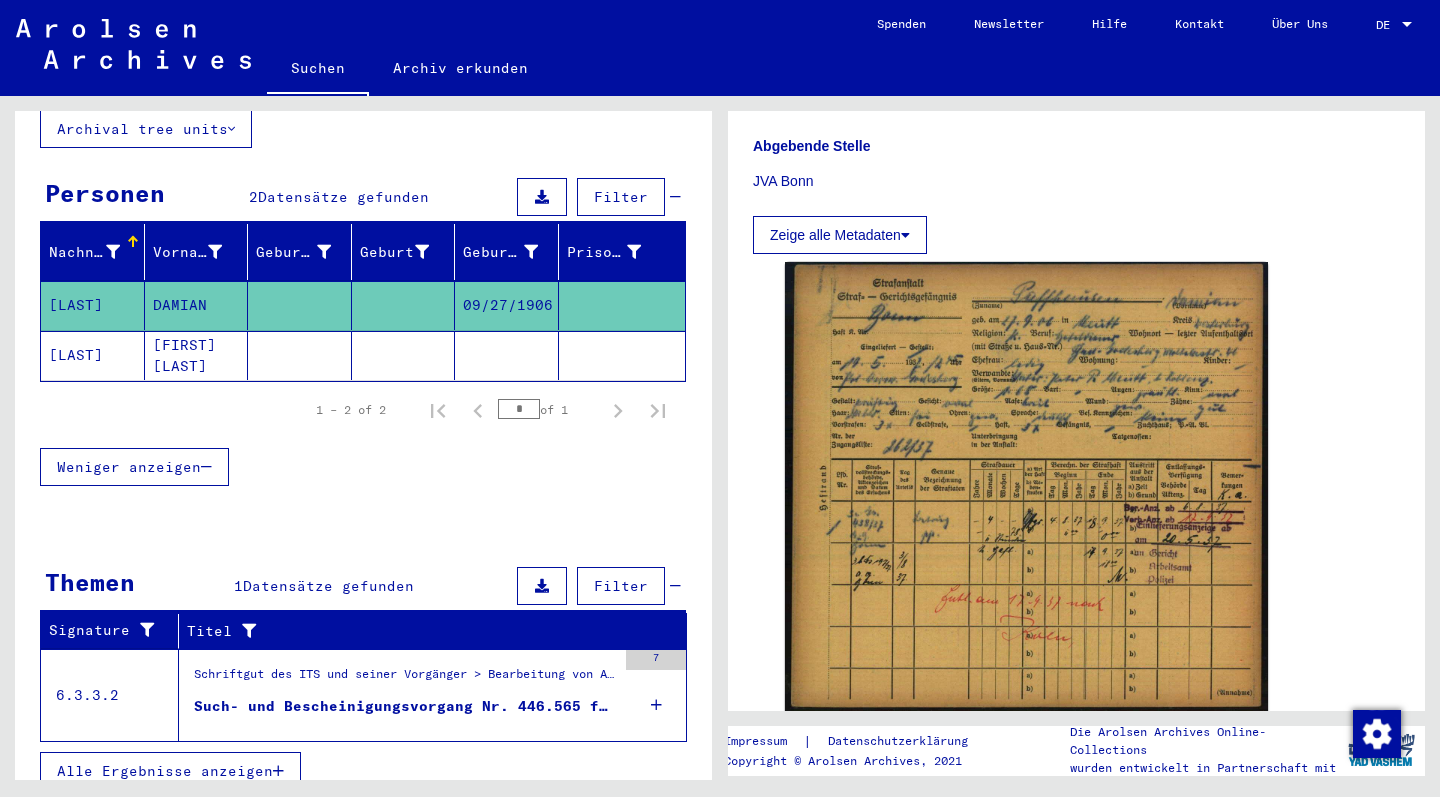 click on "Such- und Bescheinigungsvorgang Nr. 446.565 für TSCHMIROW, [FIRST] geboren [DATE]" at bounding box center [405, 706] 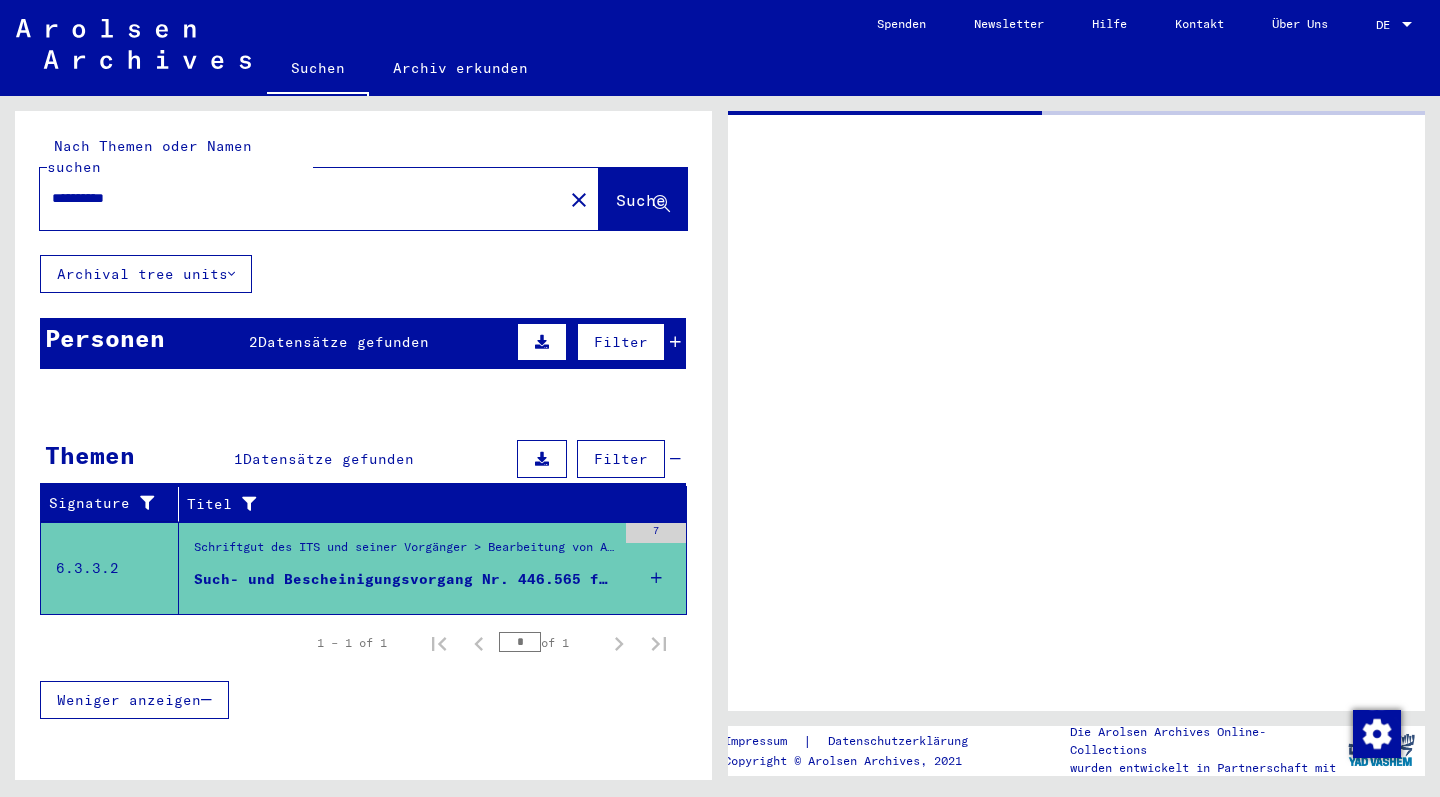 scroll, scrollTop: 0, scrollLeft: 0, axis: both 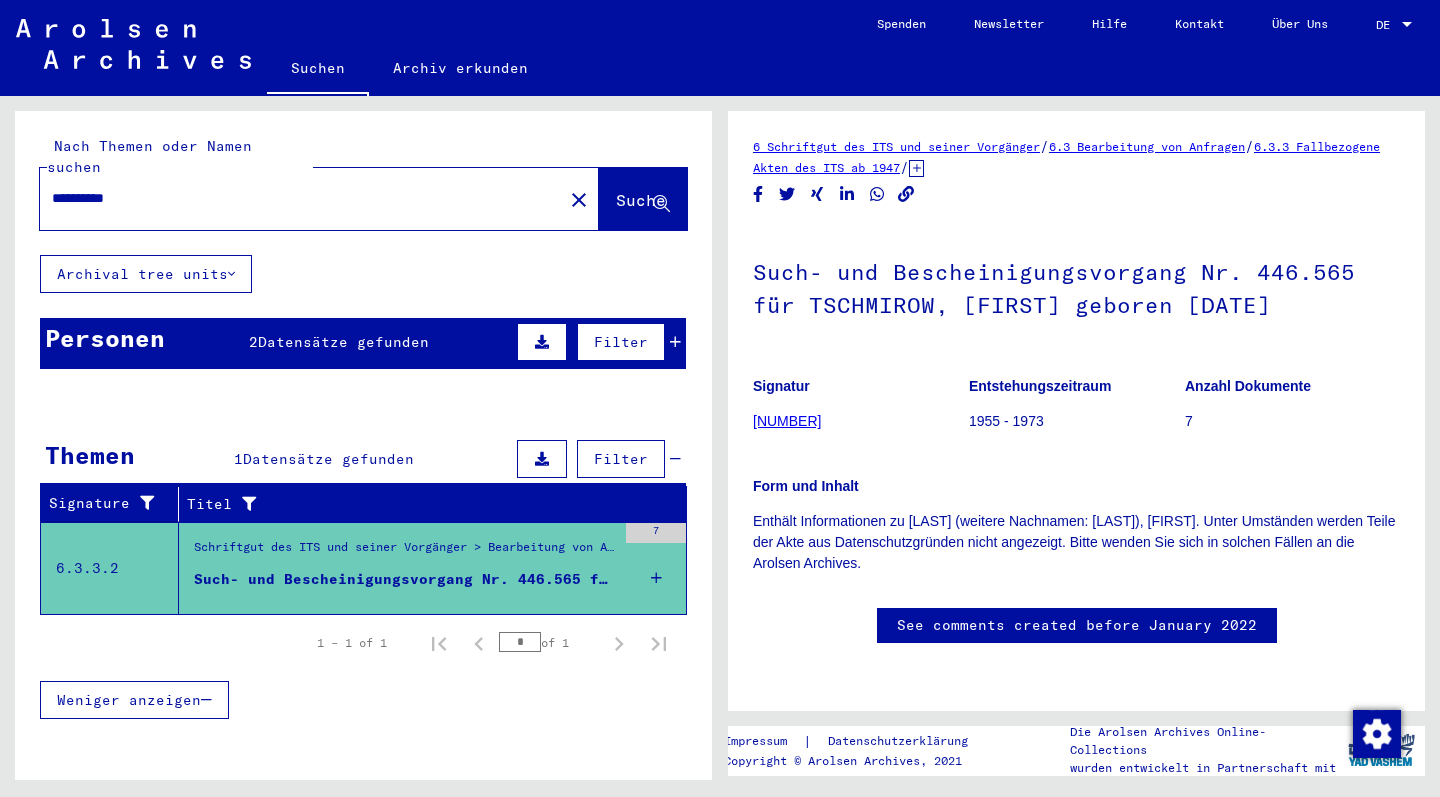 click on "[NUMBER]" 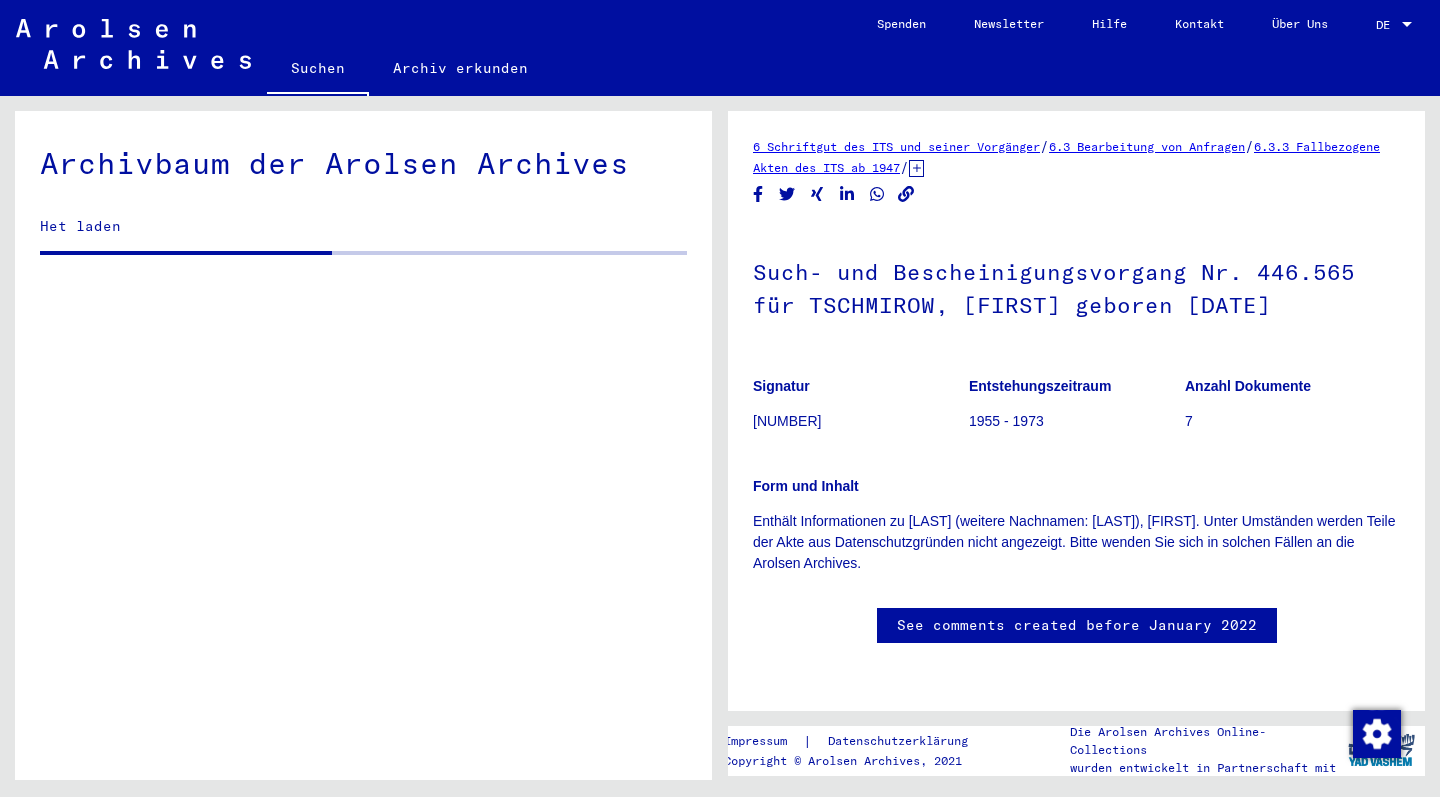 scroll, scrollTop: 0, scrollLeft: 0, axis: both 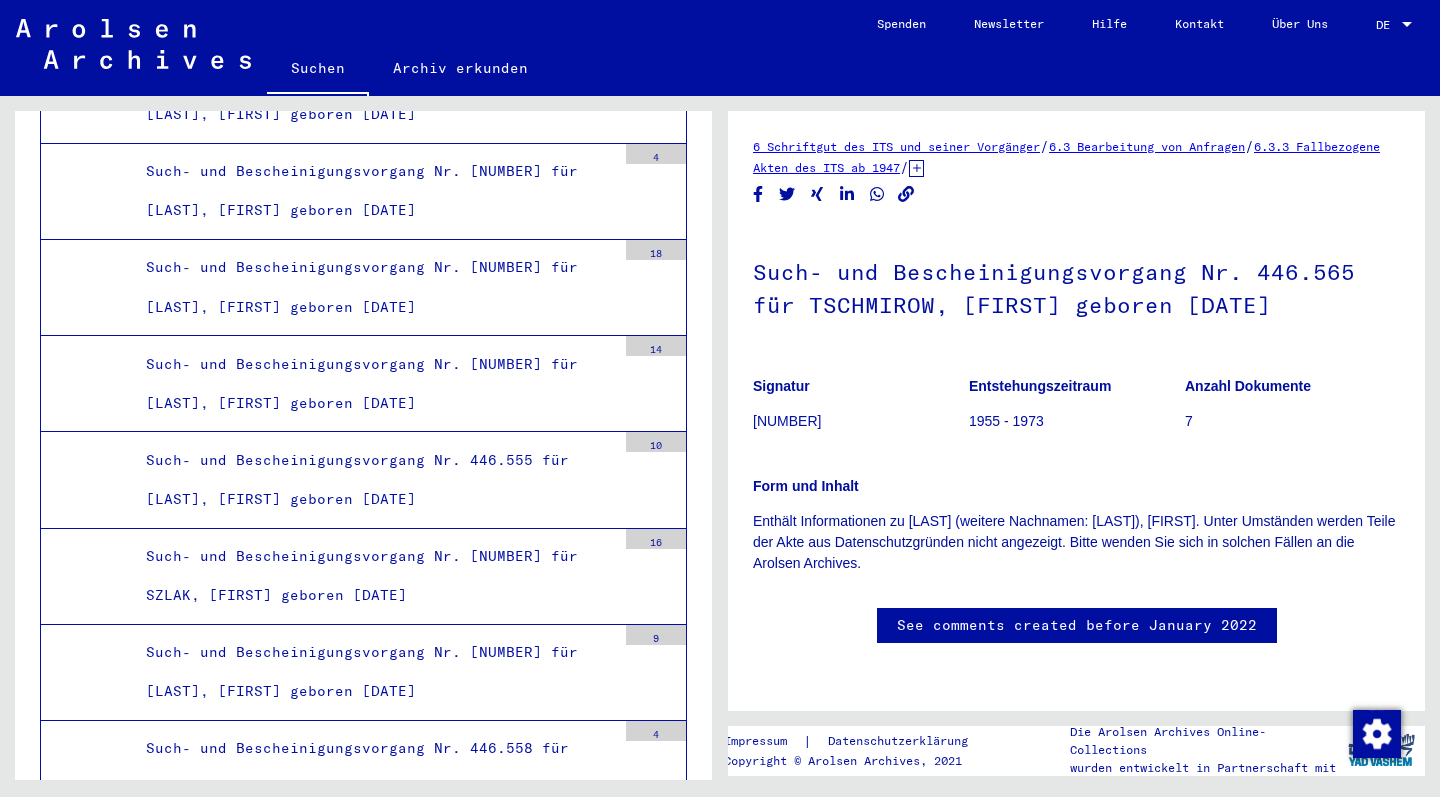 click 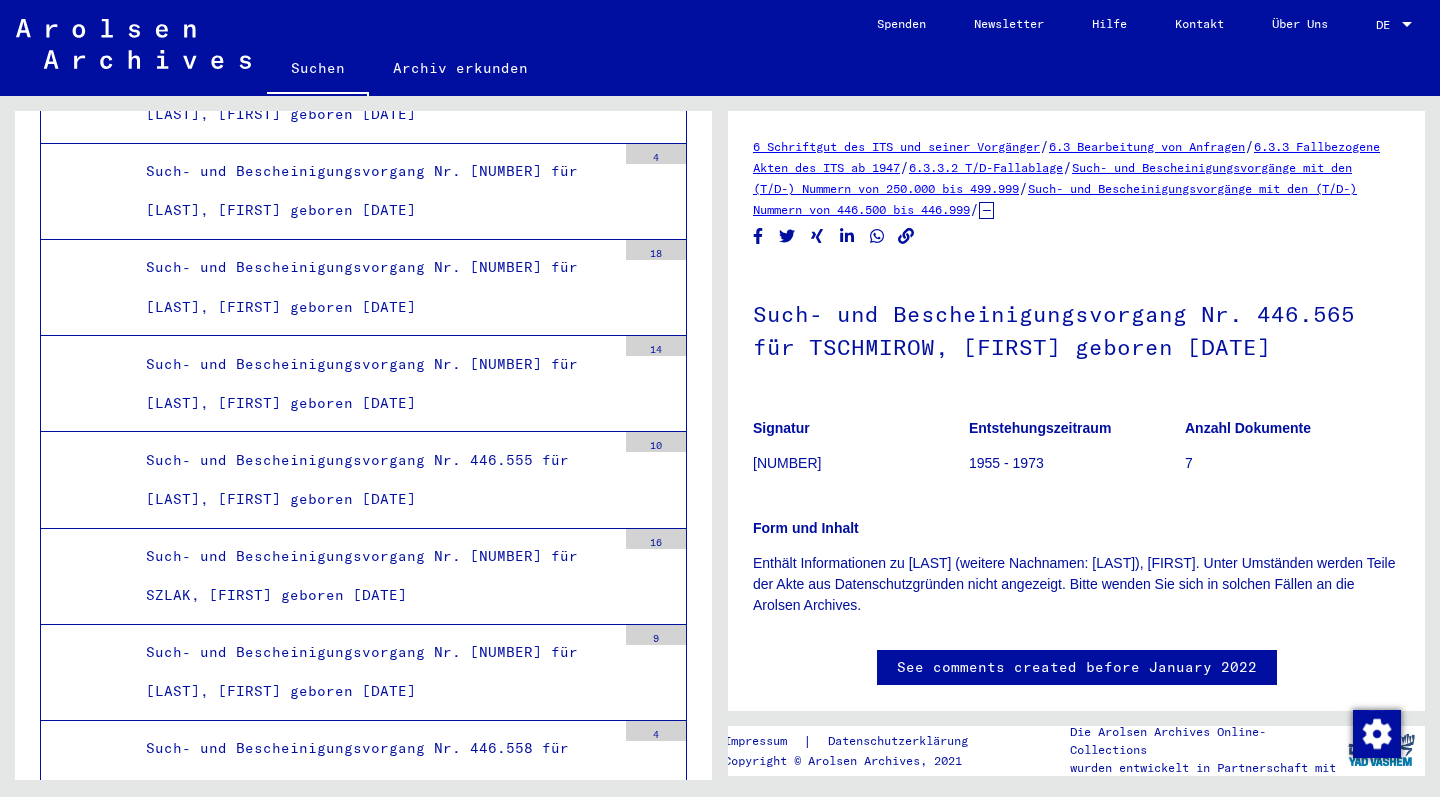 click on "Such- und Bescheinigungsvorgänge mit den (T/D-) Nummern von 446.500 bis 446.999" 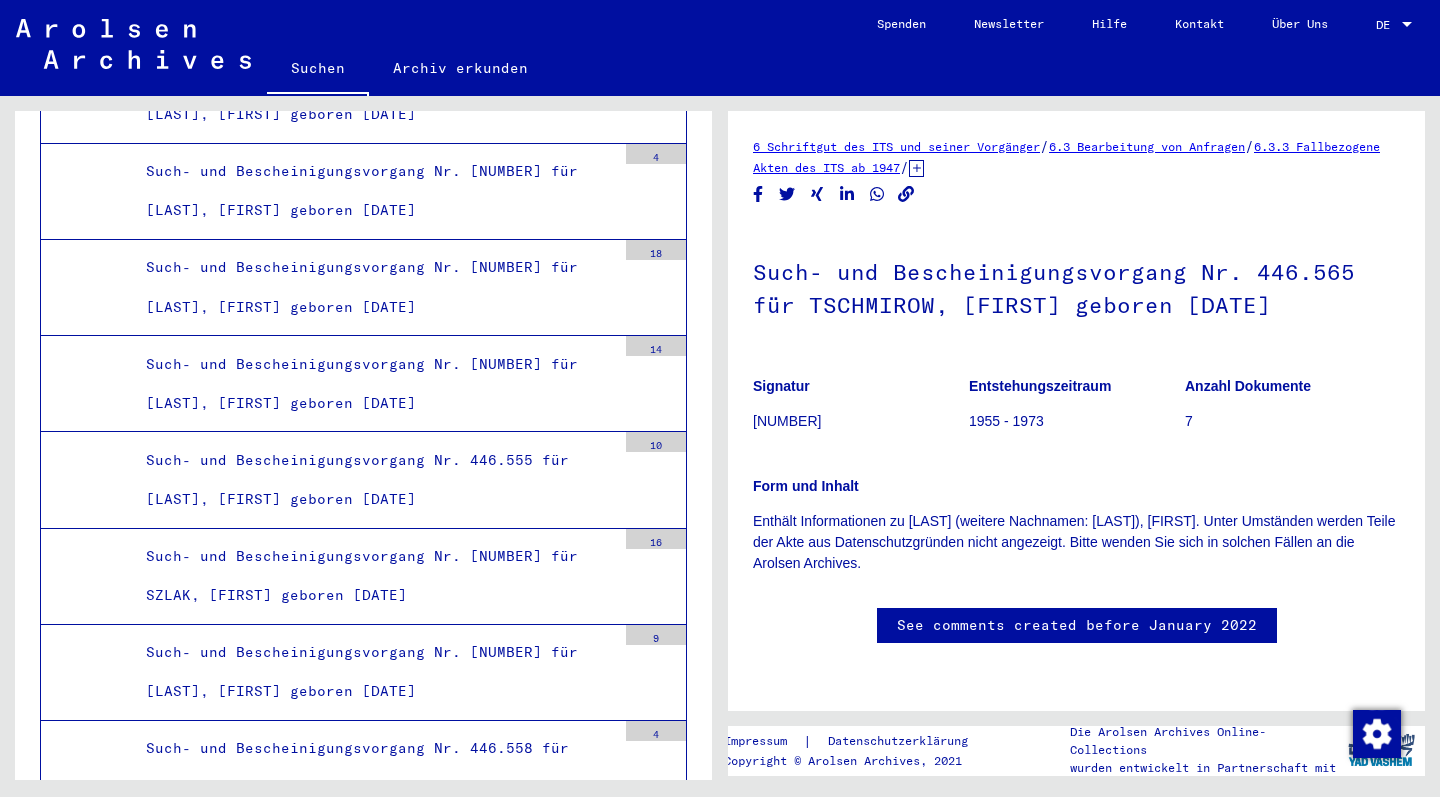 scroll, scrollTop: 0, scrollLeft: 0, axis: both 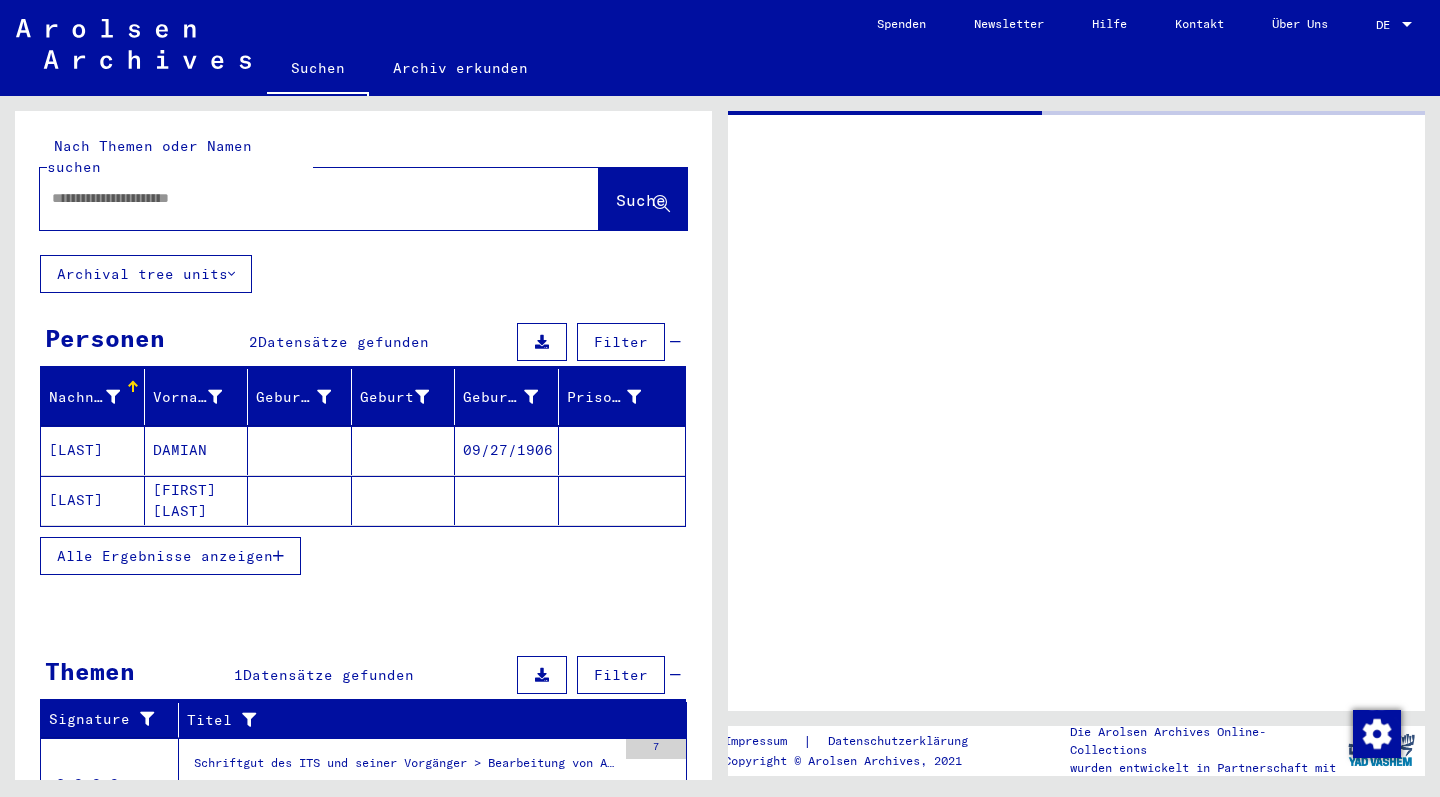 type on "*******" 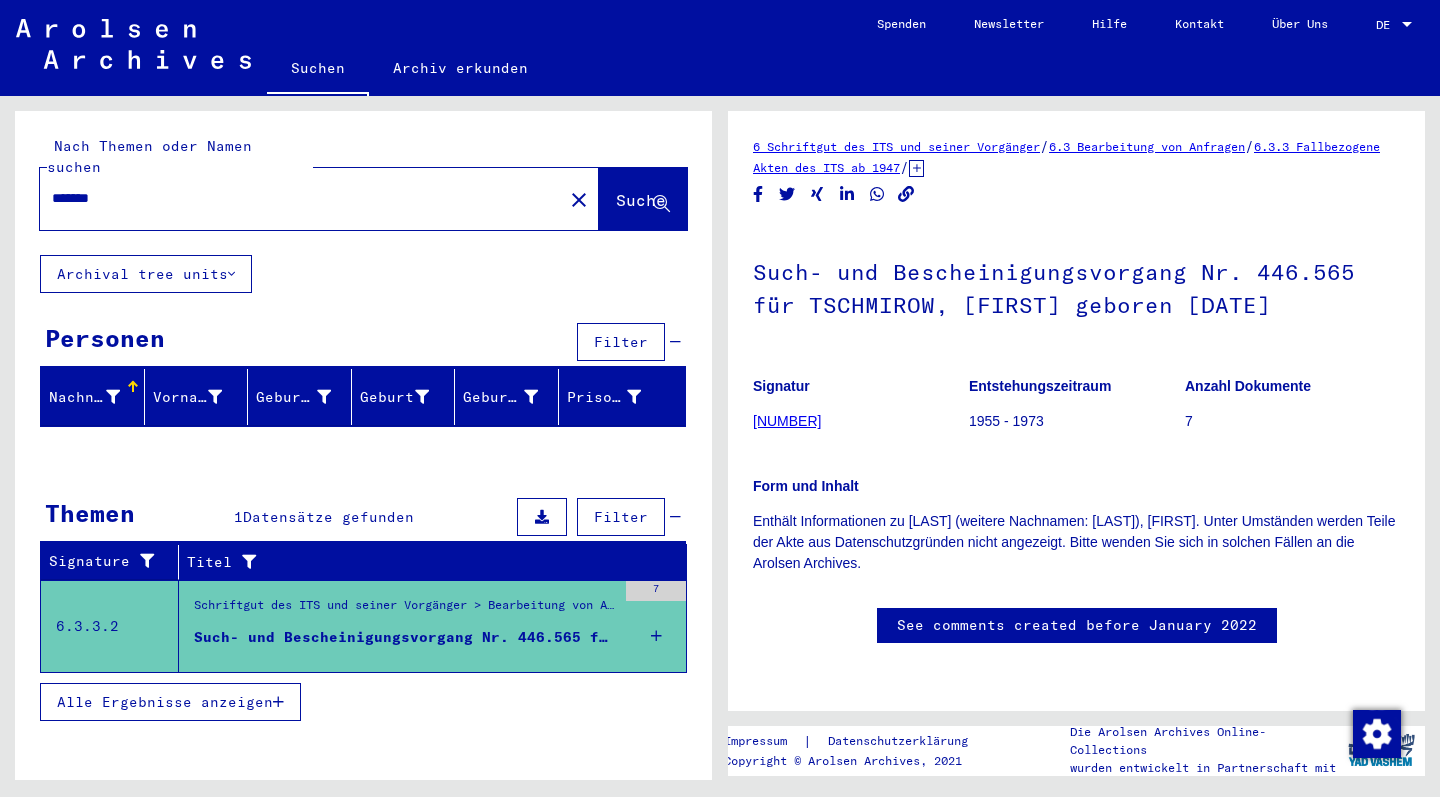 click on "Such- und Bescheinigungsvorgang Nr. 446.565 für TSCHMIROW, [FIRST] geboren [DATE]" at bounding box center [405, 637] 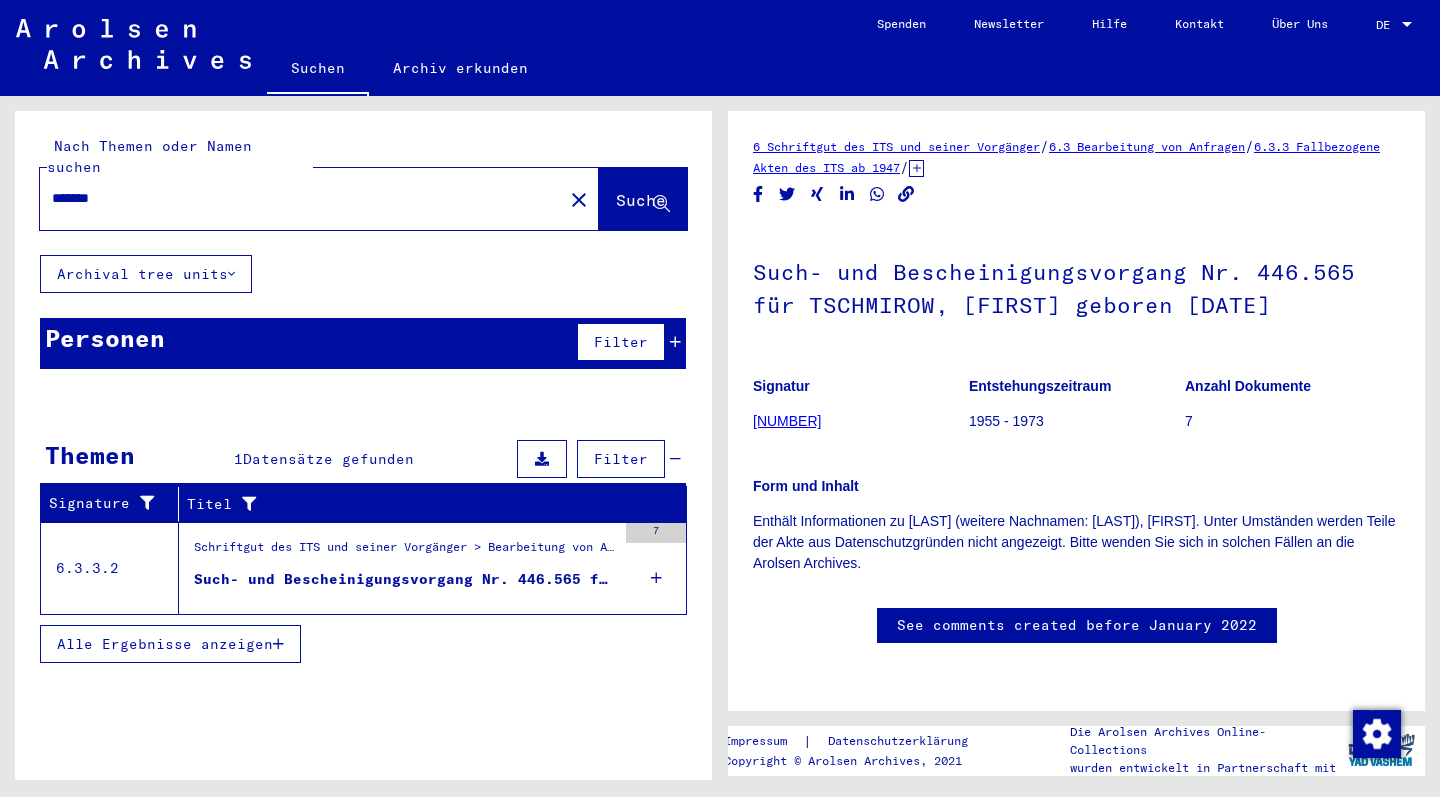 click on "6.3.3.2" at bounding box center [110, 568] 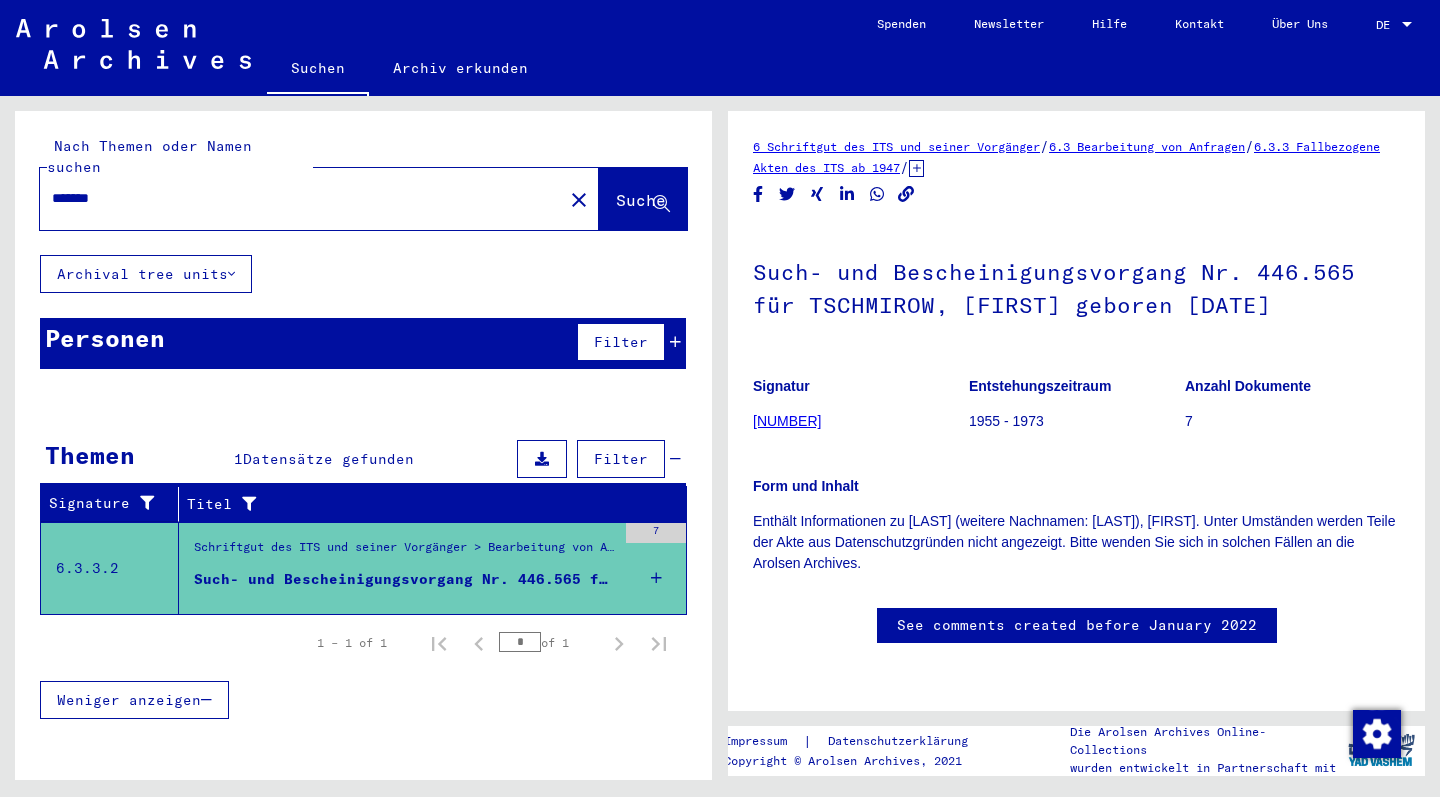 click at bounding box center [656, 578] 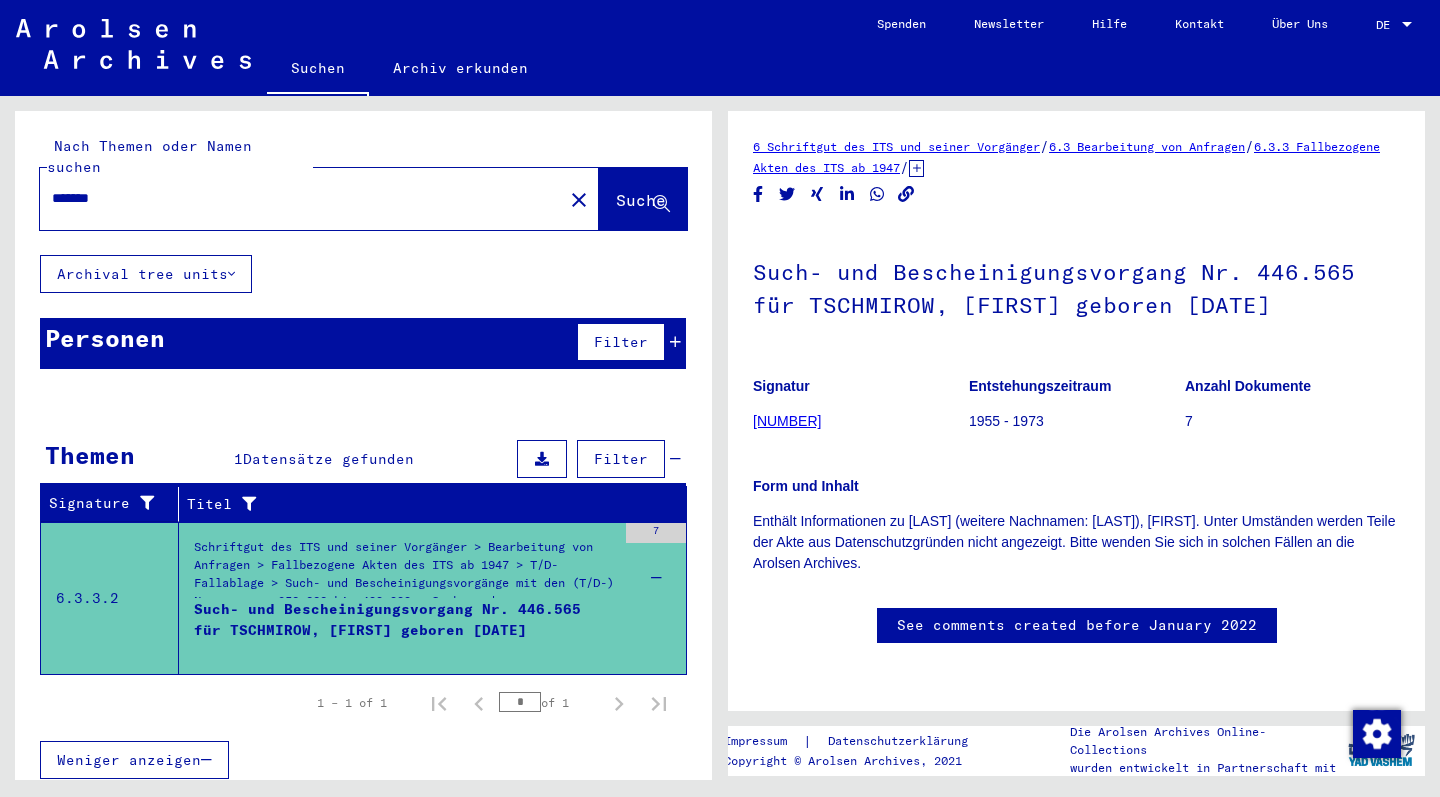 scroll, scrollTop: 69, scrollLeft: 0, axis: vertical 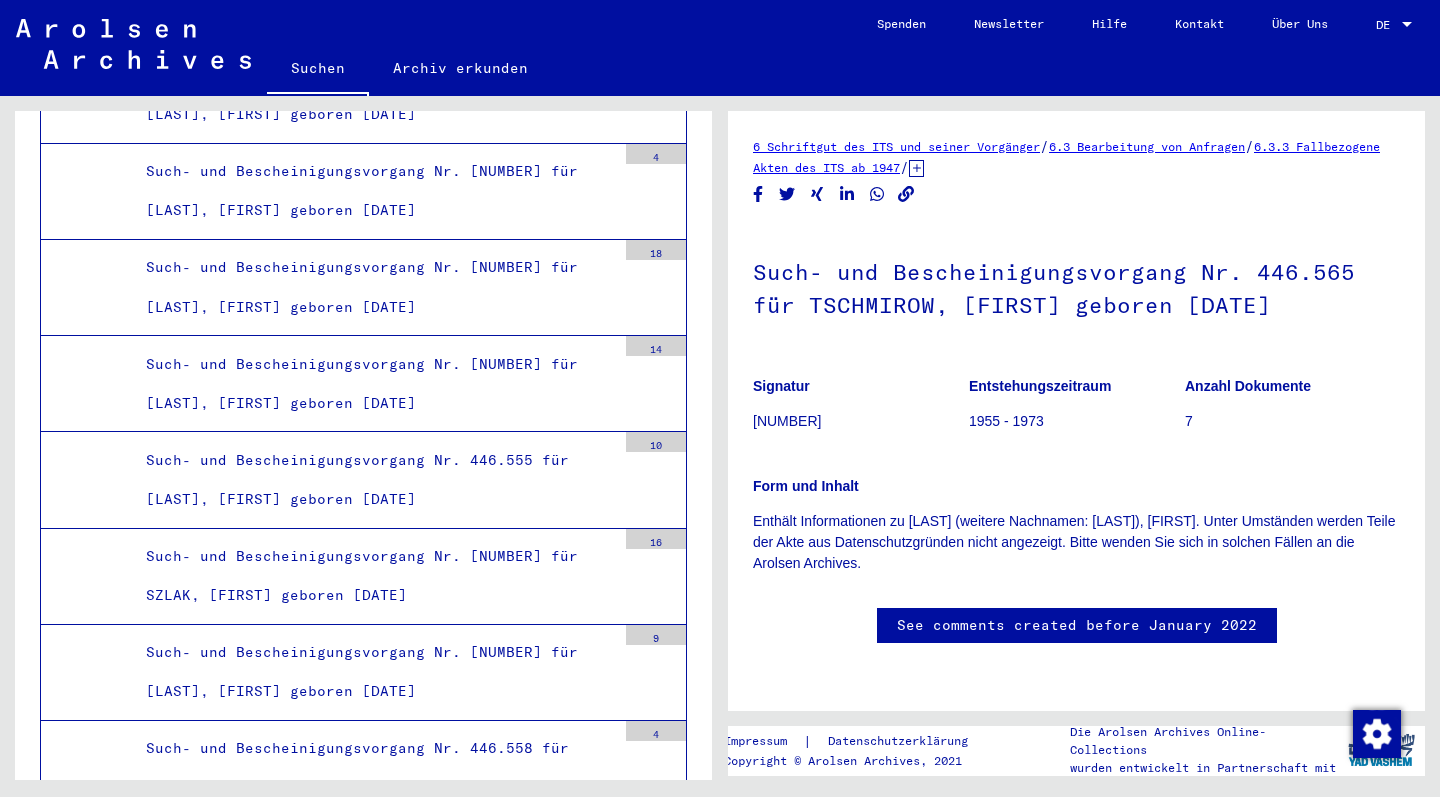 click 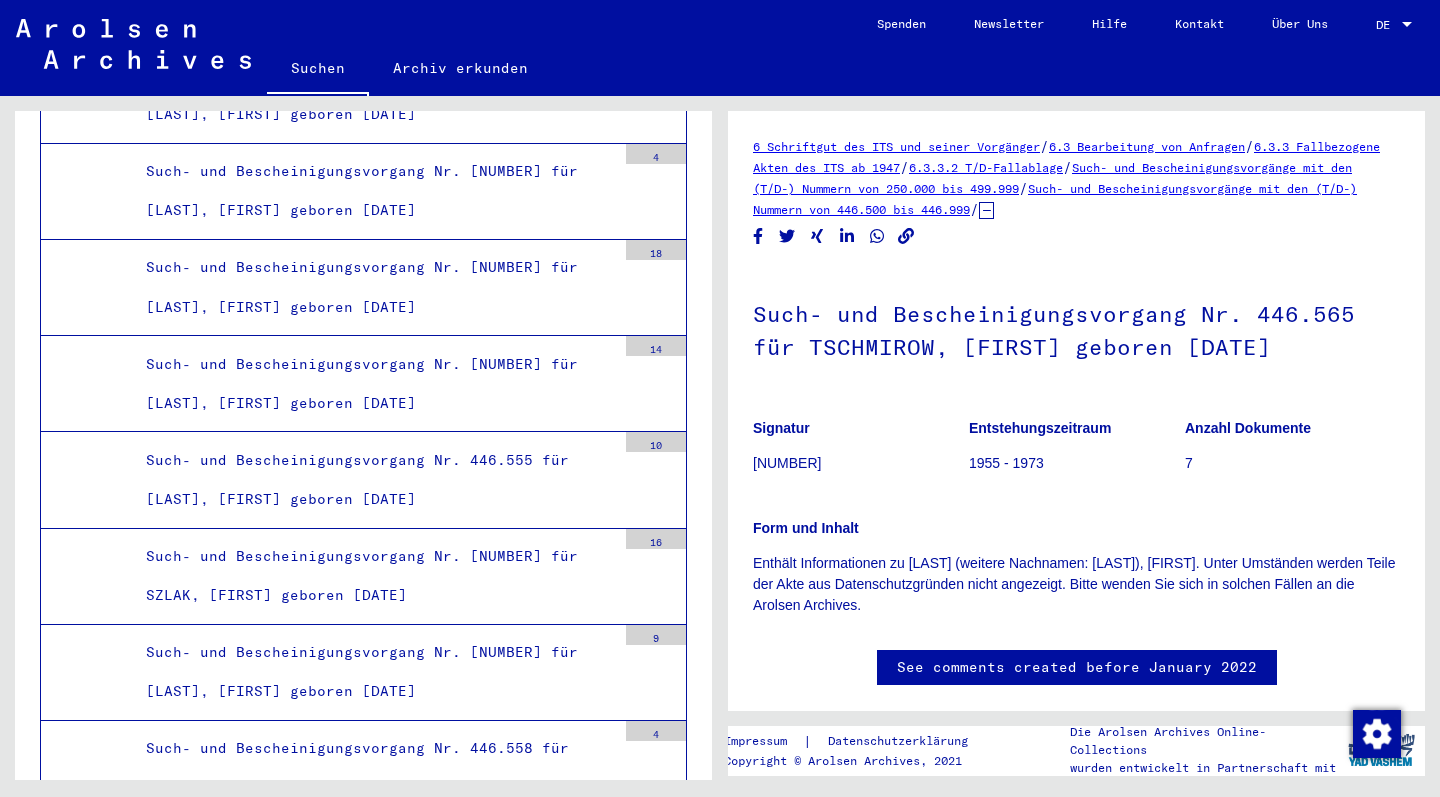click on "6.3.3.2 T/D-Fallablage" 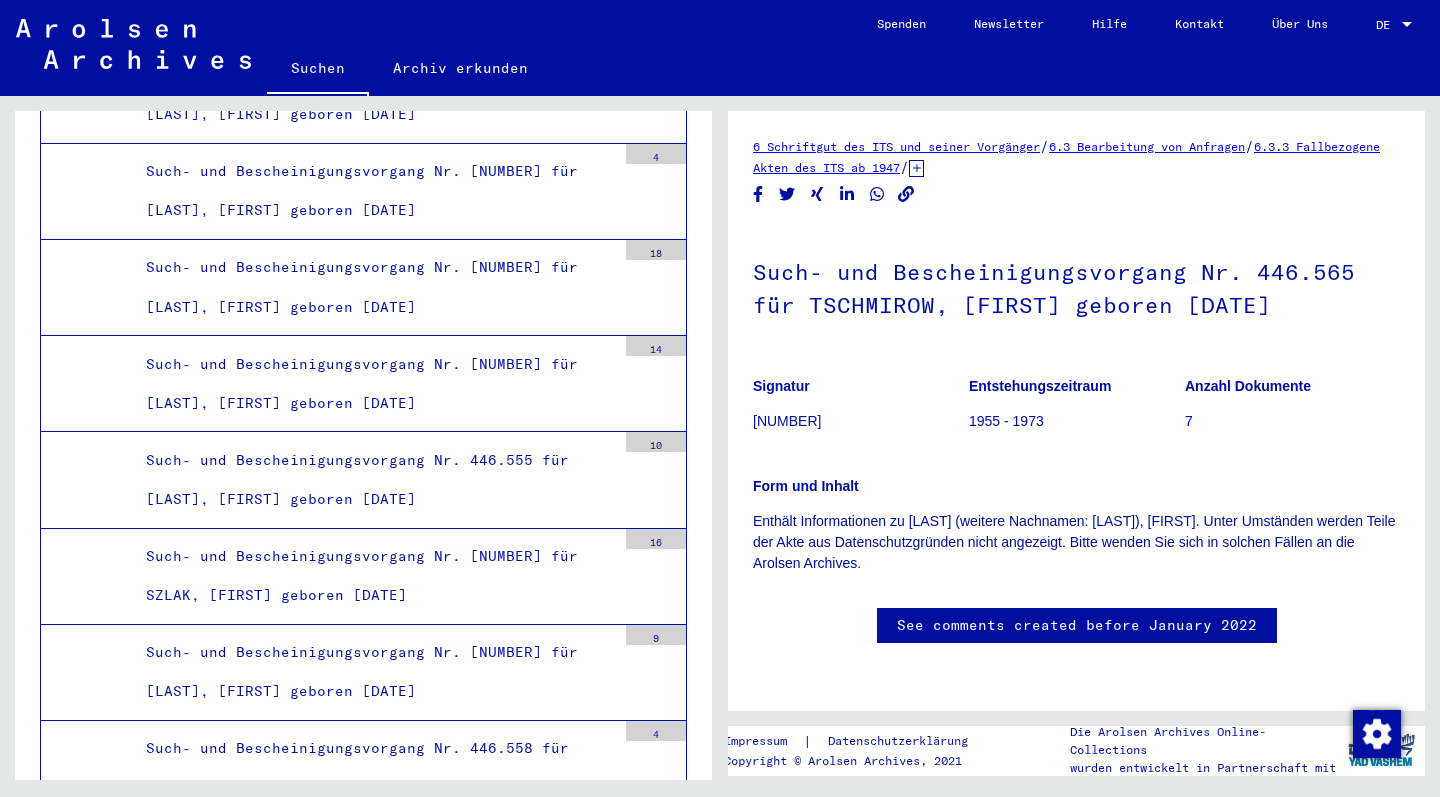scroll, scrollTop: 14, scrollLeft: 0, axis: vertical 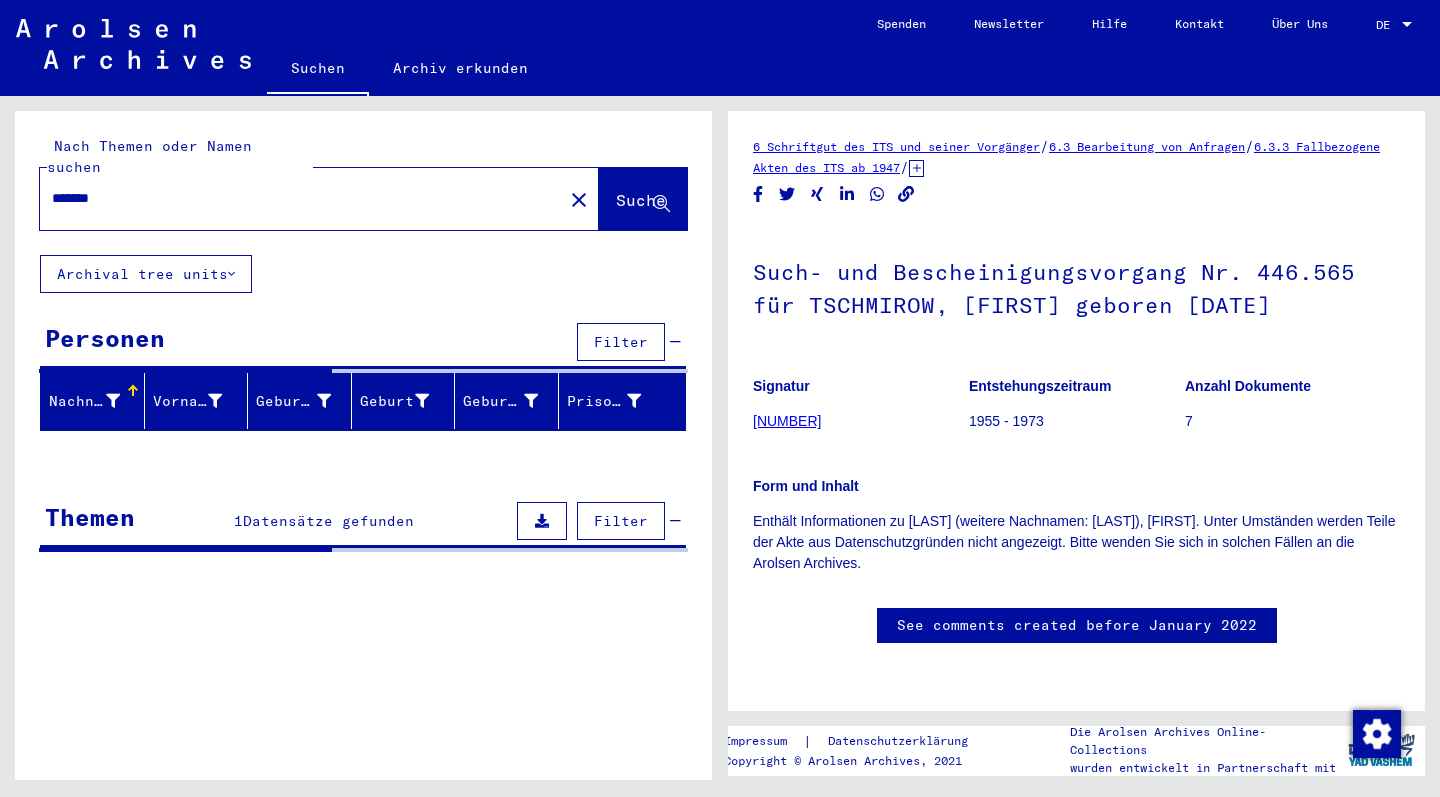 click on "*******" at bounding box center (301, 198) 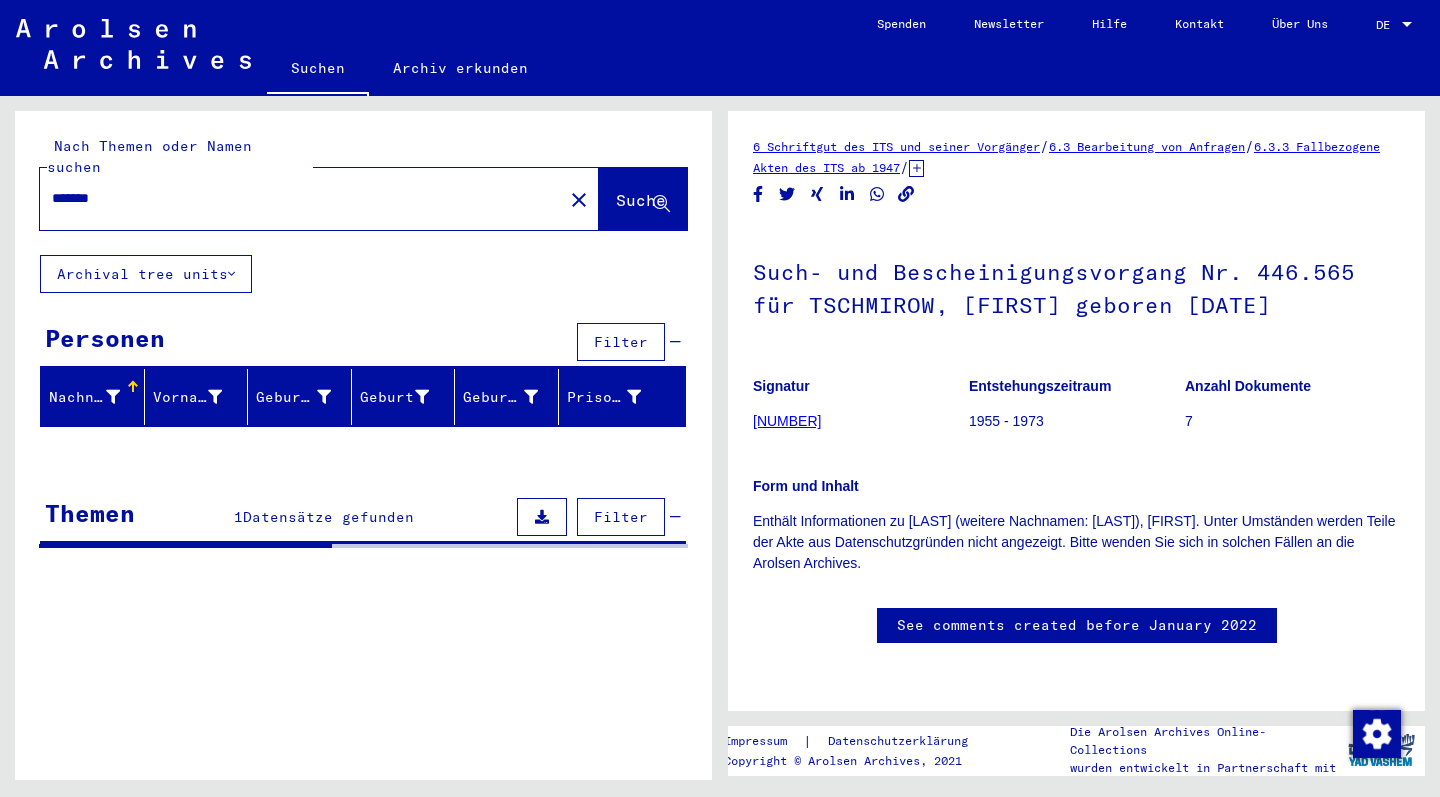 click on "*******" at bounding box center (301, 198) 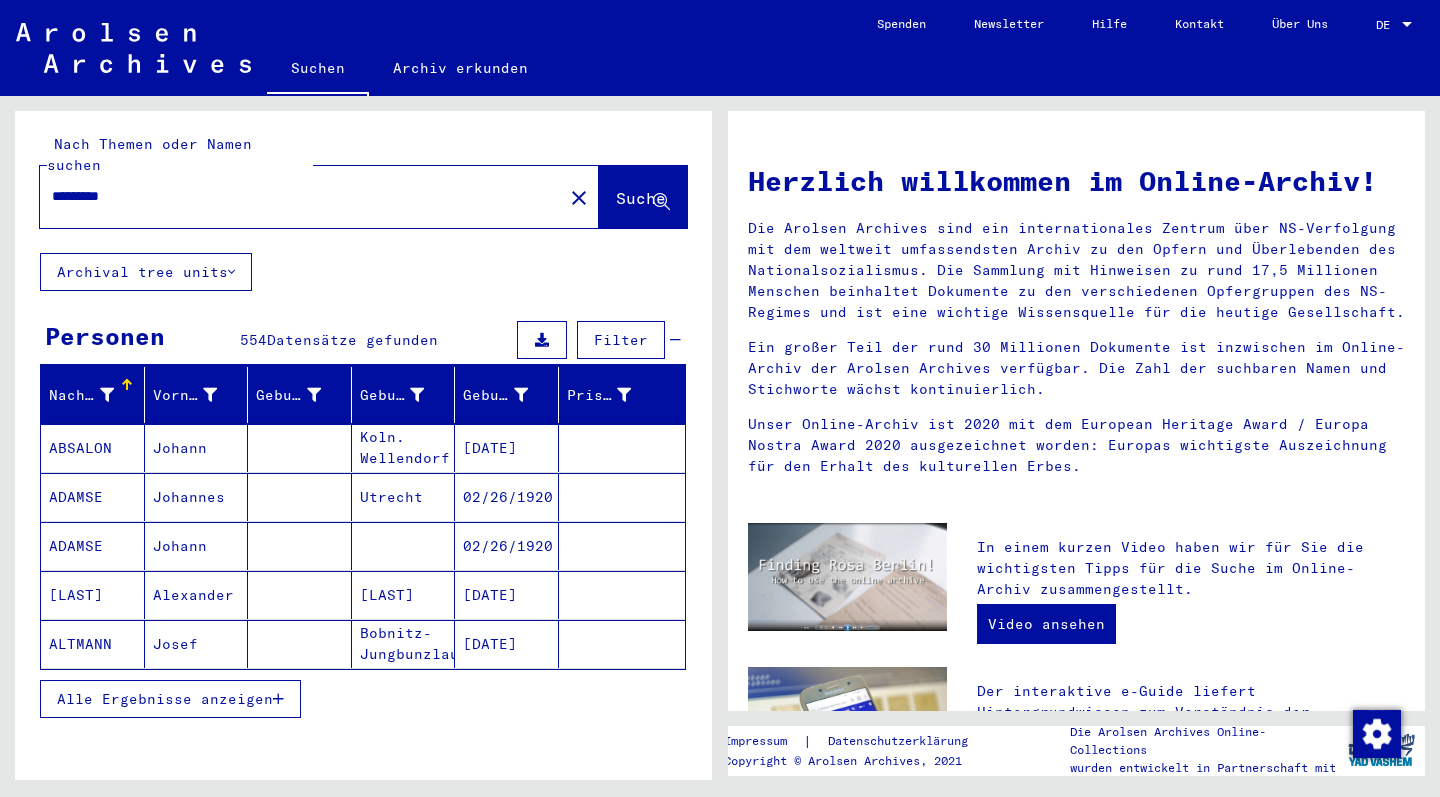 scroll, scrollTop: -1, scrollLeft: 0, axis: vertical 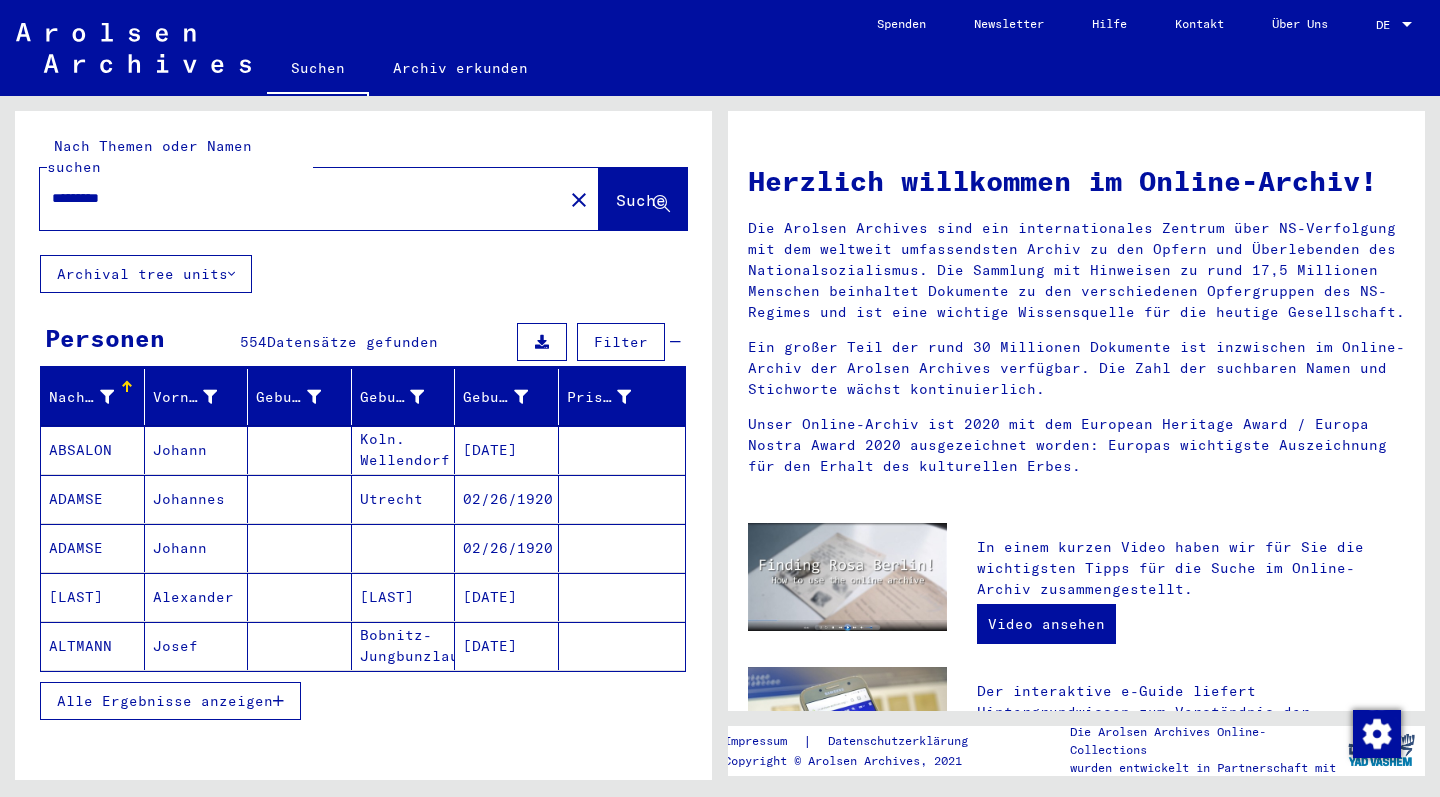 click on "Archival tree units" 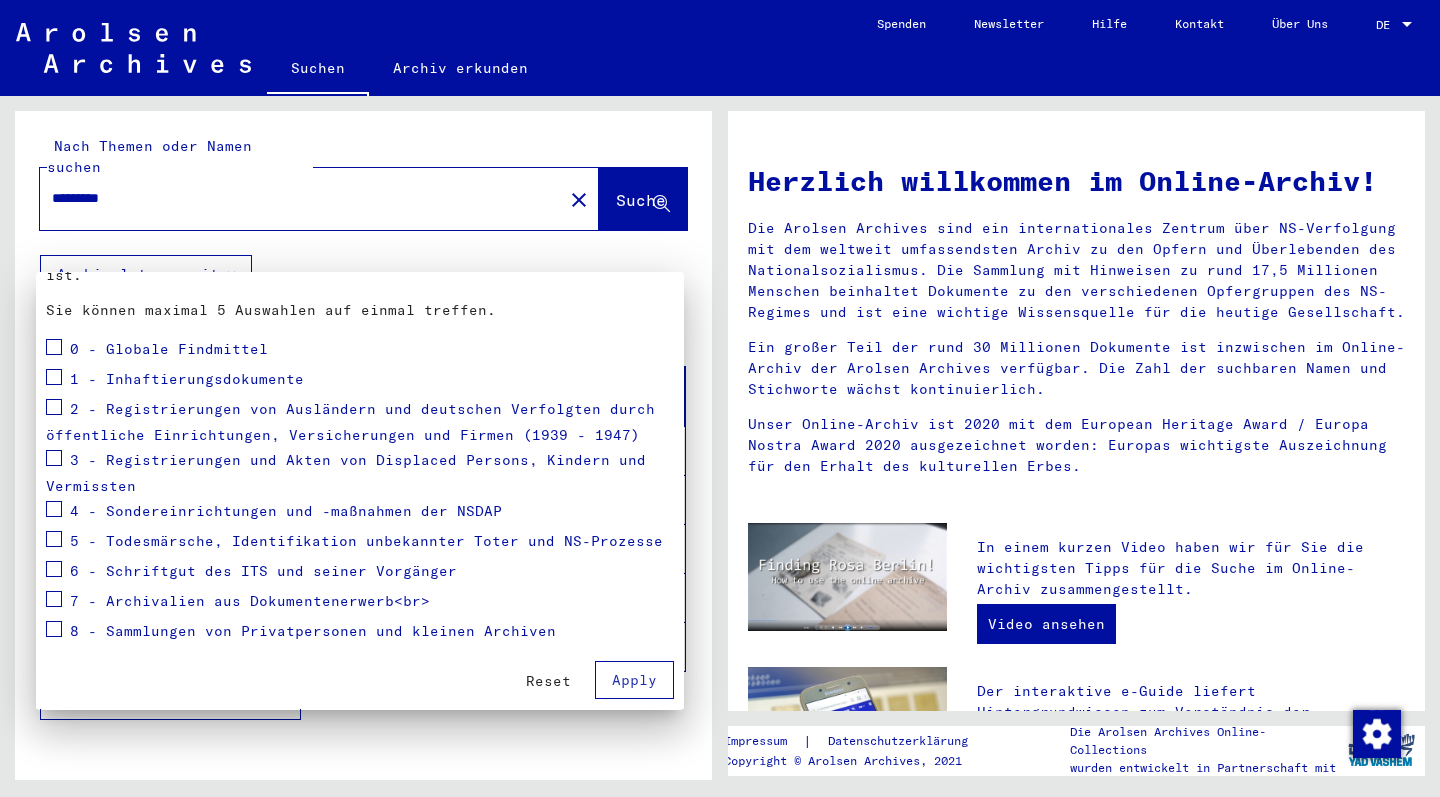 click at bounding box center [720, 398] 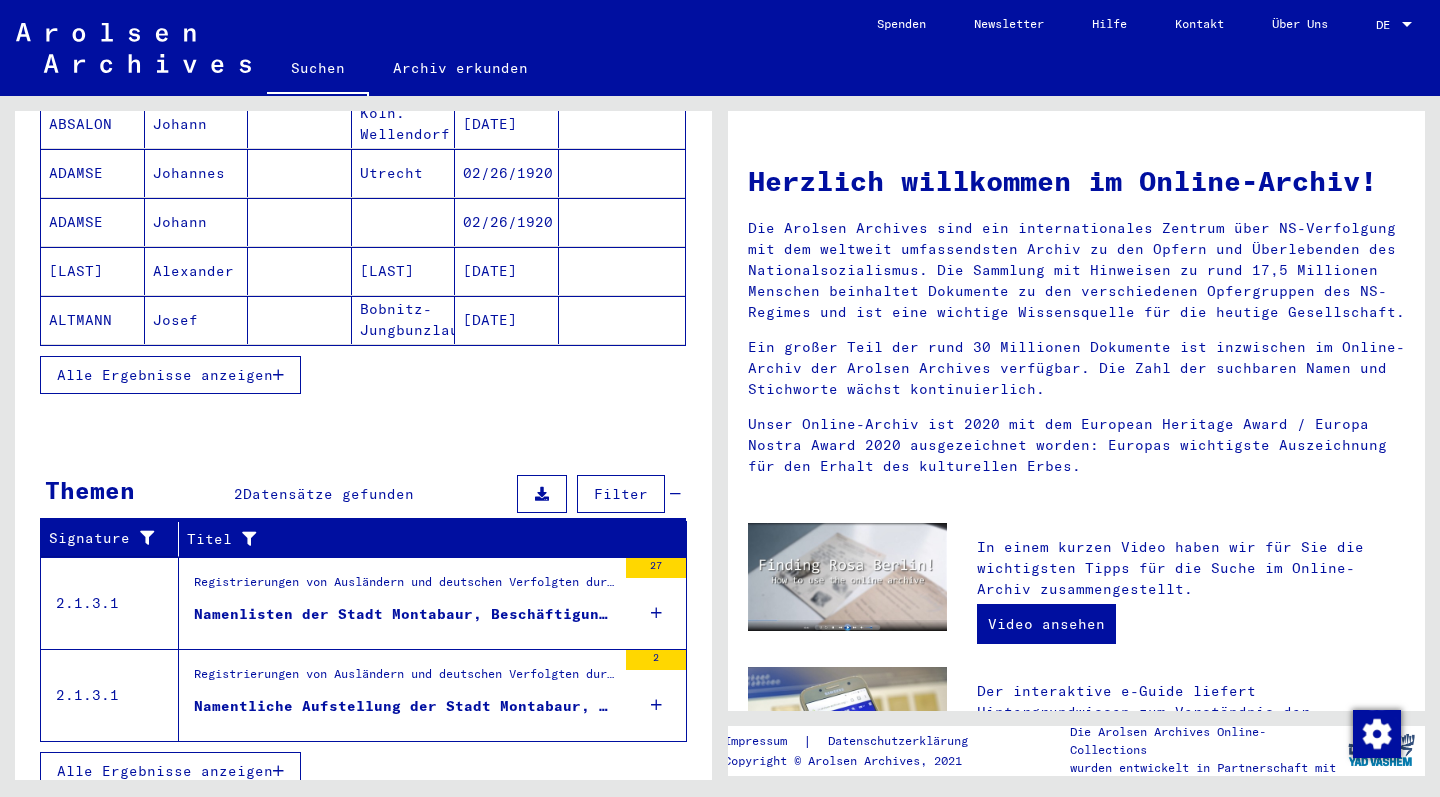 click on "Registrierungen von Ausländern und deutschen Verfolgten durch öffentliche Einrichtungen, Versicherungen und Firmen ([YEAR] - [YEAR]) > Durchführung der Alliiertenbefehle zur Erfassung von Ausländern und deutschen Verfolgten sowie verwandte Dokumente > Französische Besatzungszone in Deutschland > Listen von Angehörigen der Vereinten Nationen, anderer Ausländer, deutscher Juden und Staatenloser, französische Zone > Unterlagen aus Rheinland-Pfalz > Dokumente aus dem Landkreis Unterwesterwaldkreis > Informationen über Ausländer, die sich während des Kriegs im Kreis Unterwesterwaldkreis aufhielten" at bounding box center [405, 587] 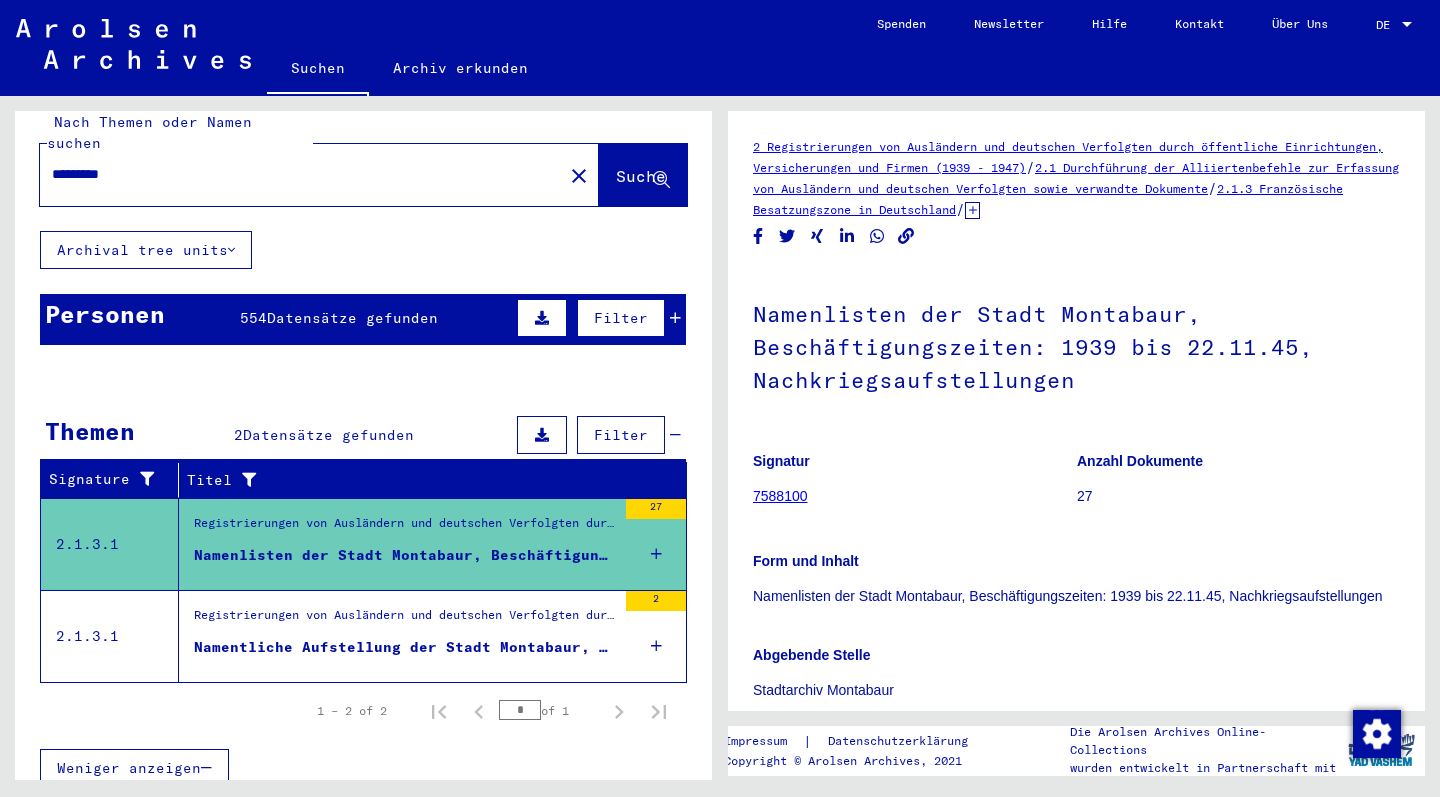 scroll, scrollTop: 21, scrollLeft: 0, axis: vertical 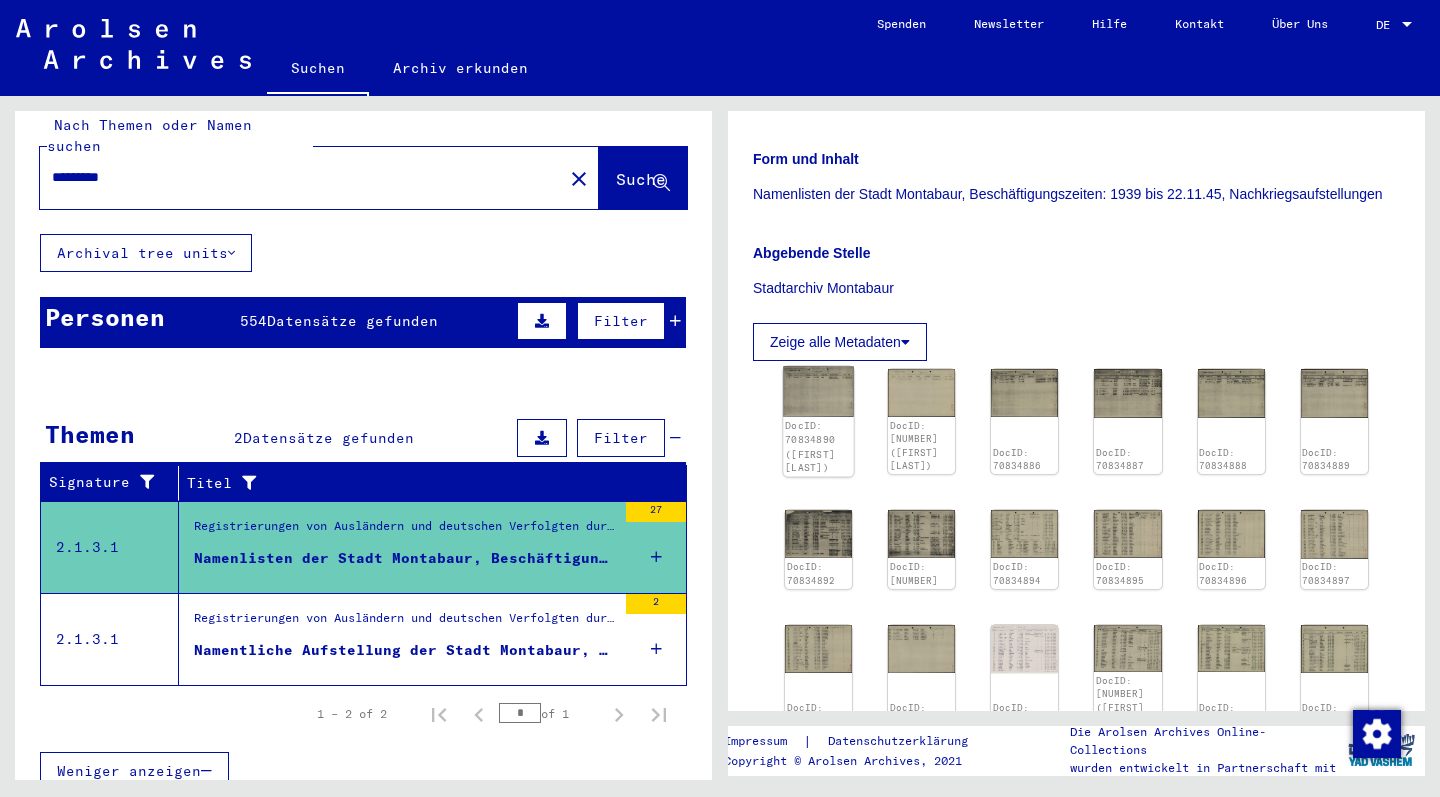 click 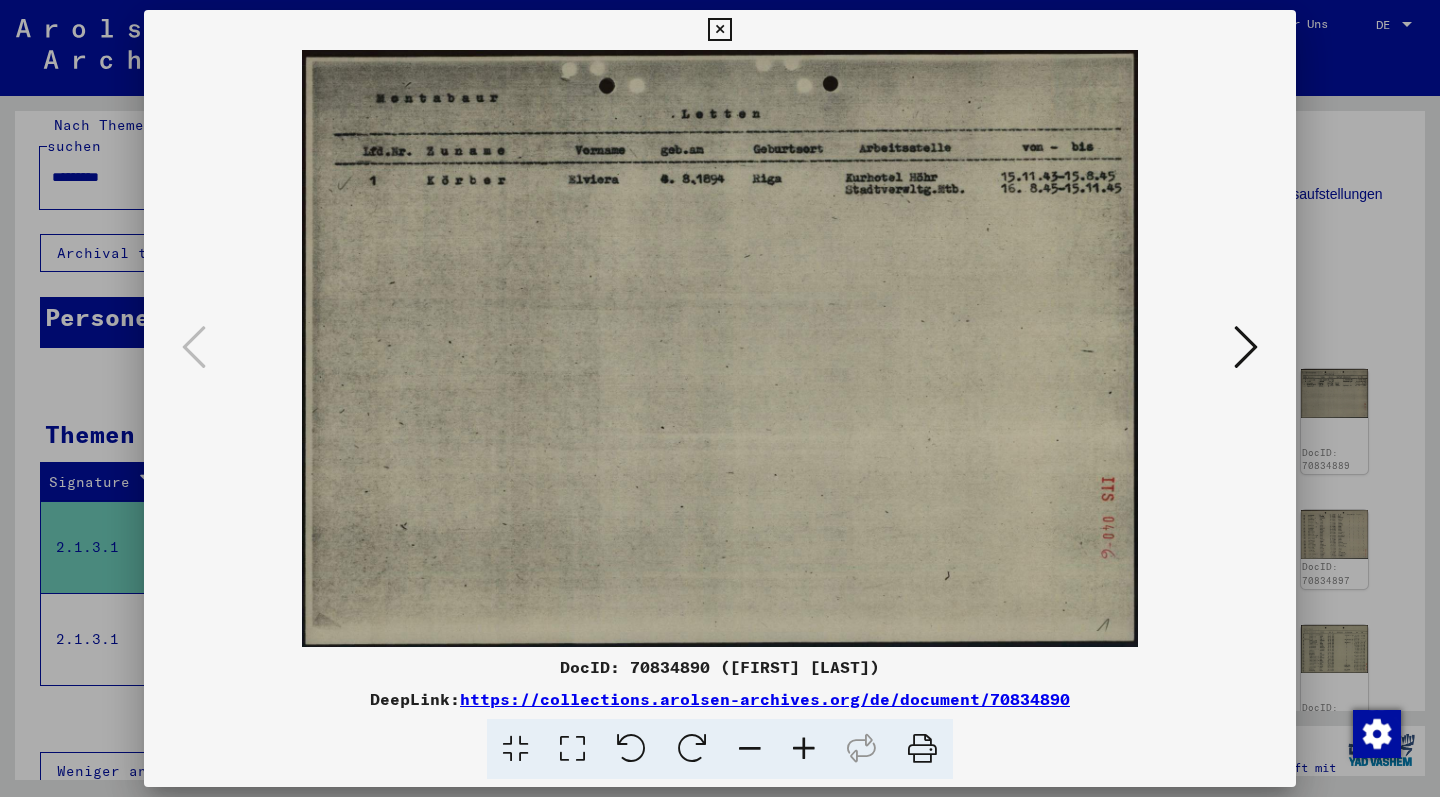 click at bounding box center [1246, 347] 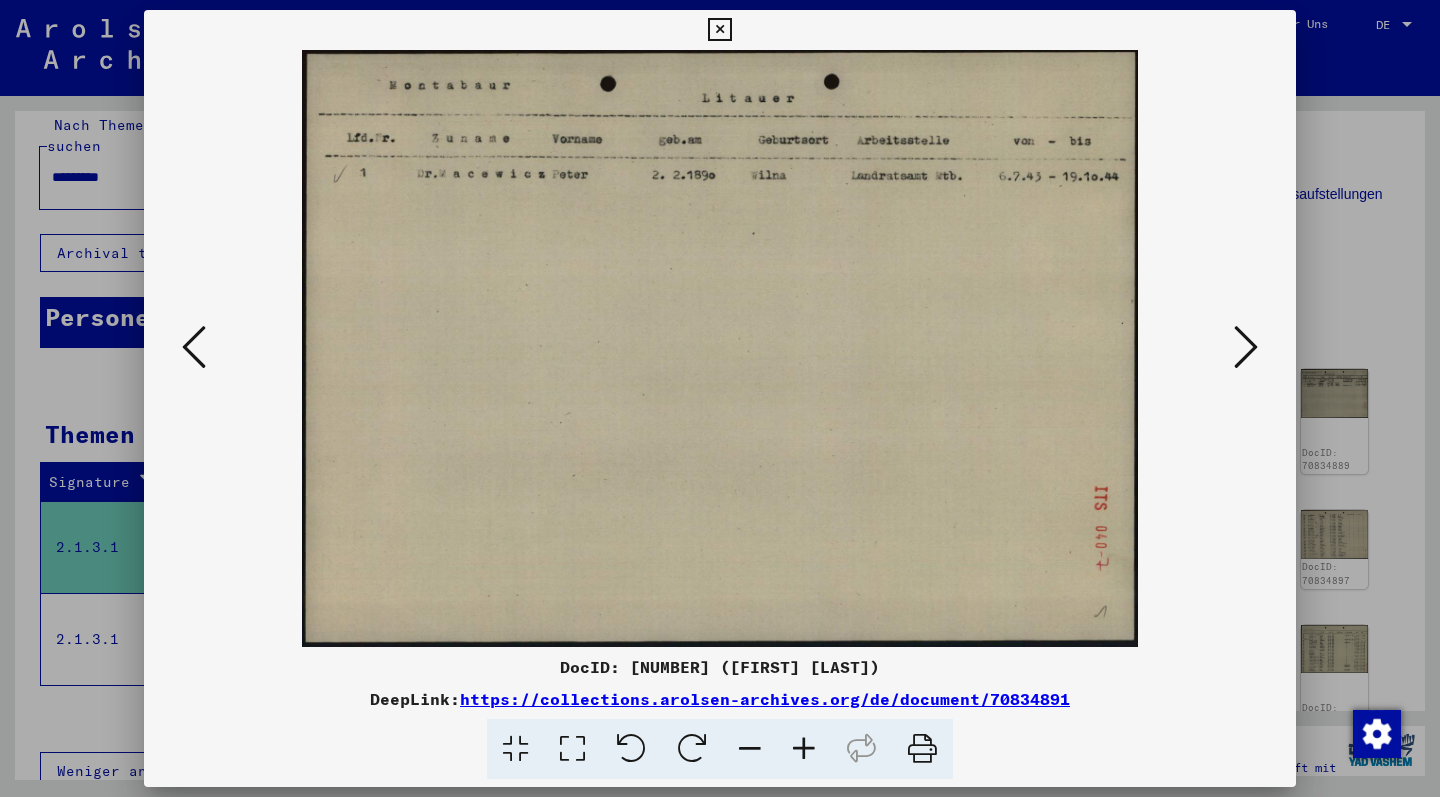 click at bounding box center (1246, 347) 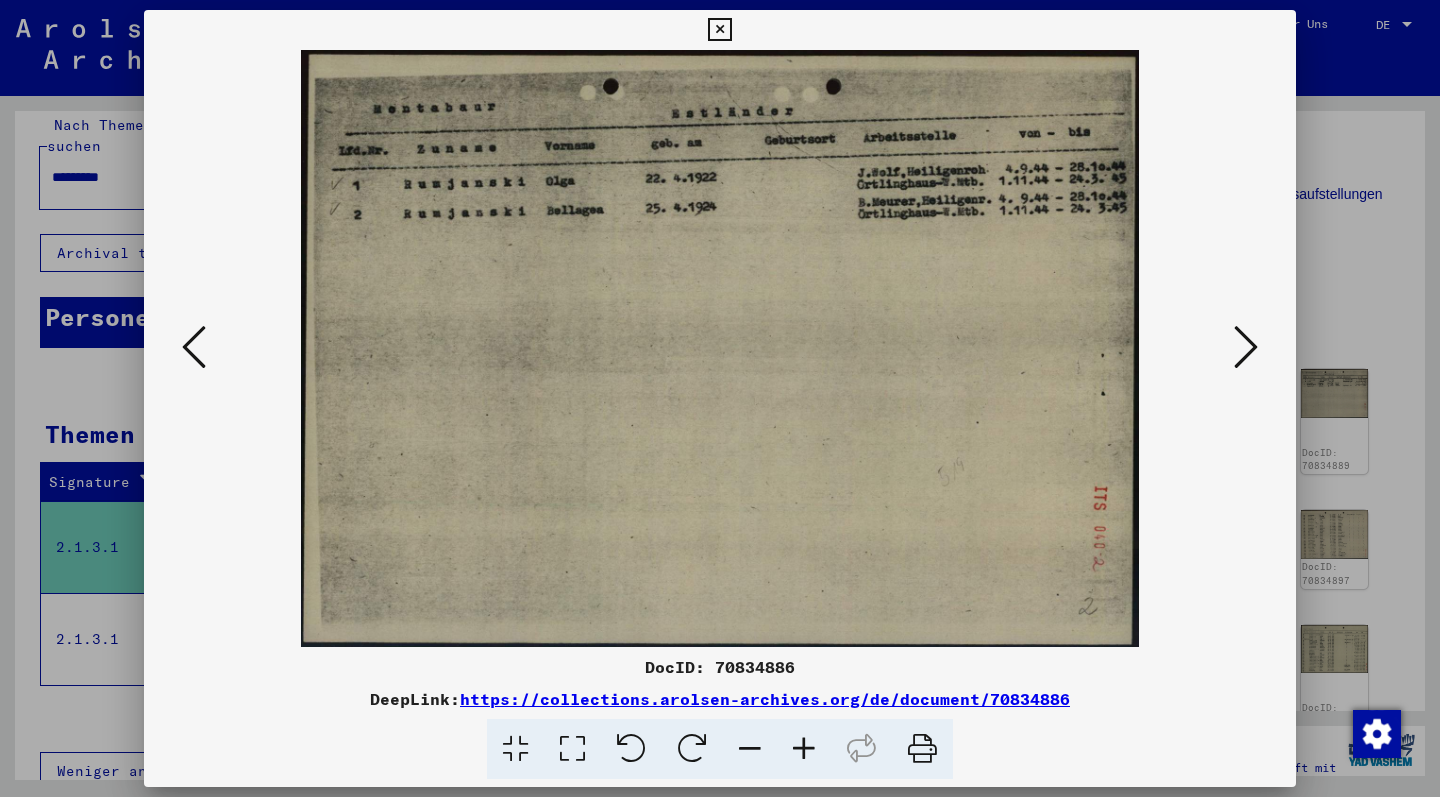 click at bounding box center [1246, 347] 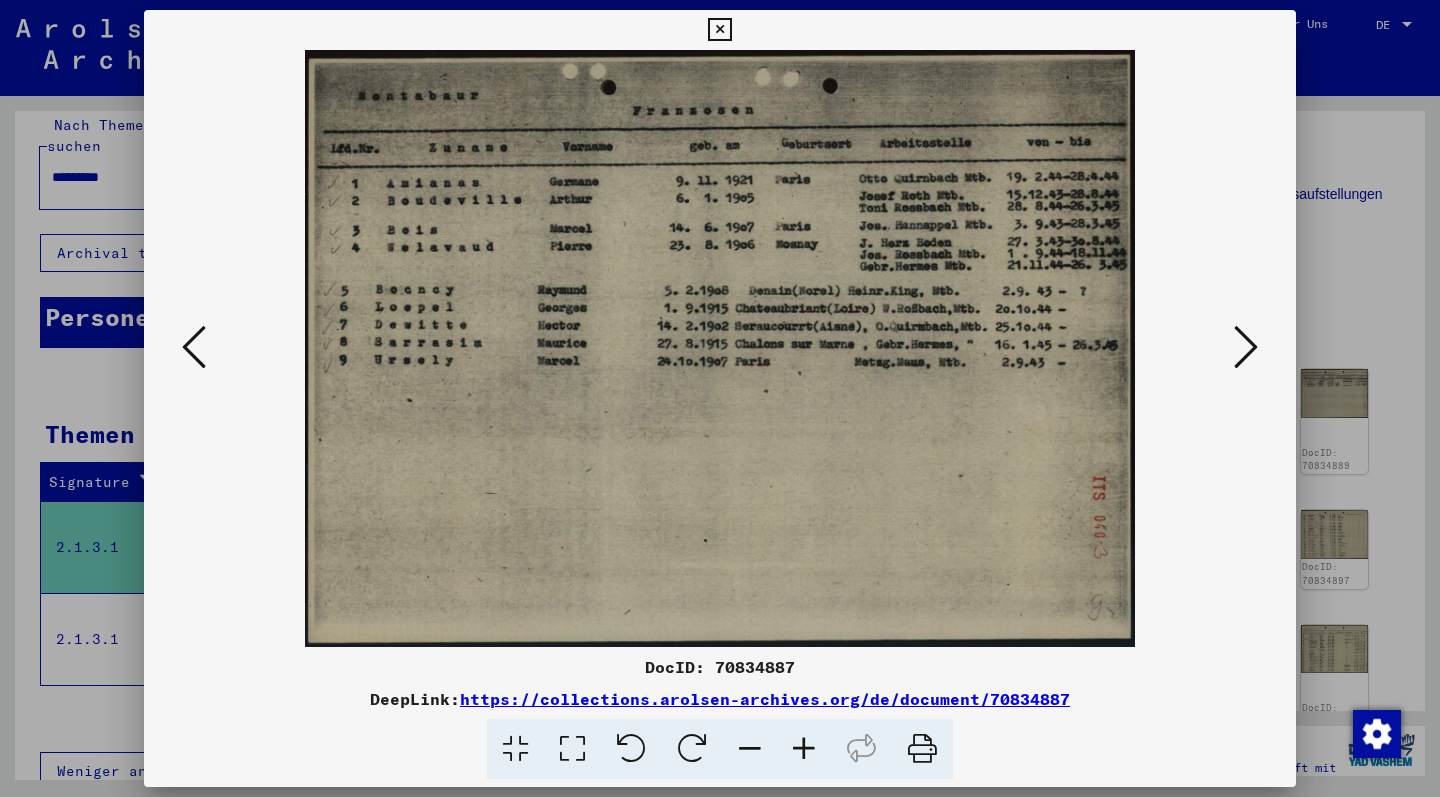 click at bounding box center [1246, 347] 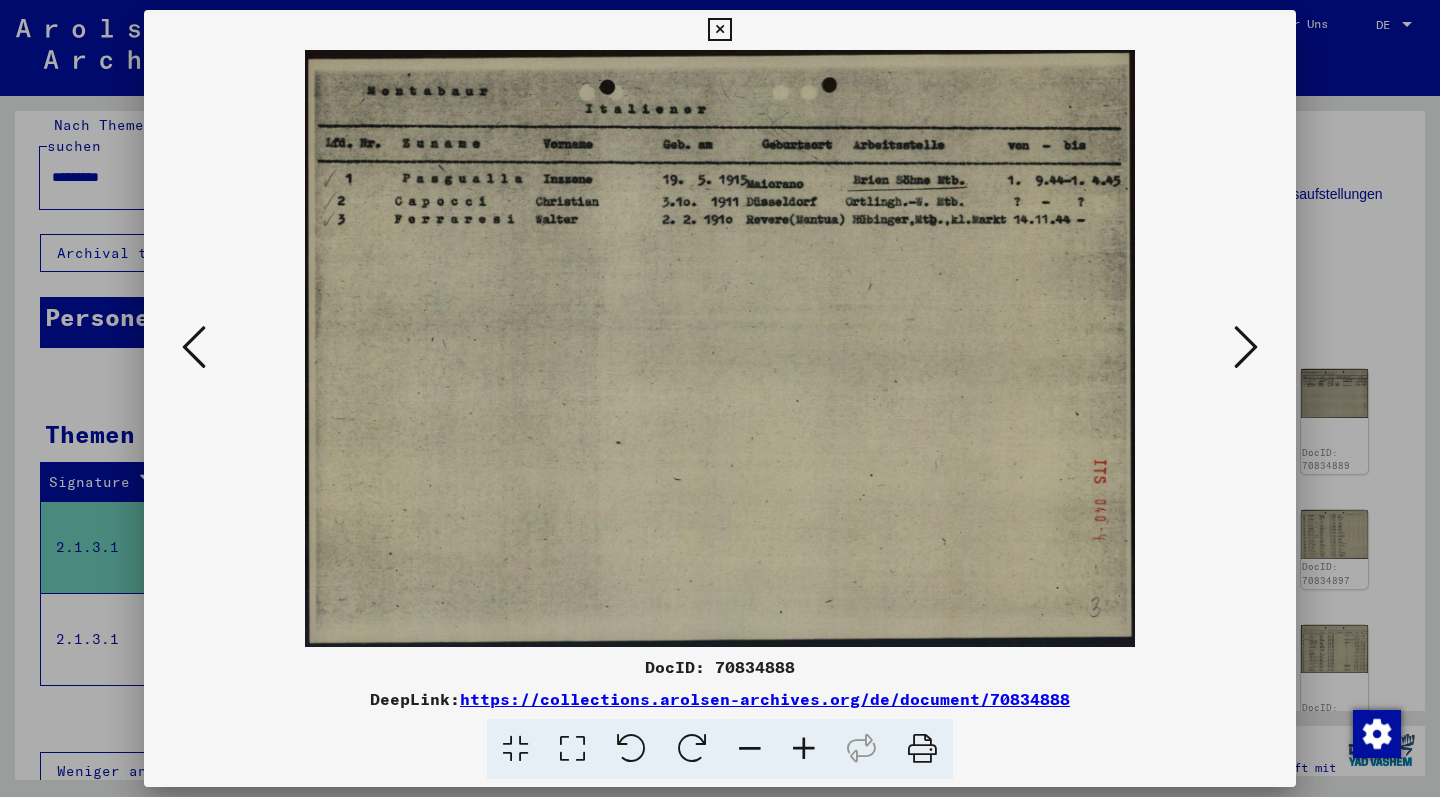 click at bounding box center [1246, 347] 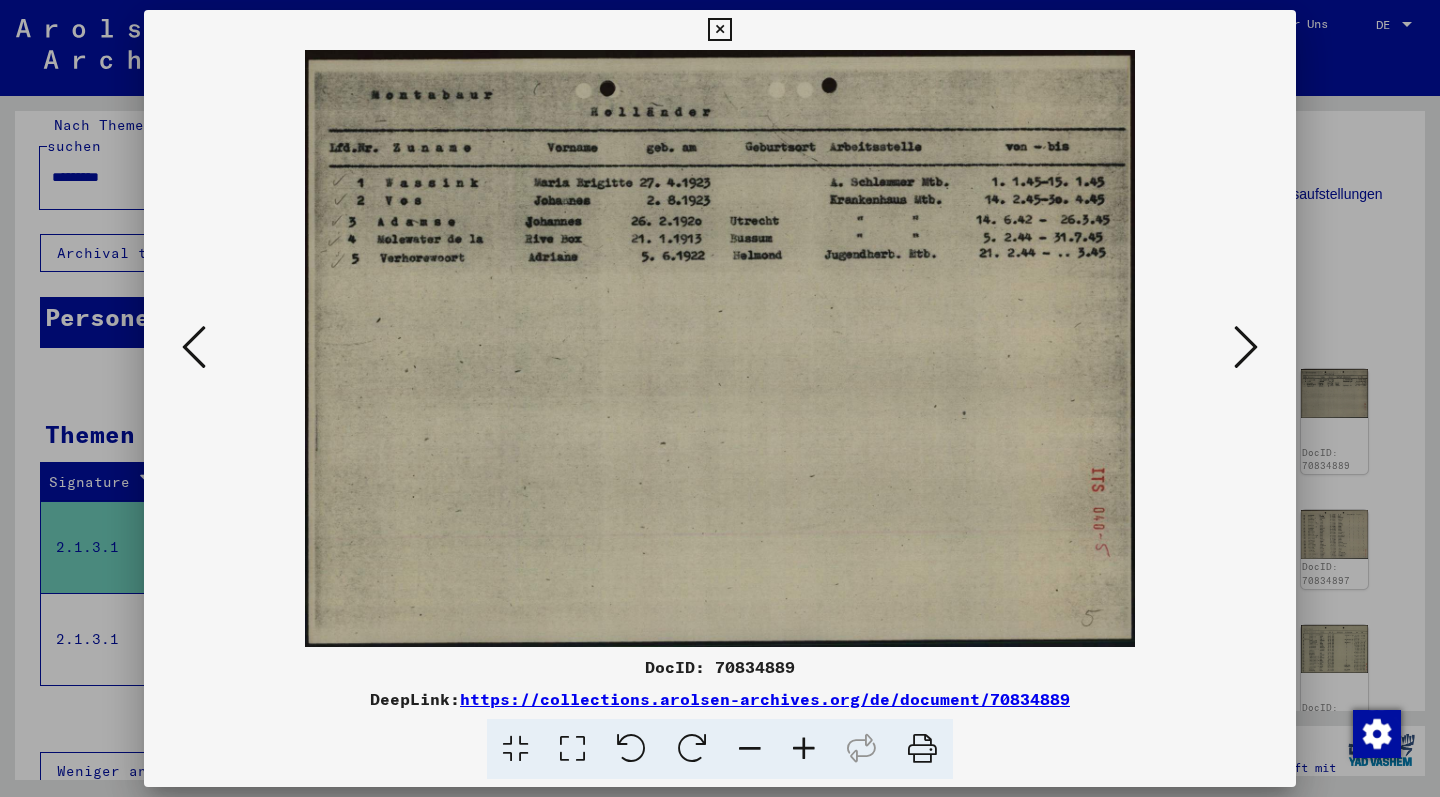 click at bounding box center [1246, 347] 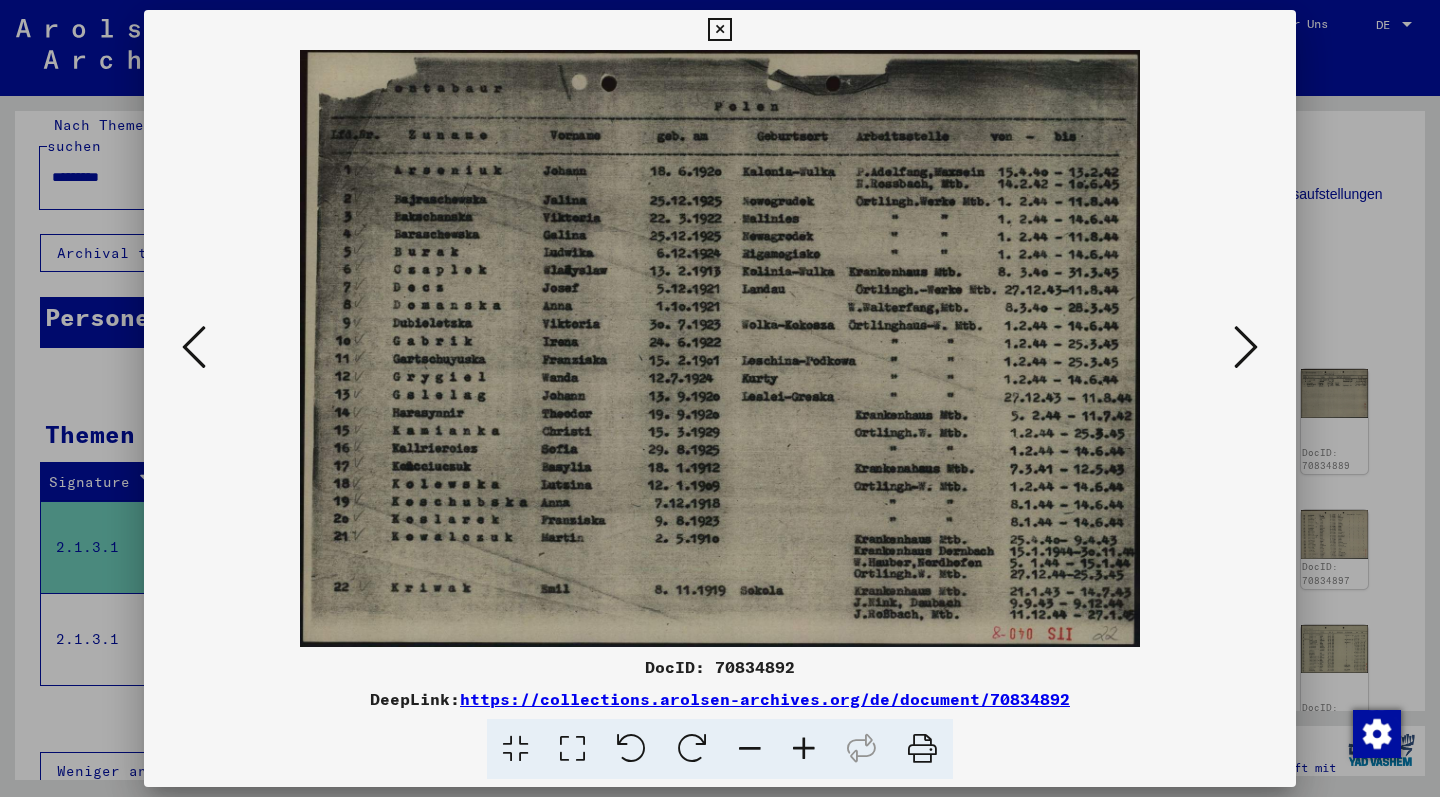 click at bounding box center (1246, 347) 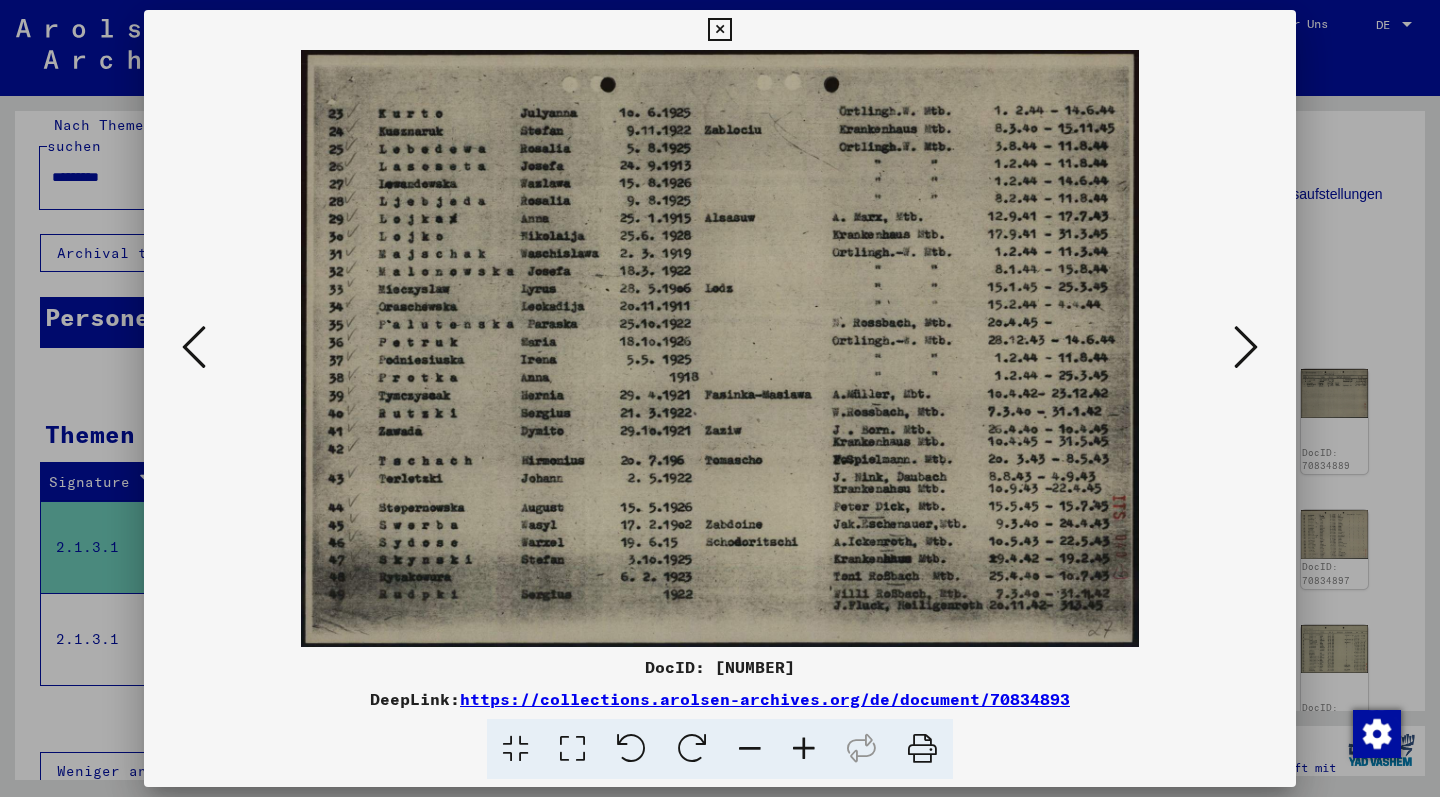 click at bounding box center (1246, 347) 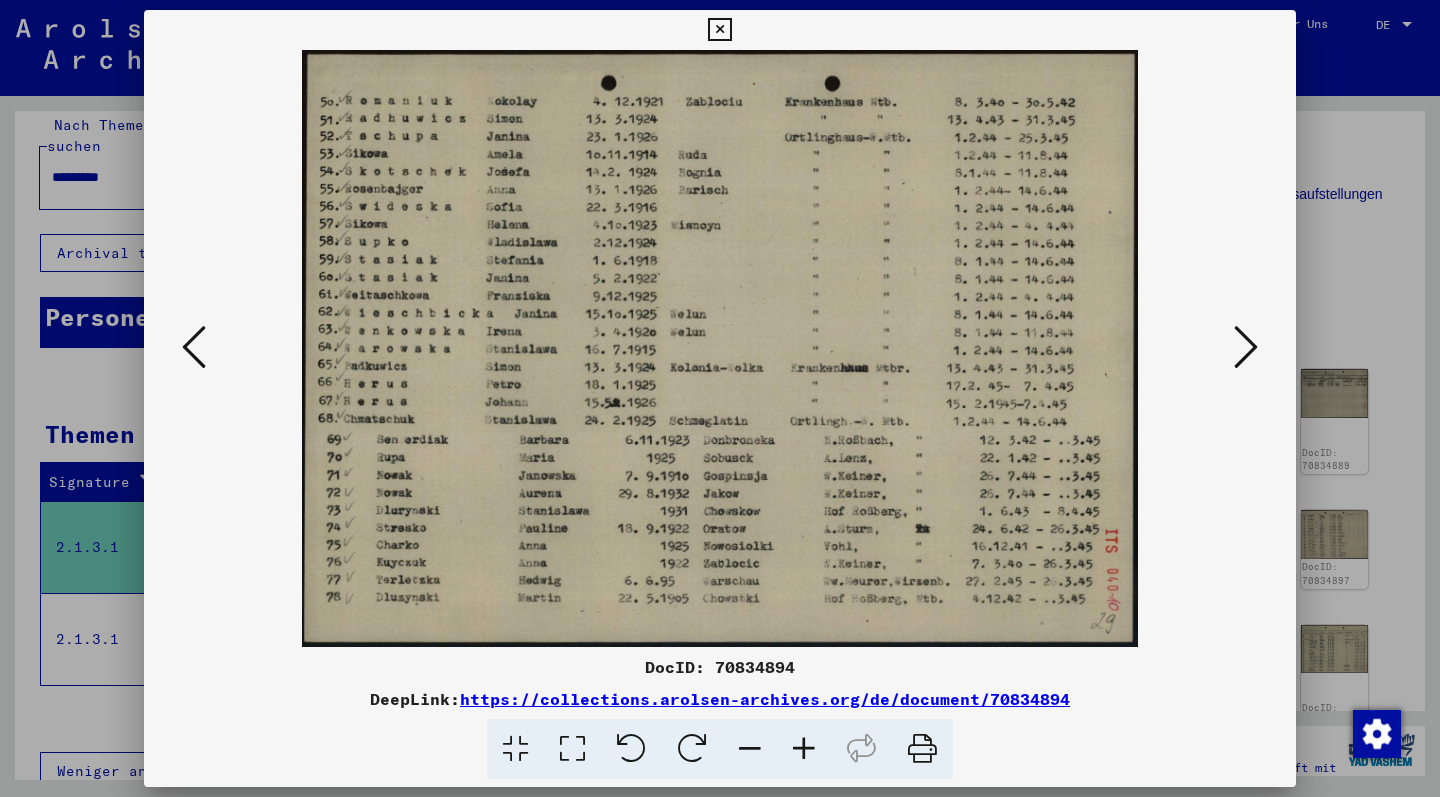 click at bounding box center [1246, 347] 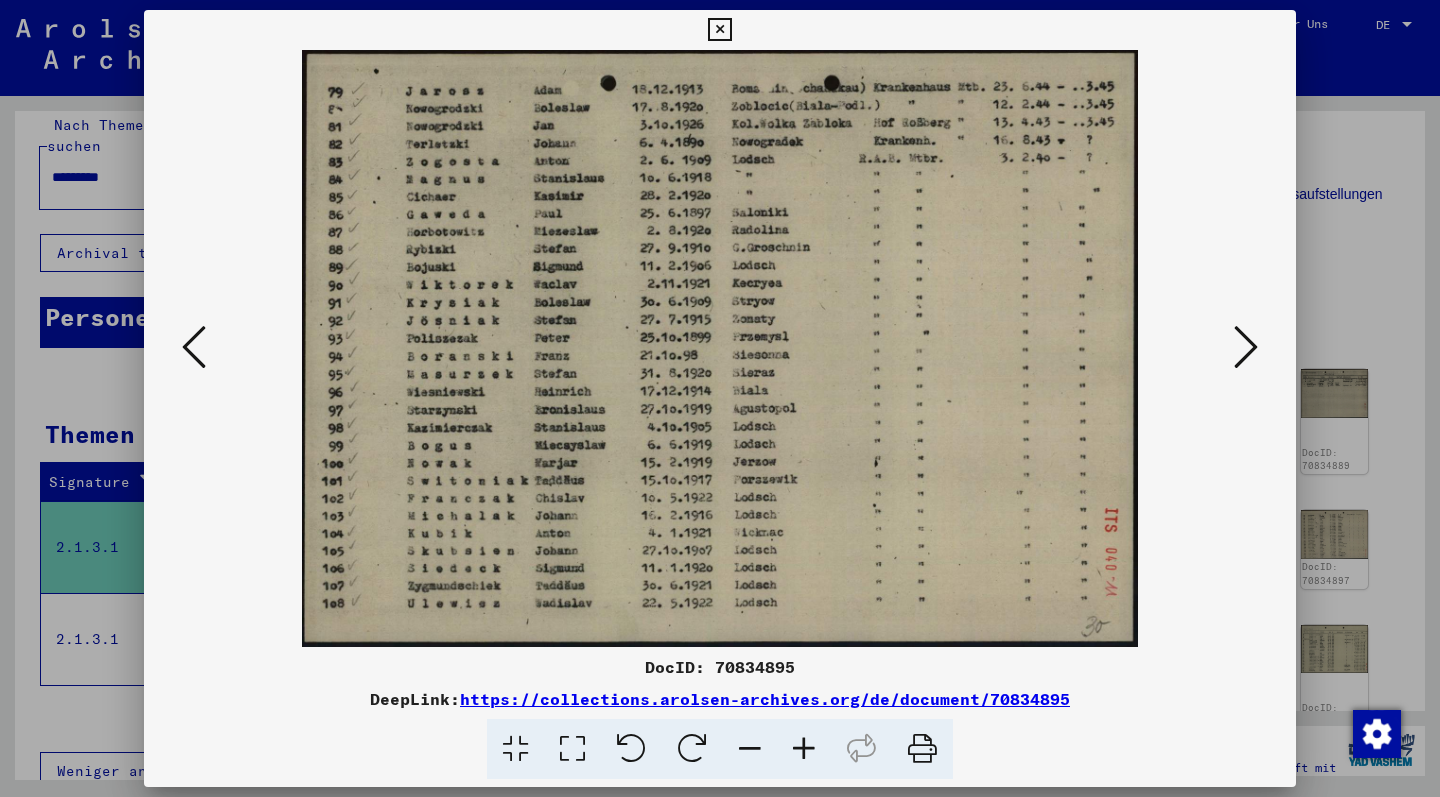click at bounding box center (1246, 347) 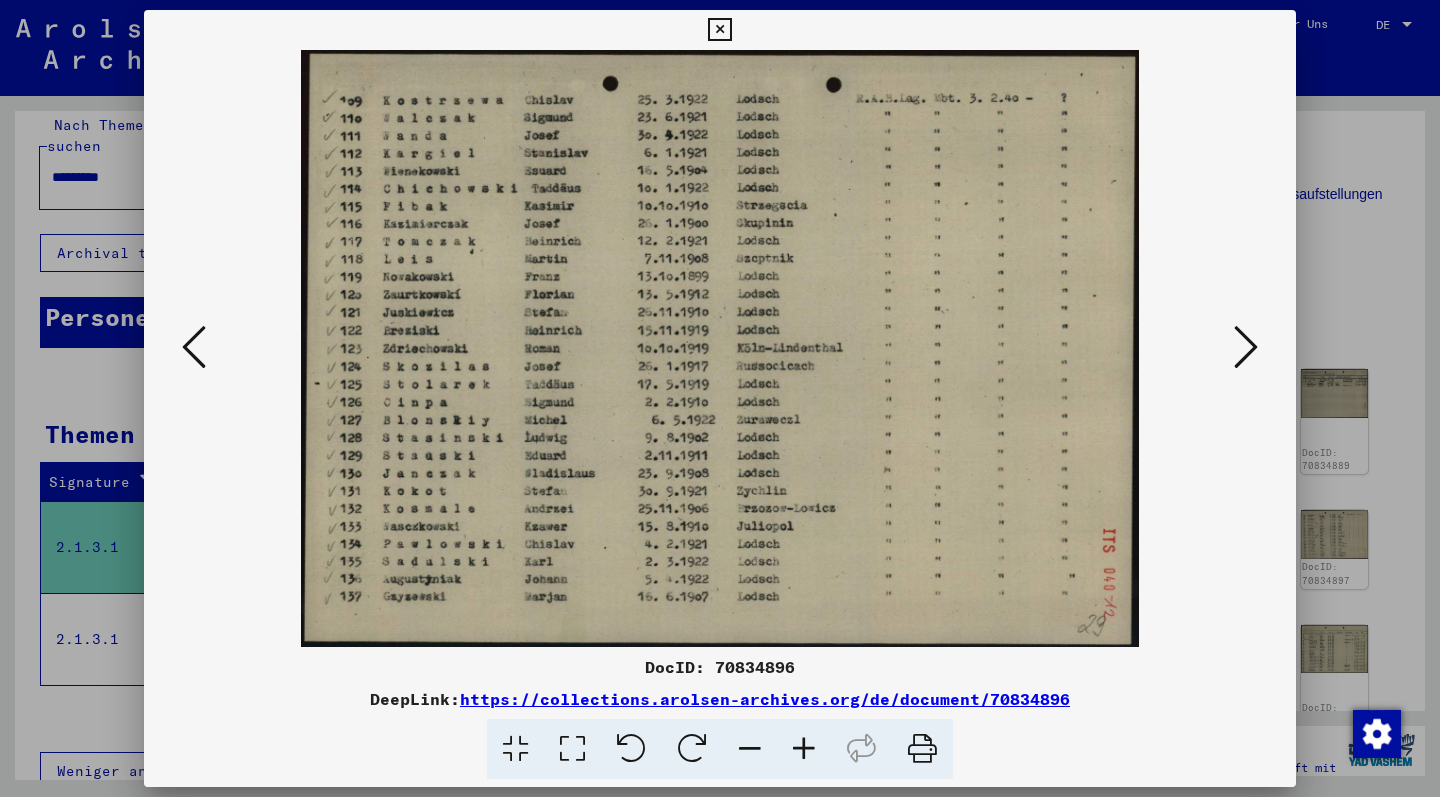 click at bounding box center [1246, 347] 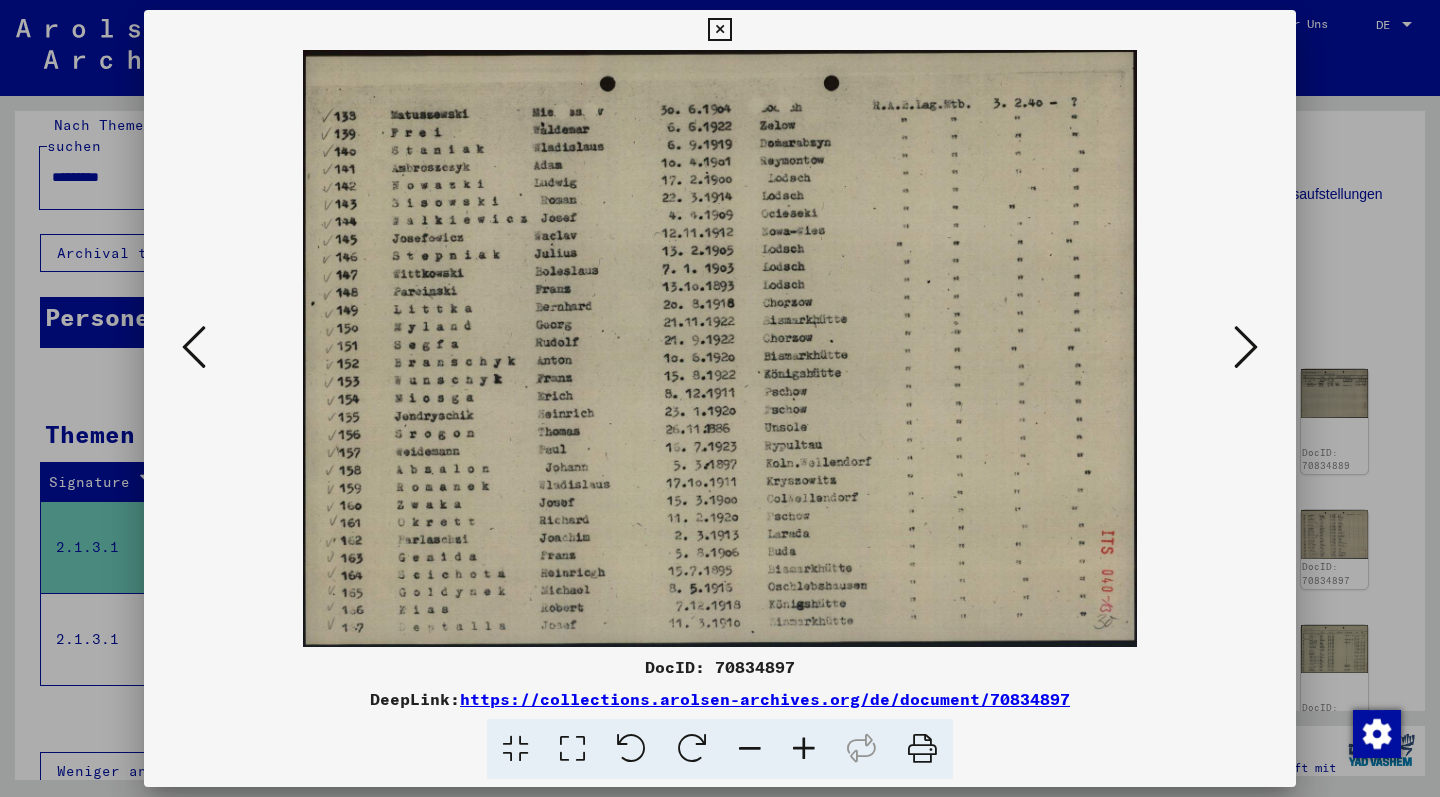 click at bounding box center (1246, 347) 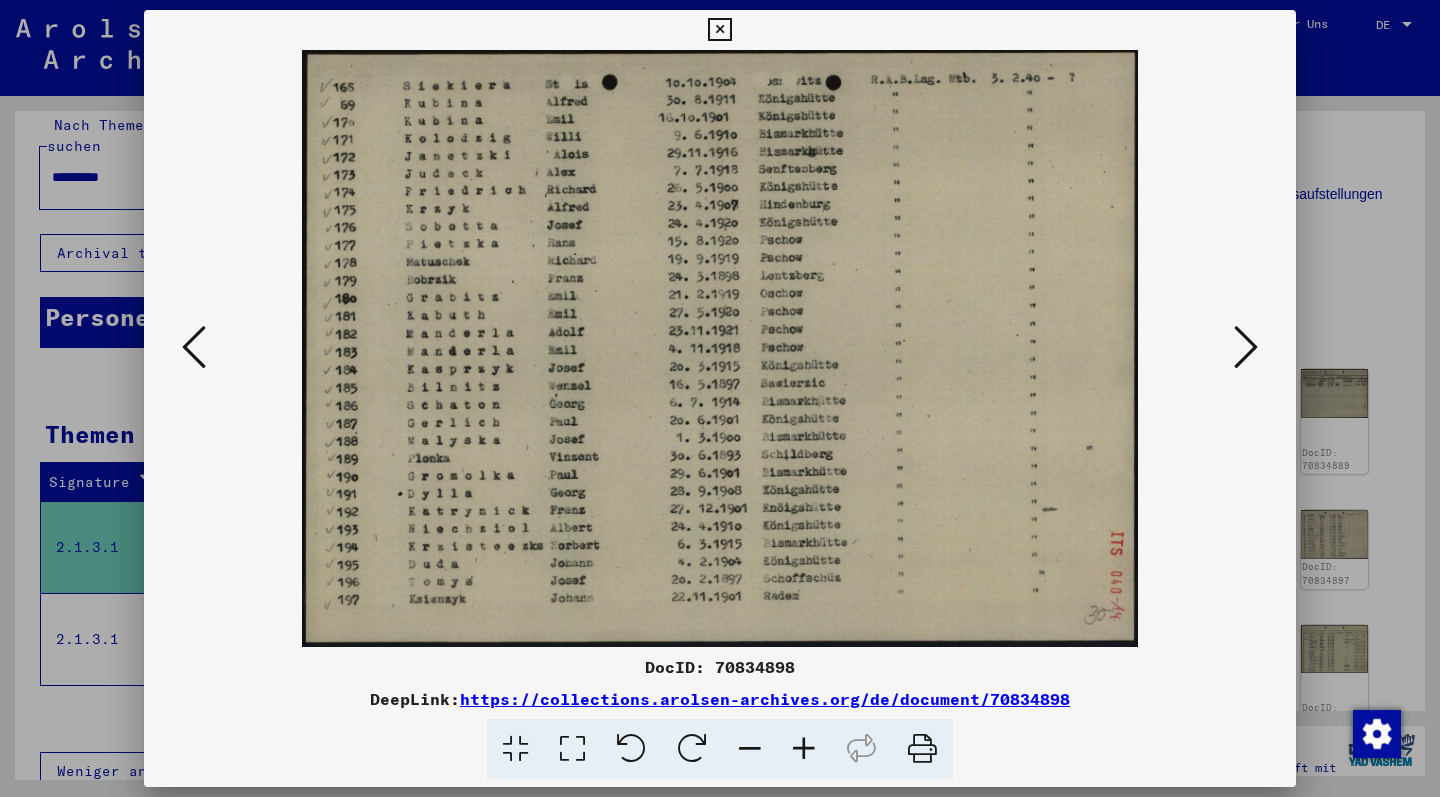 click at bounding box center (1246, 347) 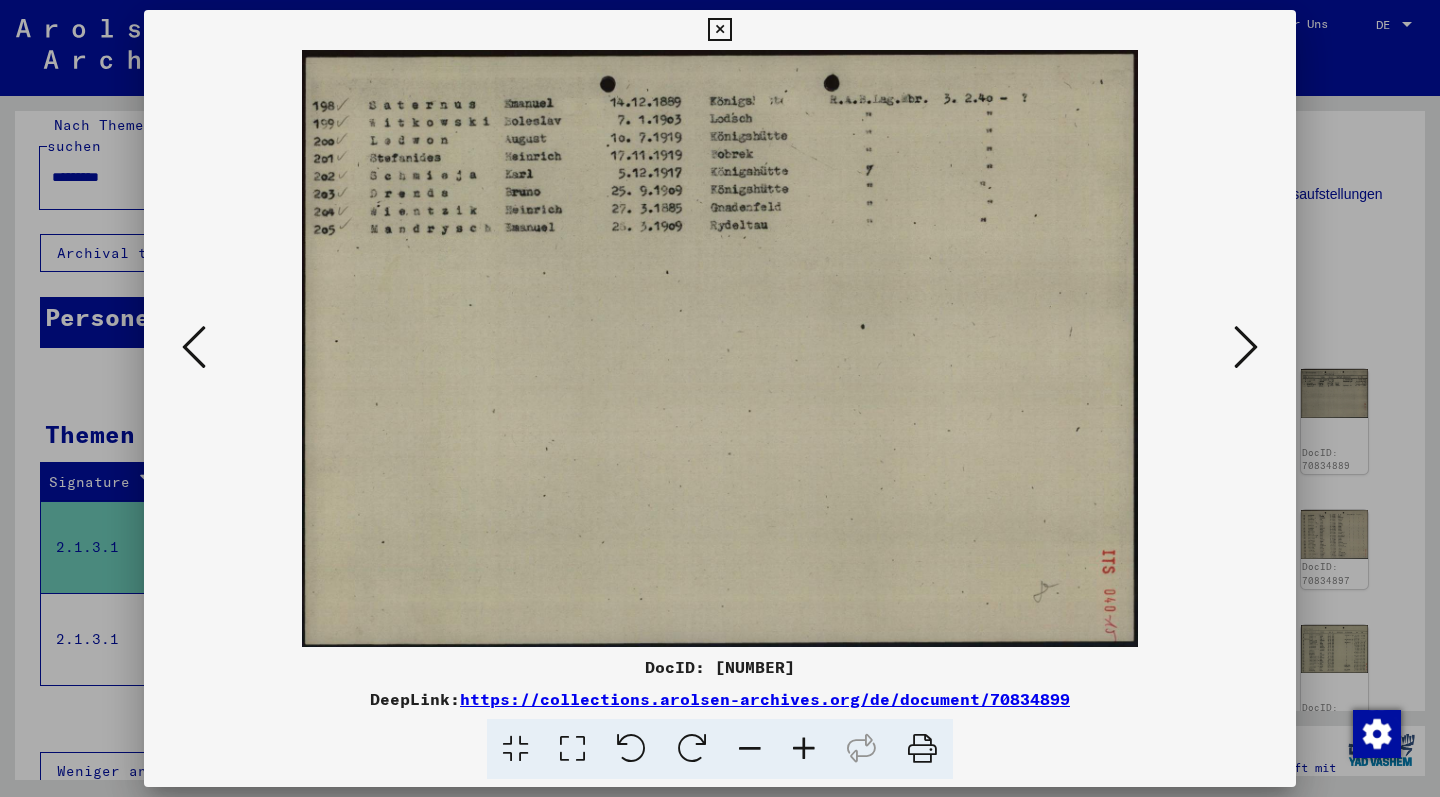click at bounding box center [719, 30] 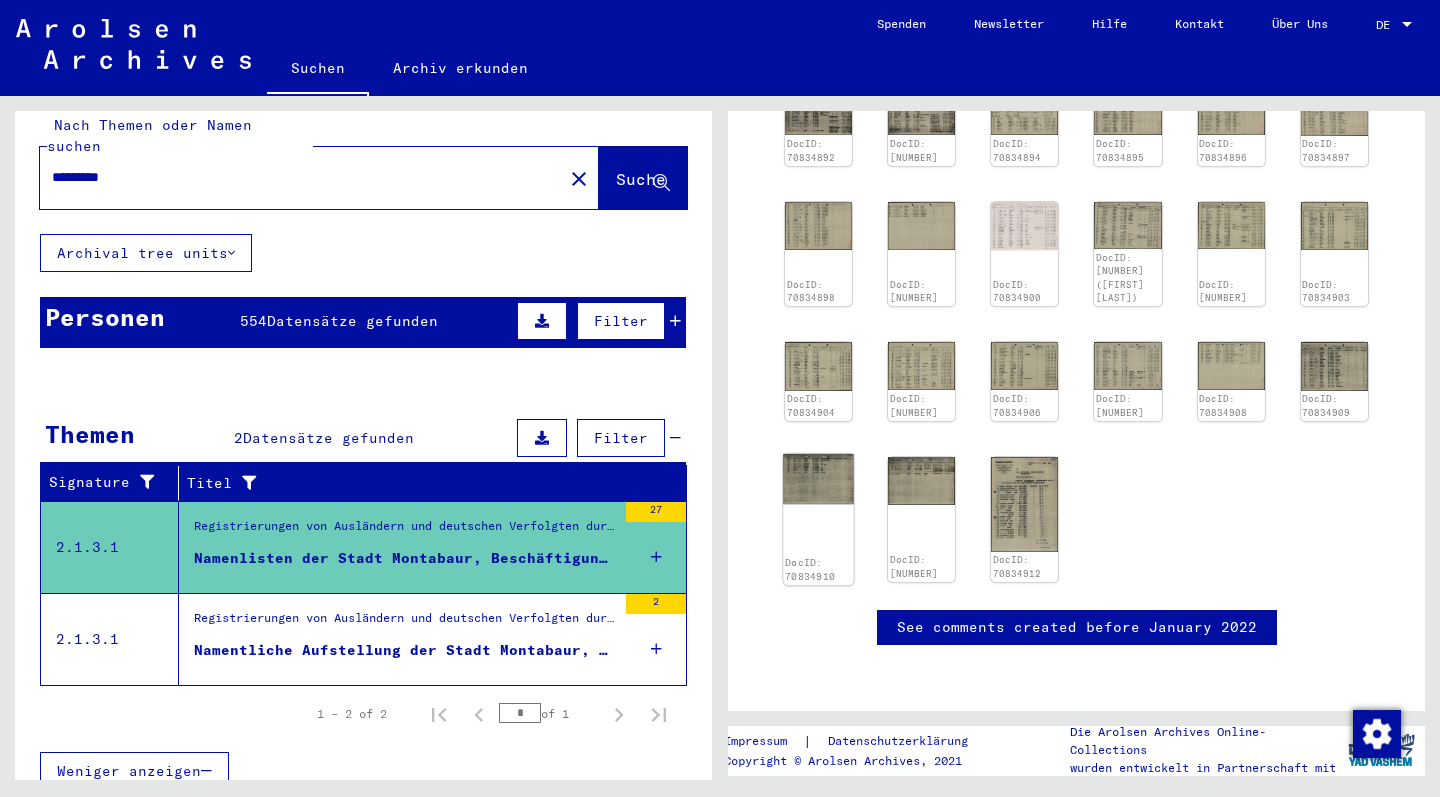 scroll, scrollTop: 888, scrollLeft: 0, axis: vertical 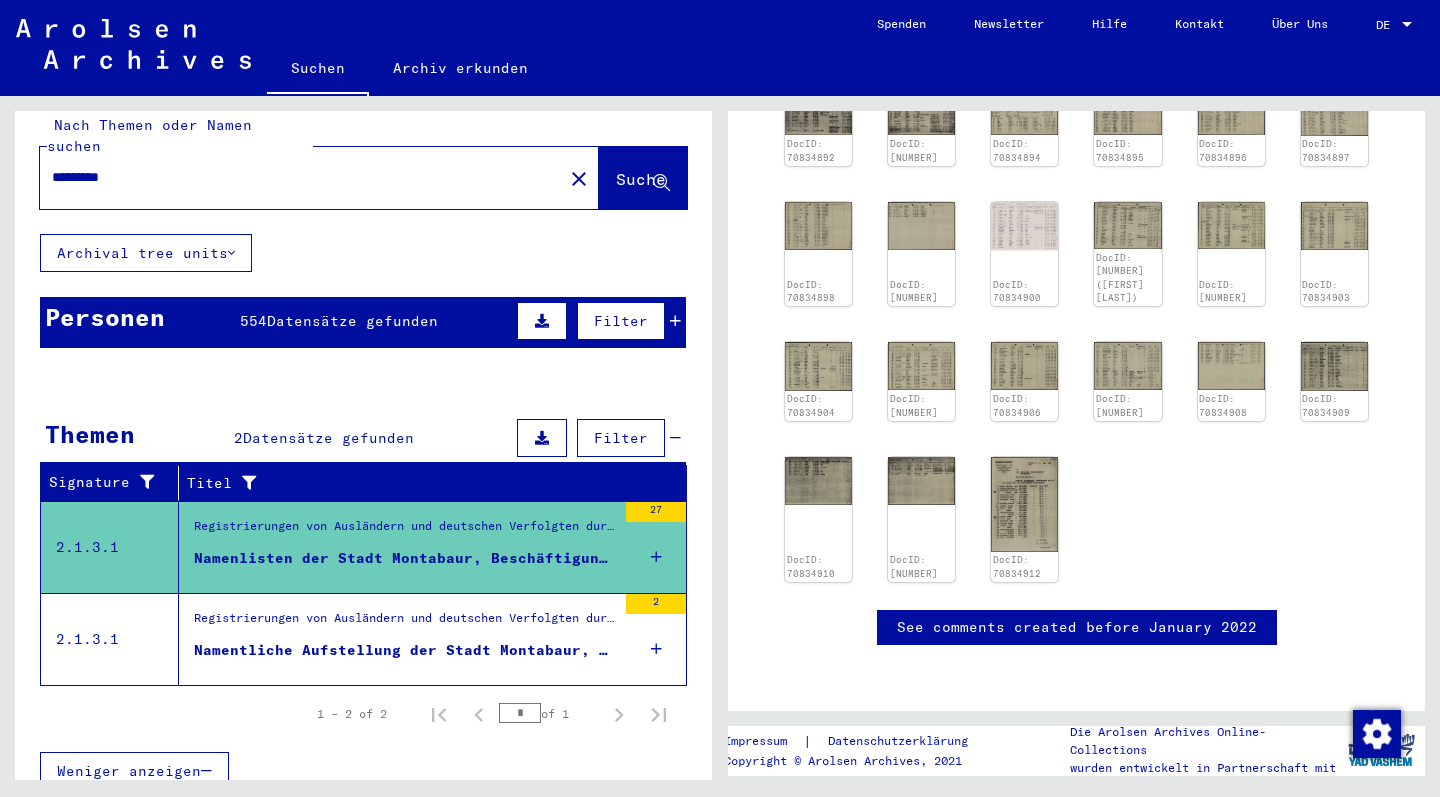 click on "Namentliche Aufstellung der Stadt Montabaur, Ausstellungsdatum: [DATE]" at bounding box center (405, 650) 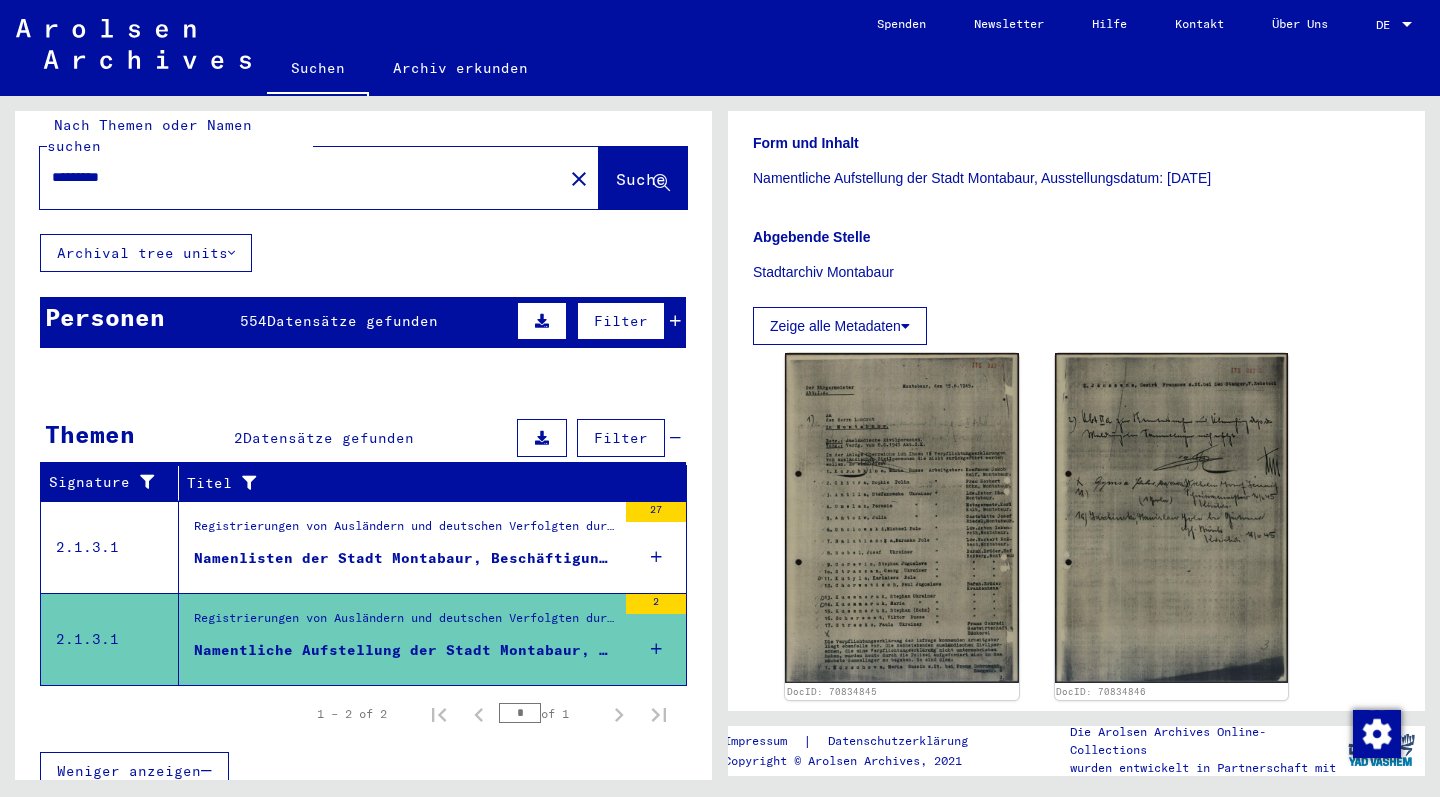 scroll, scrollTop: 444, scrollLeft: 0, axis: vertical 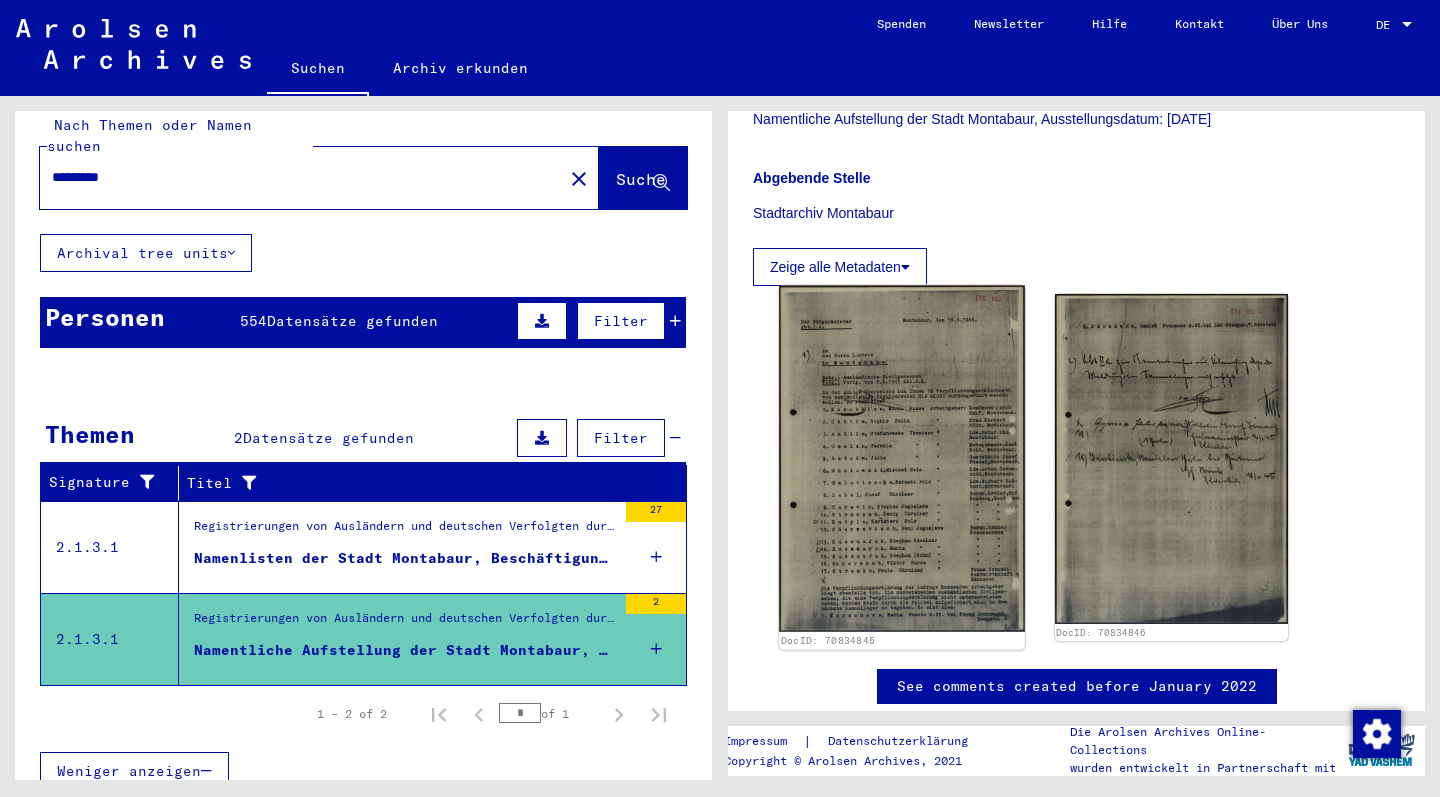 click 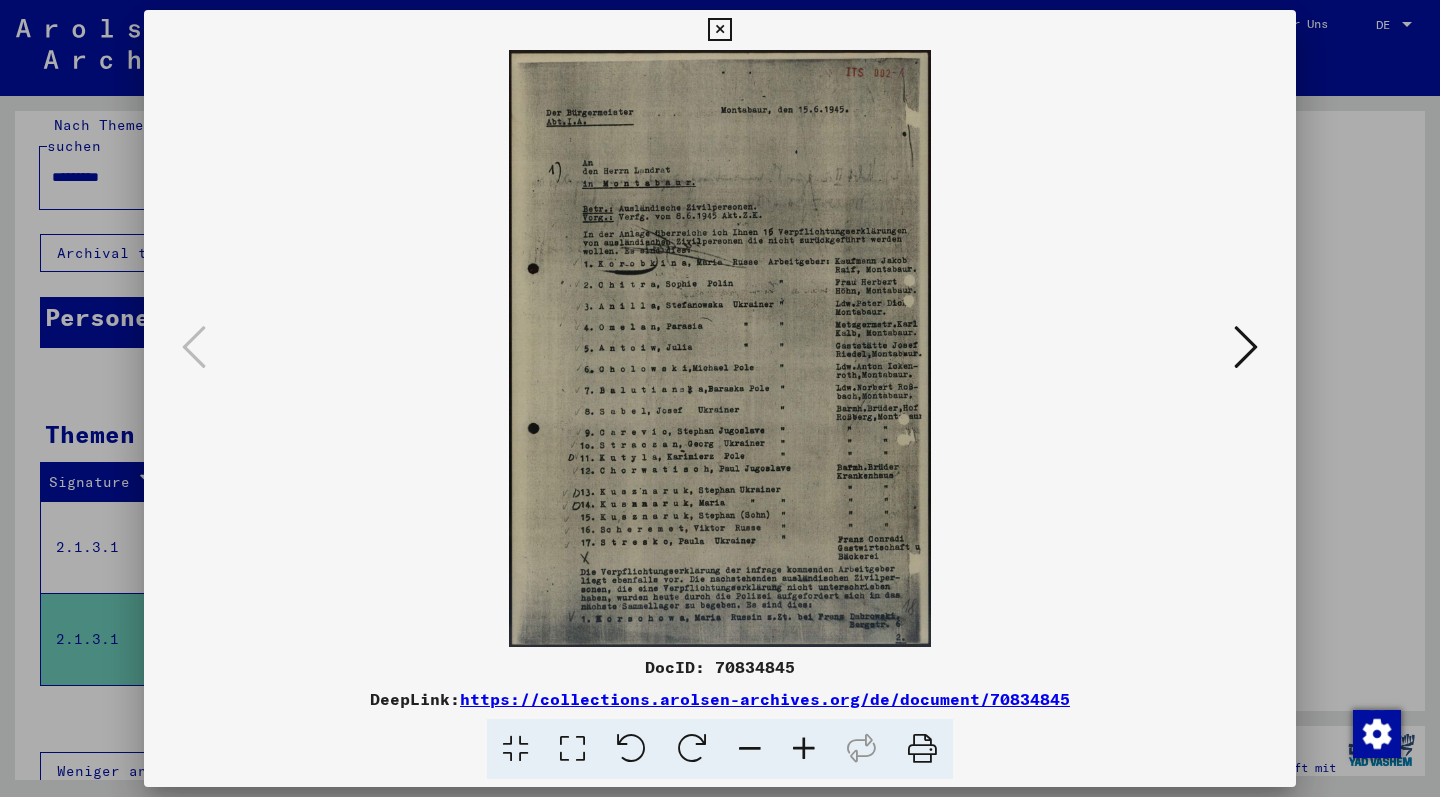 click at bounding box center (1246, 347) 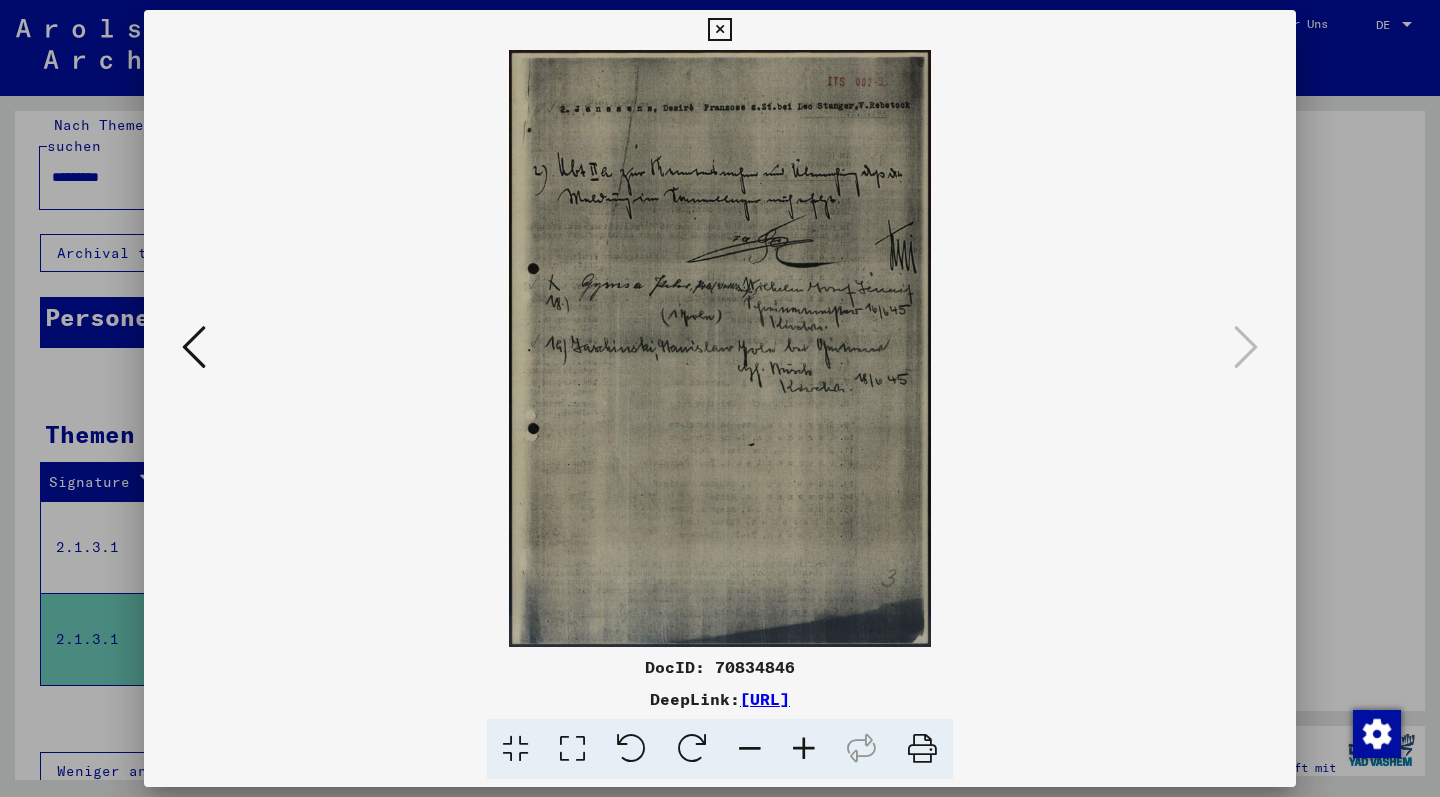 click at bounding box center [719, 30] 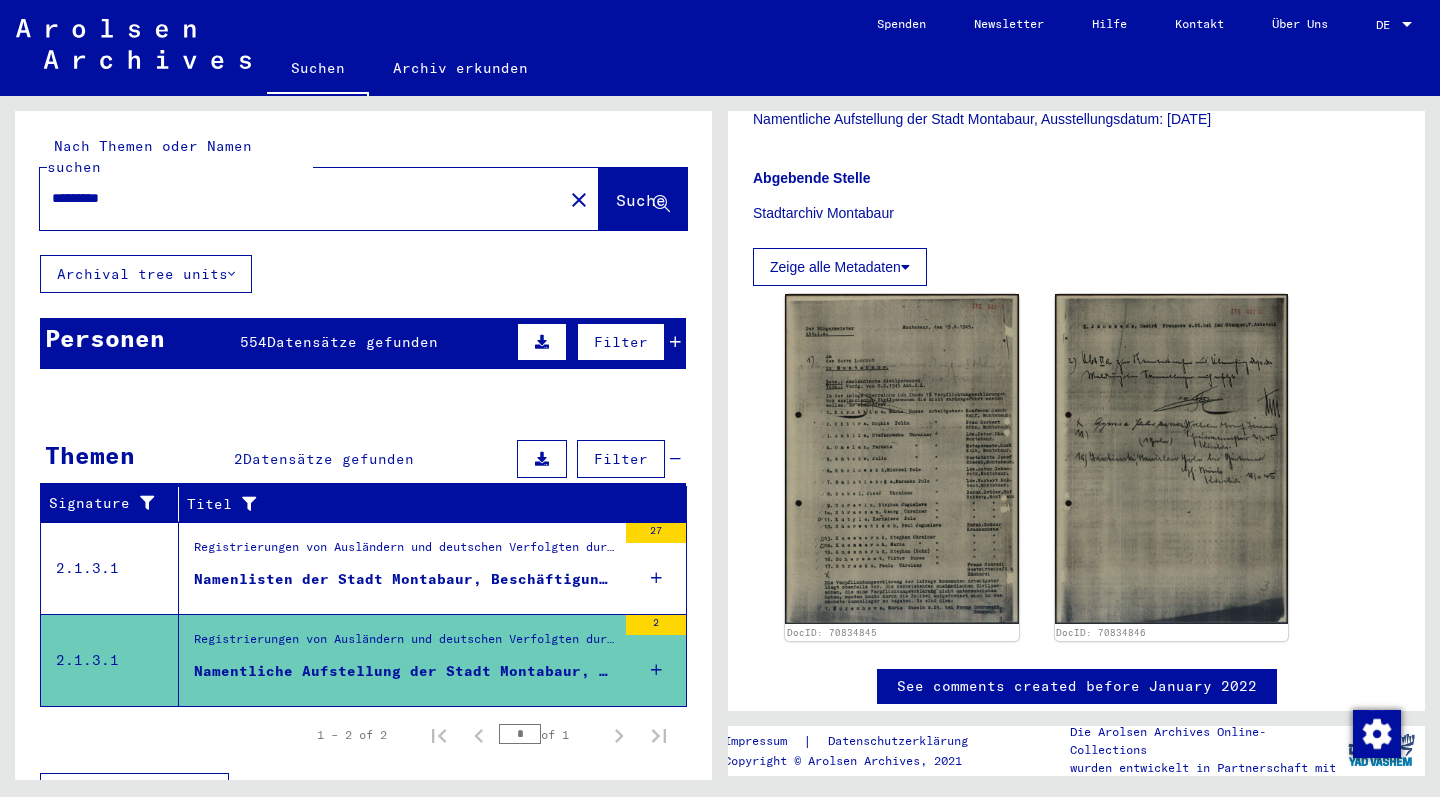 scroll, scrollTop: 0, scrollLeft: 0, axis: both 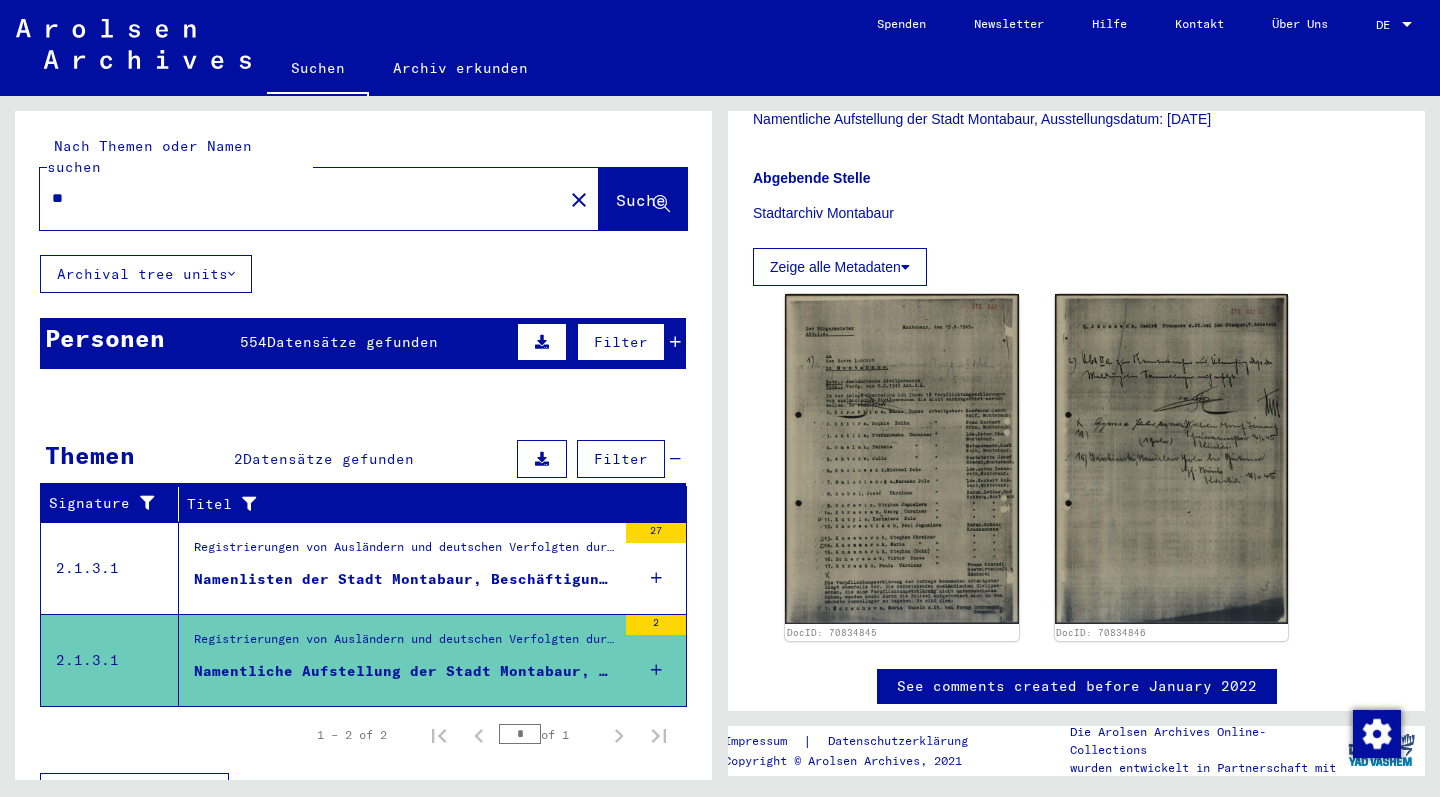 type on "*" 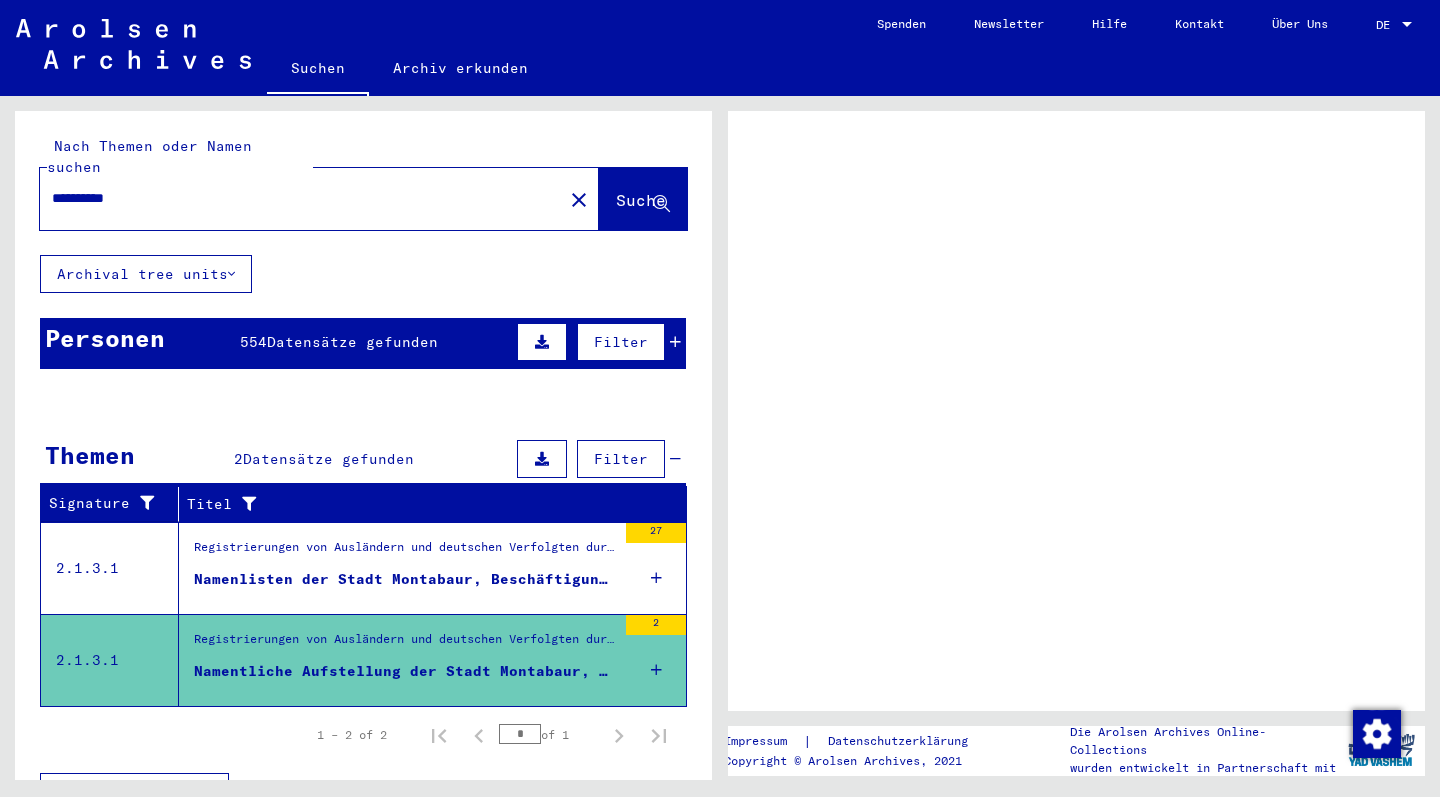scroll, scrollTop: 0, scrollLeft: 0, axis: both 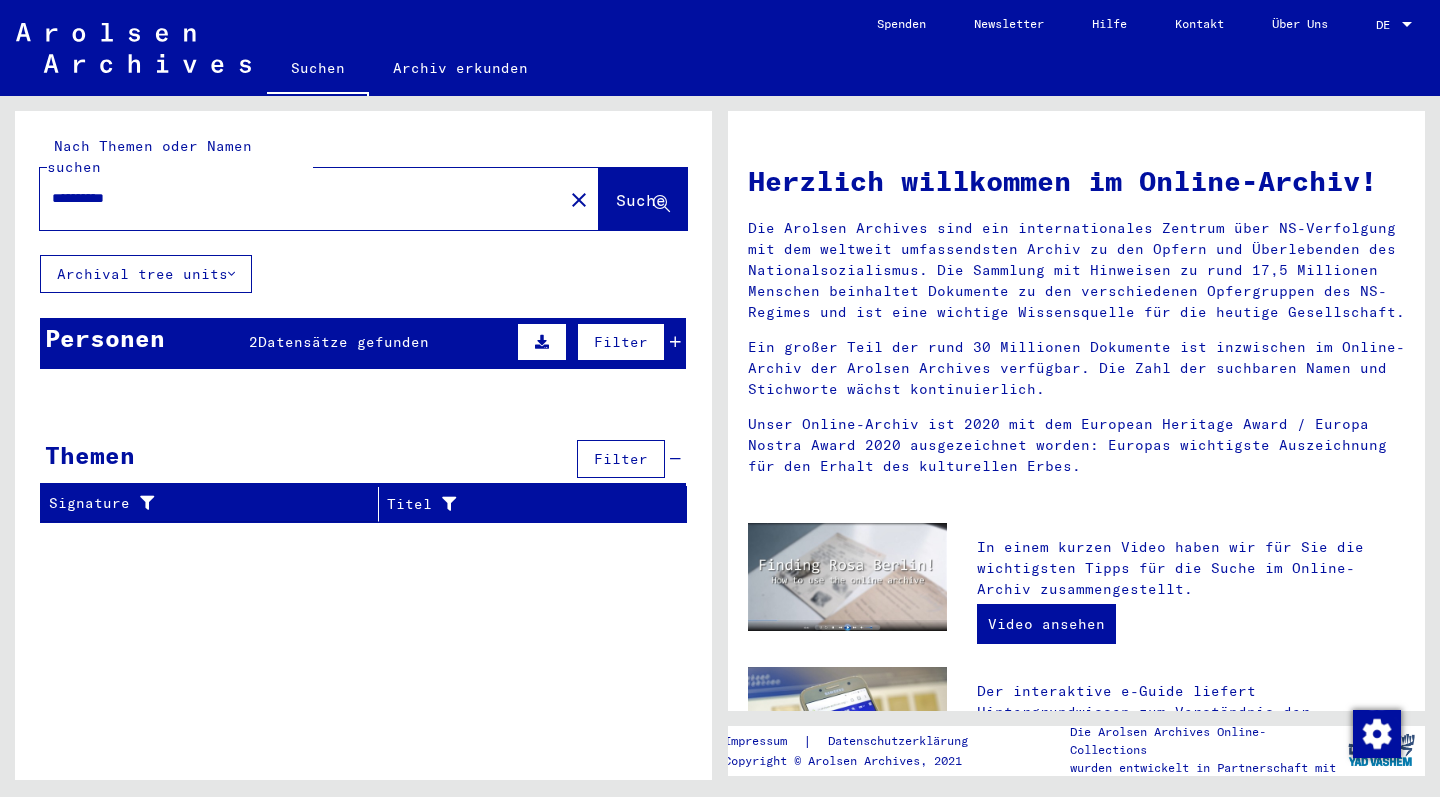 click on "Datensätze gefunden" at bounding box center [343, 342] 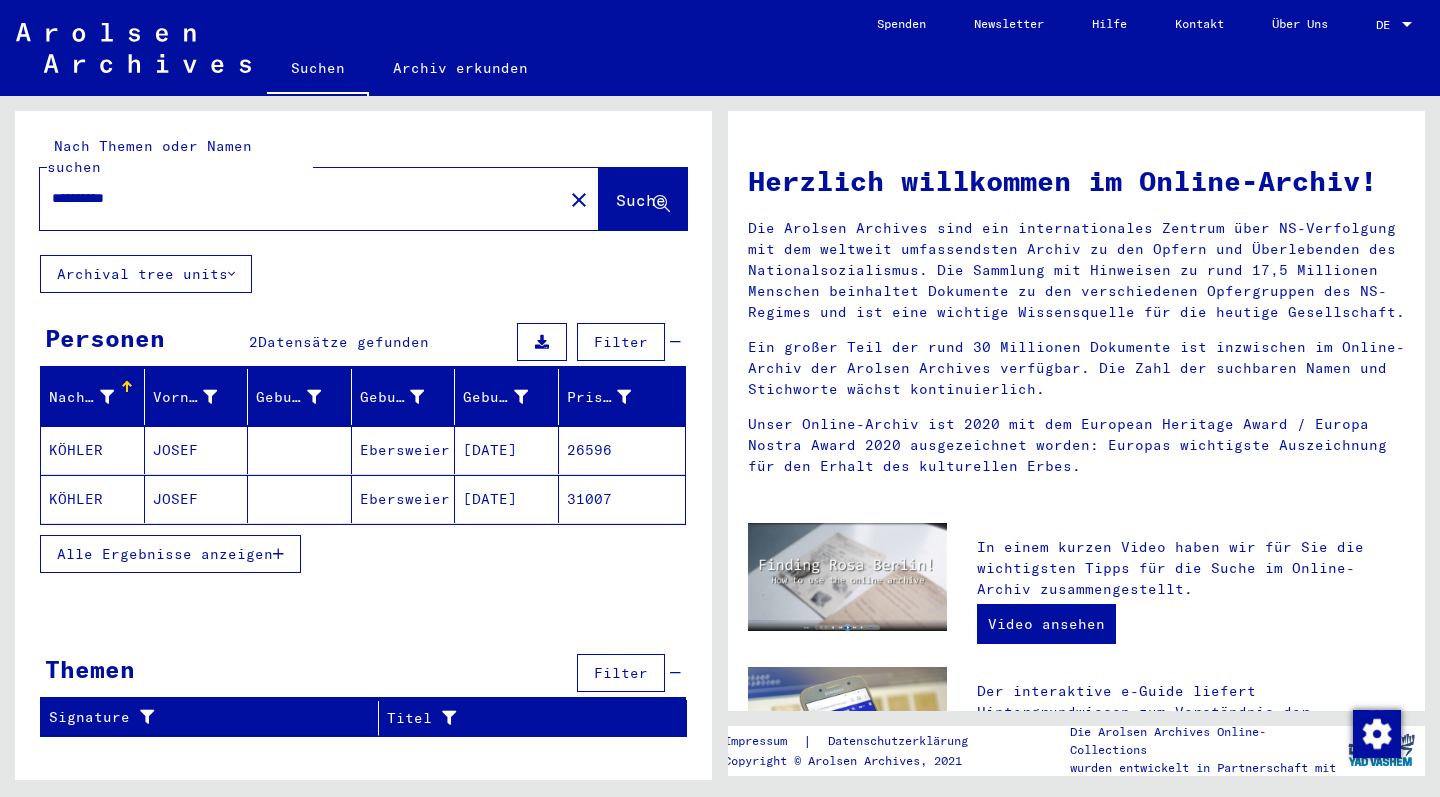 click on "KÖHLER" at bounding box center (93, 499) 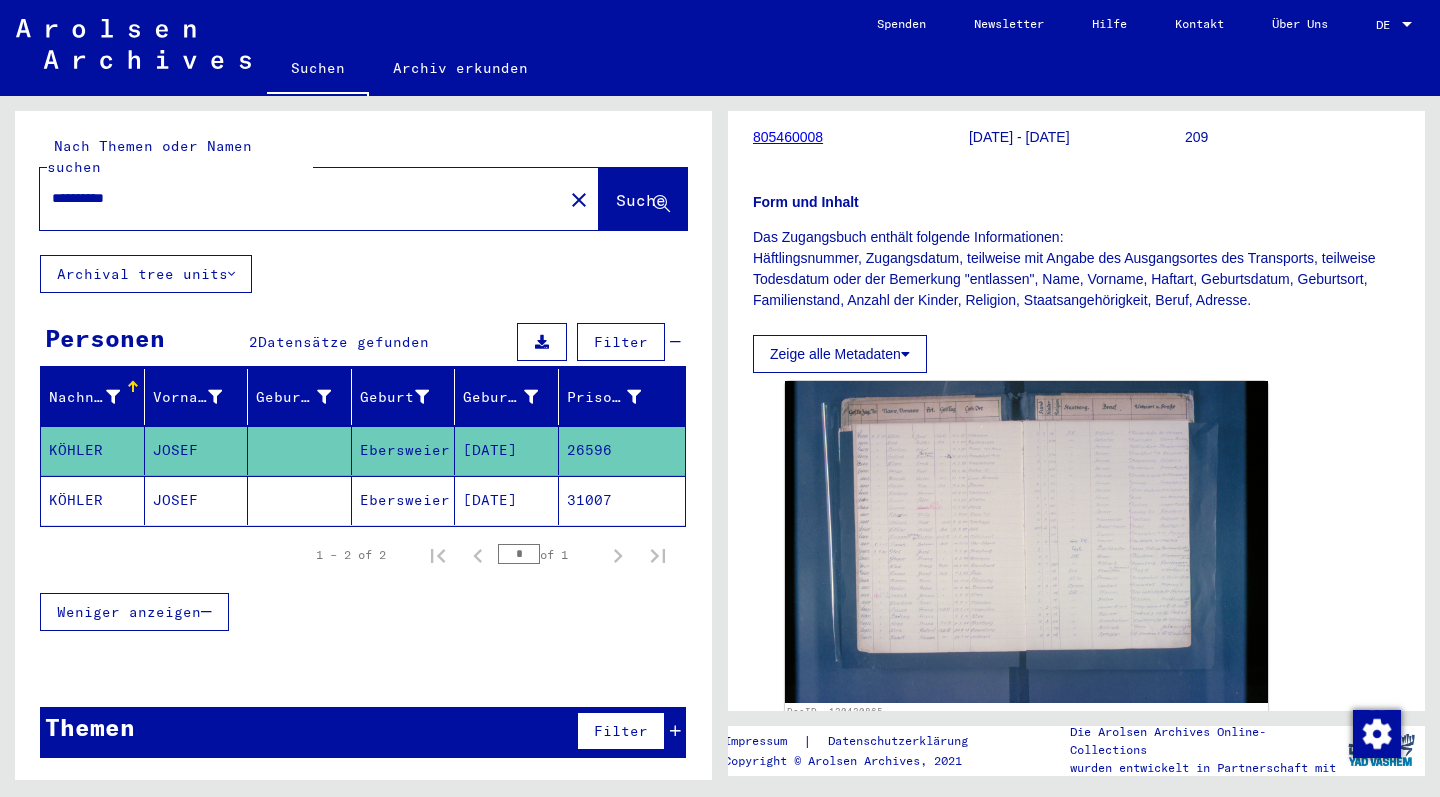 scroll, scrollTop: 273, scrollLeft: 0, axis: vertical 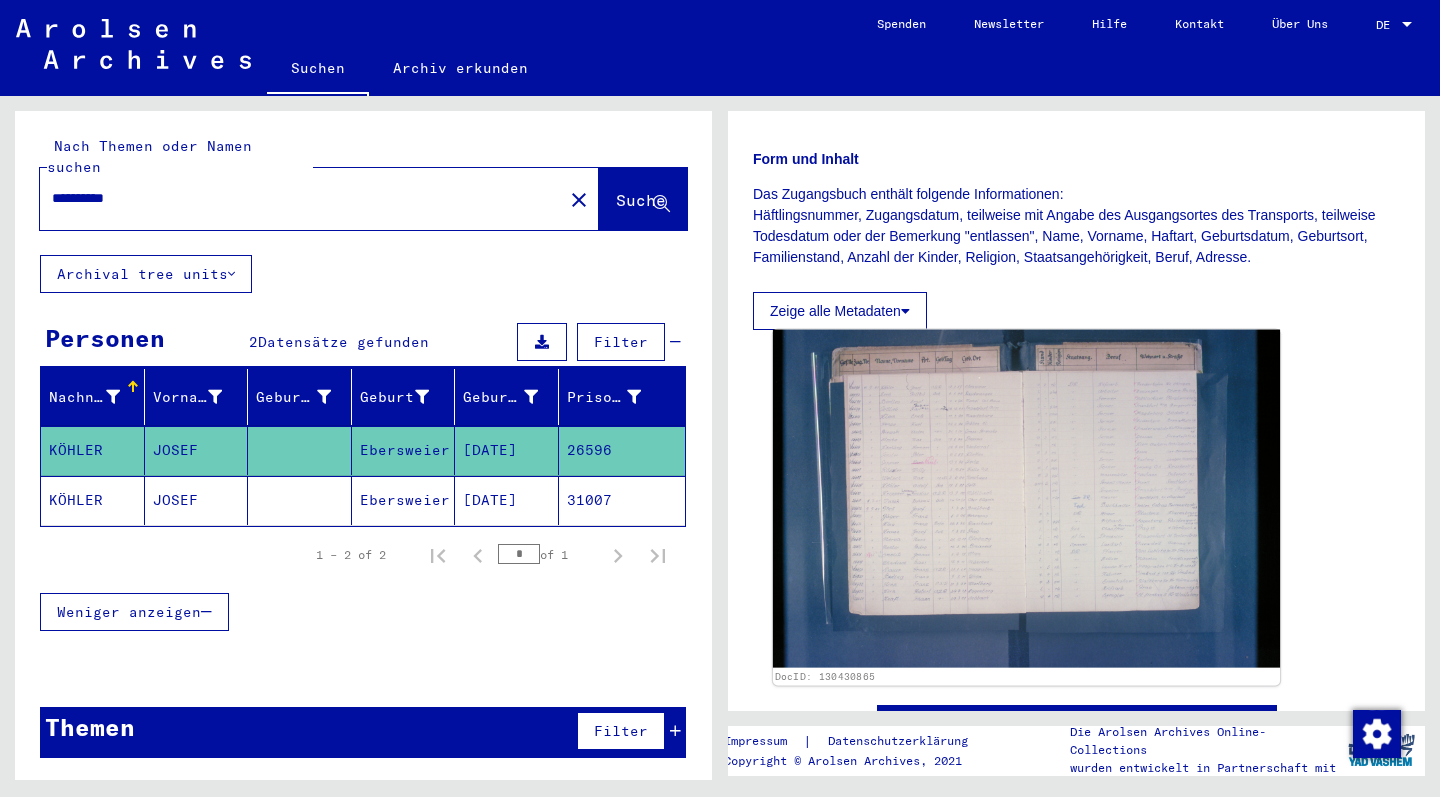 click 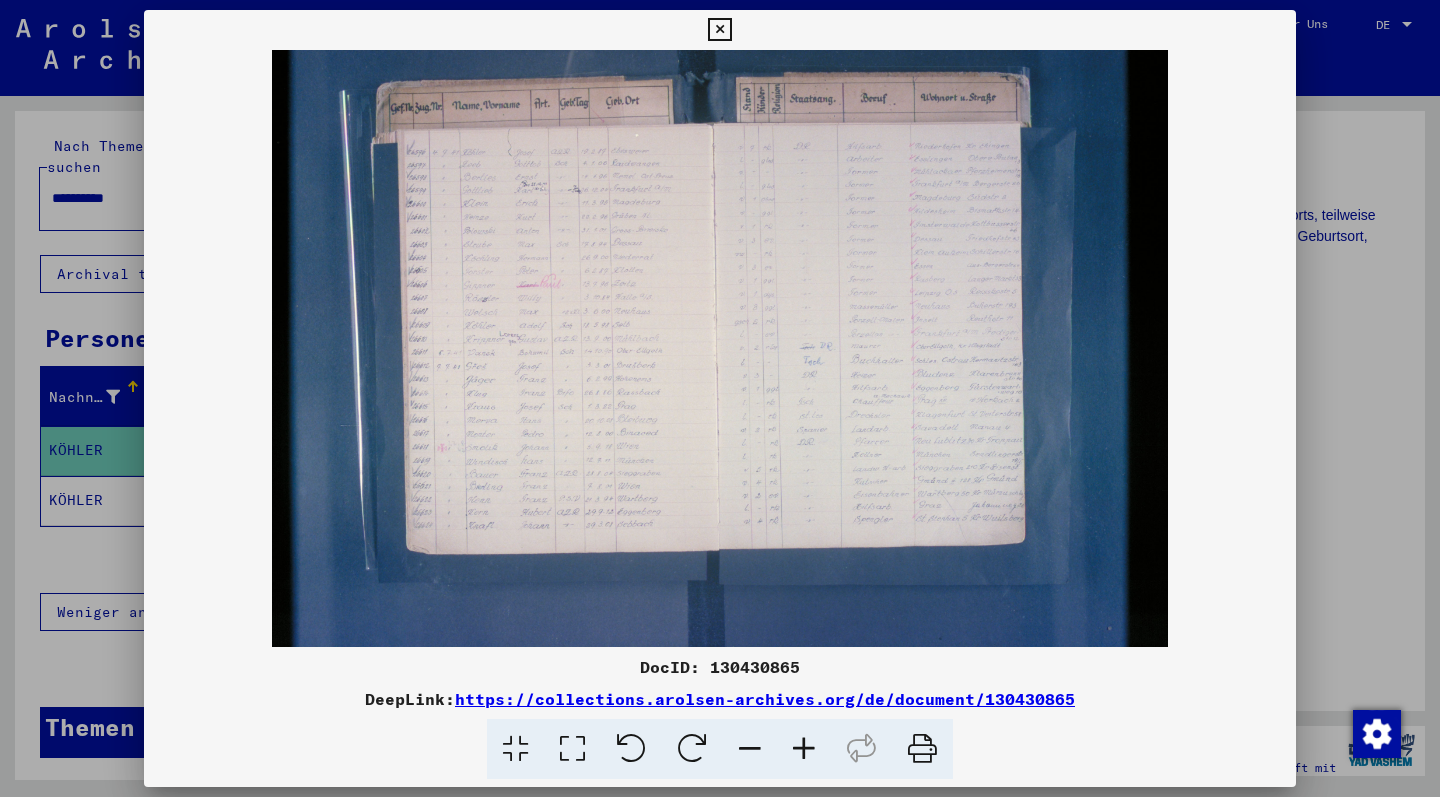 click at bounding box center [719, 30] 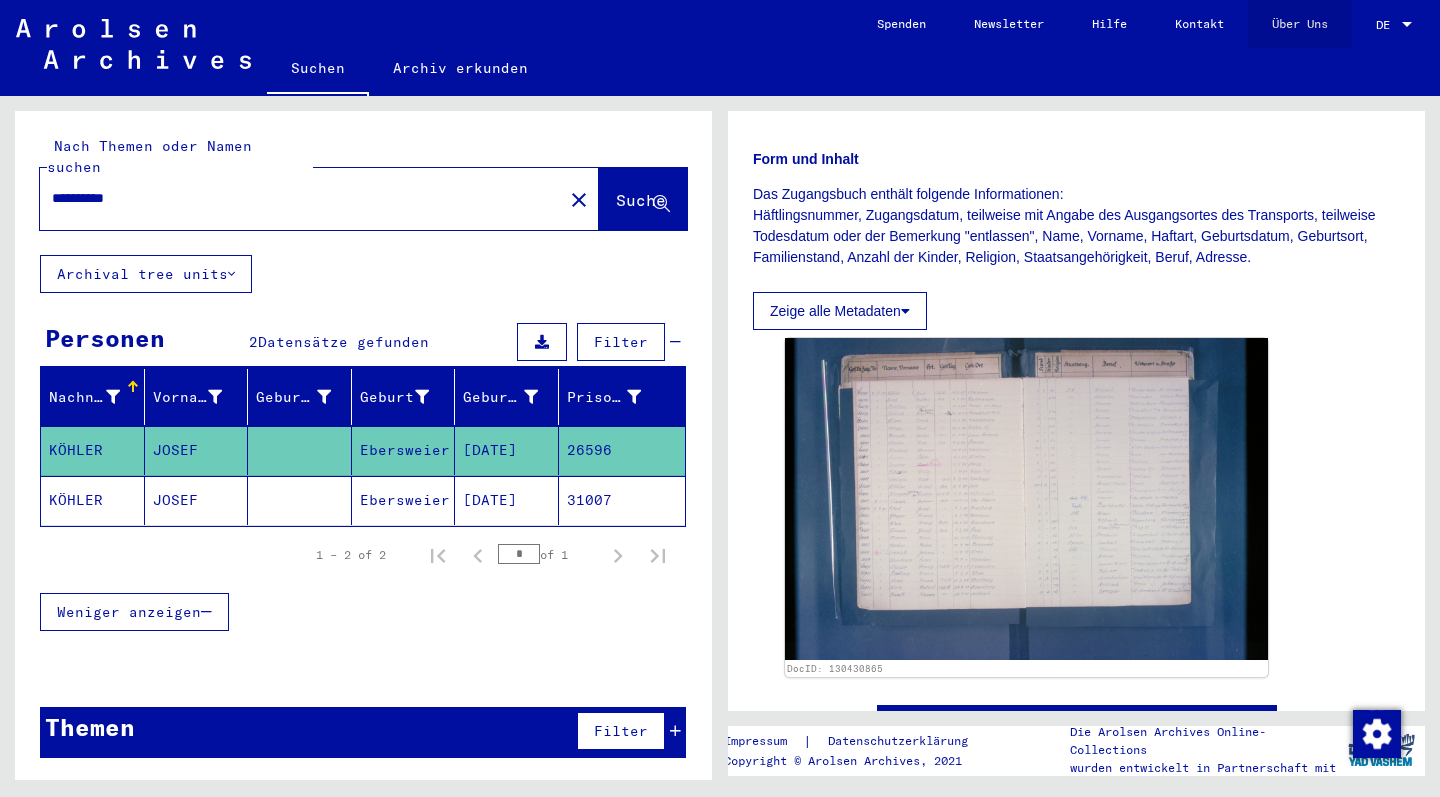 click on "Über Uns" 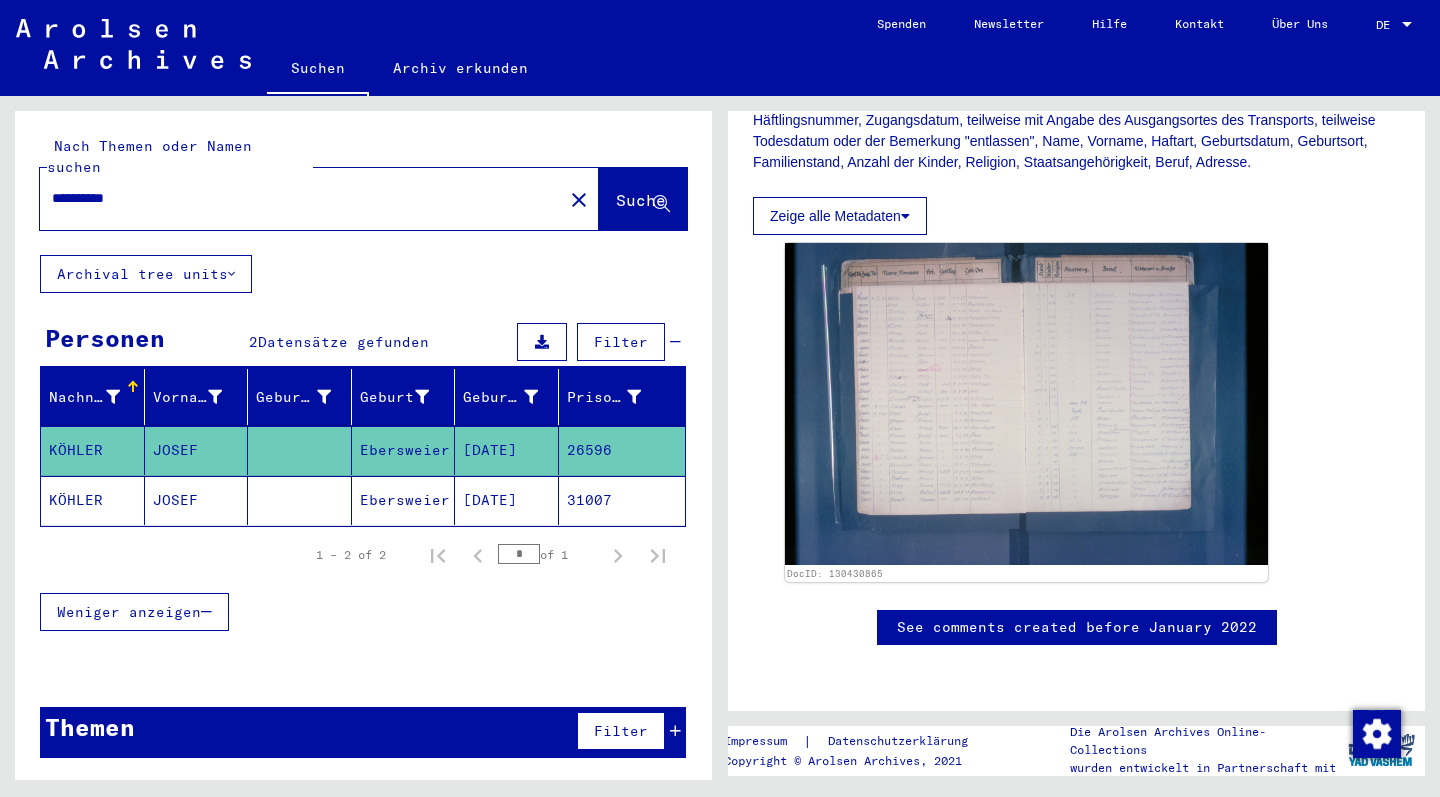 scroll, scrollTop: 553, scrollLeft: 0, axis: vertical 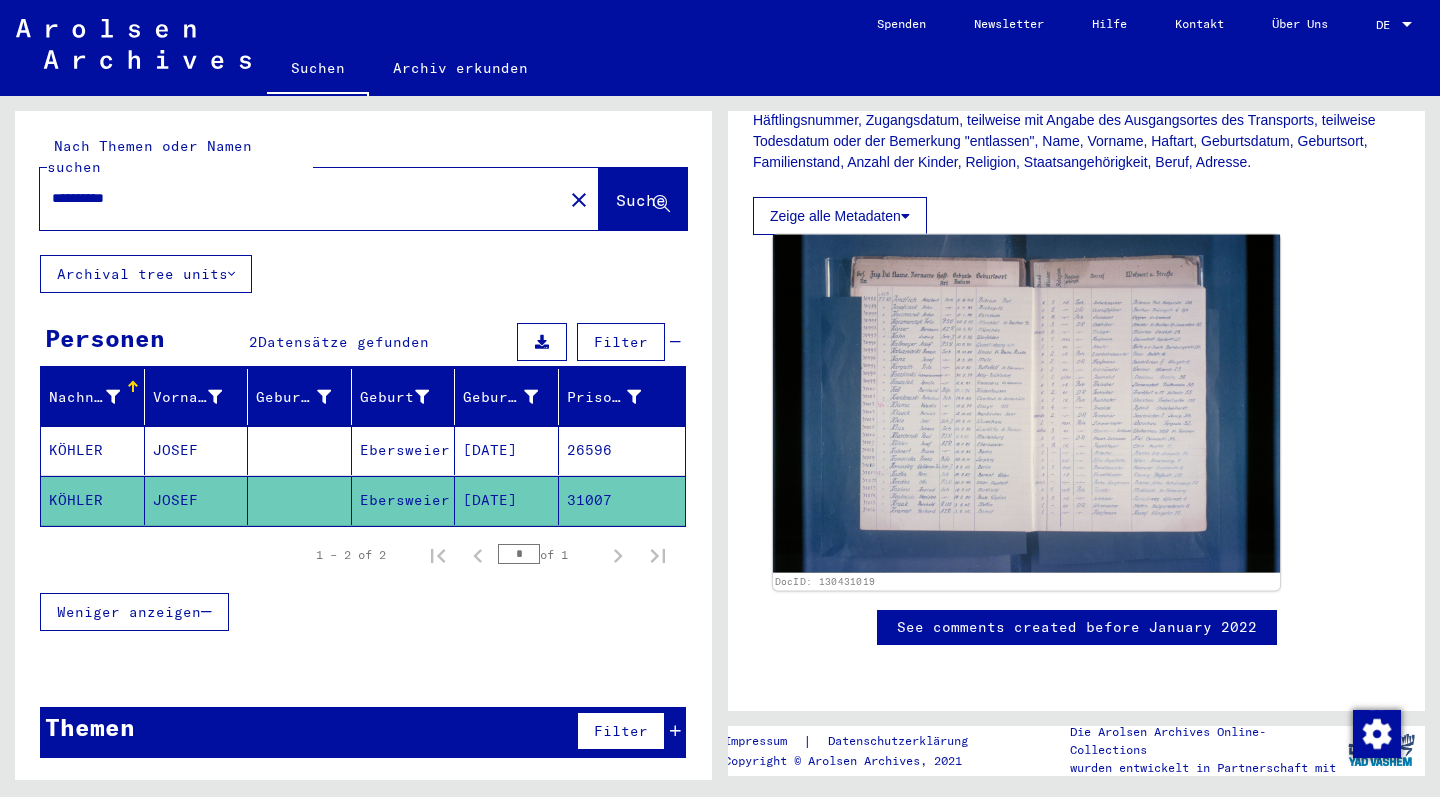 click 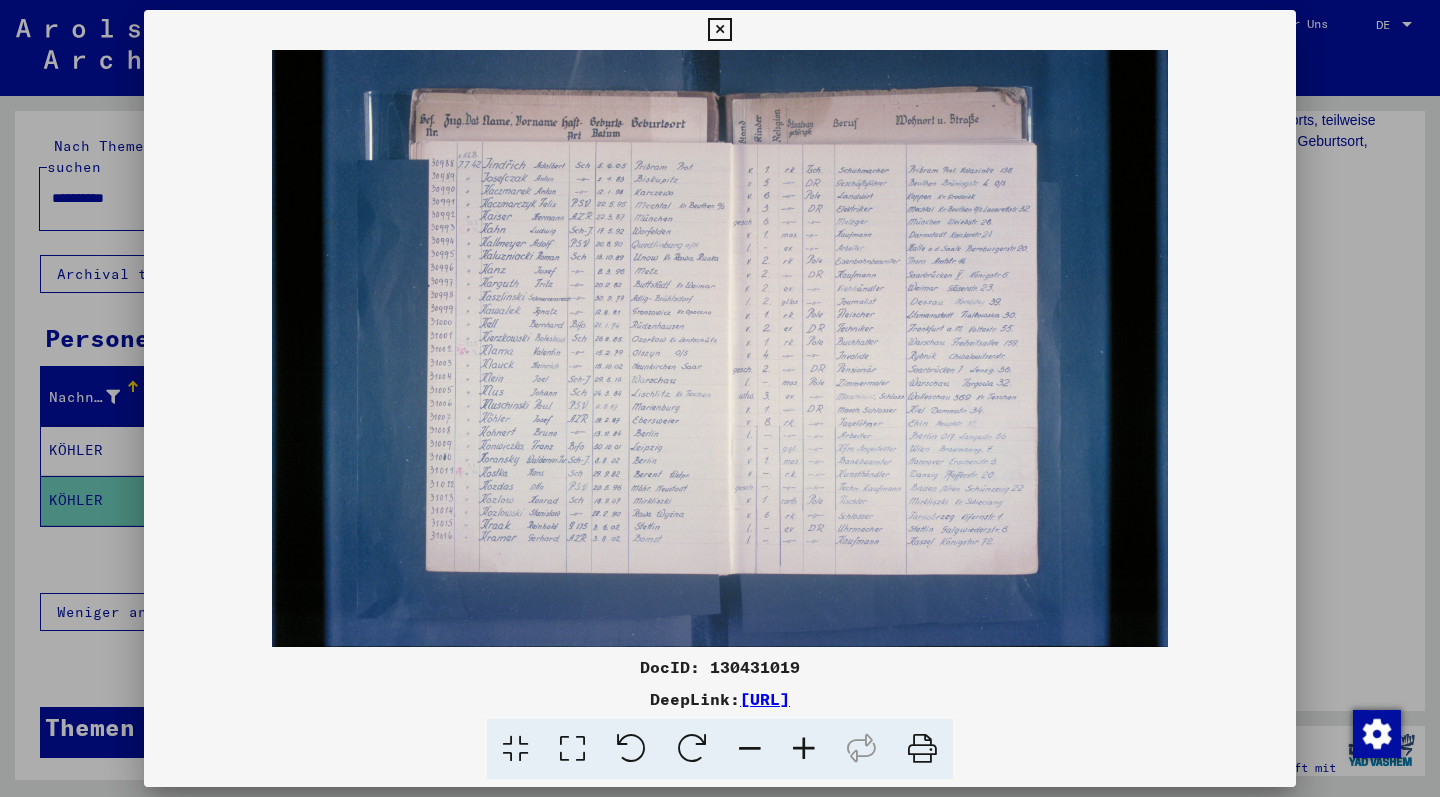 click at bounding box center [719, 30] 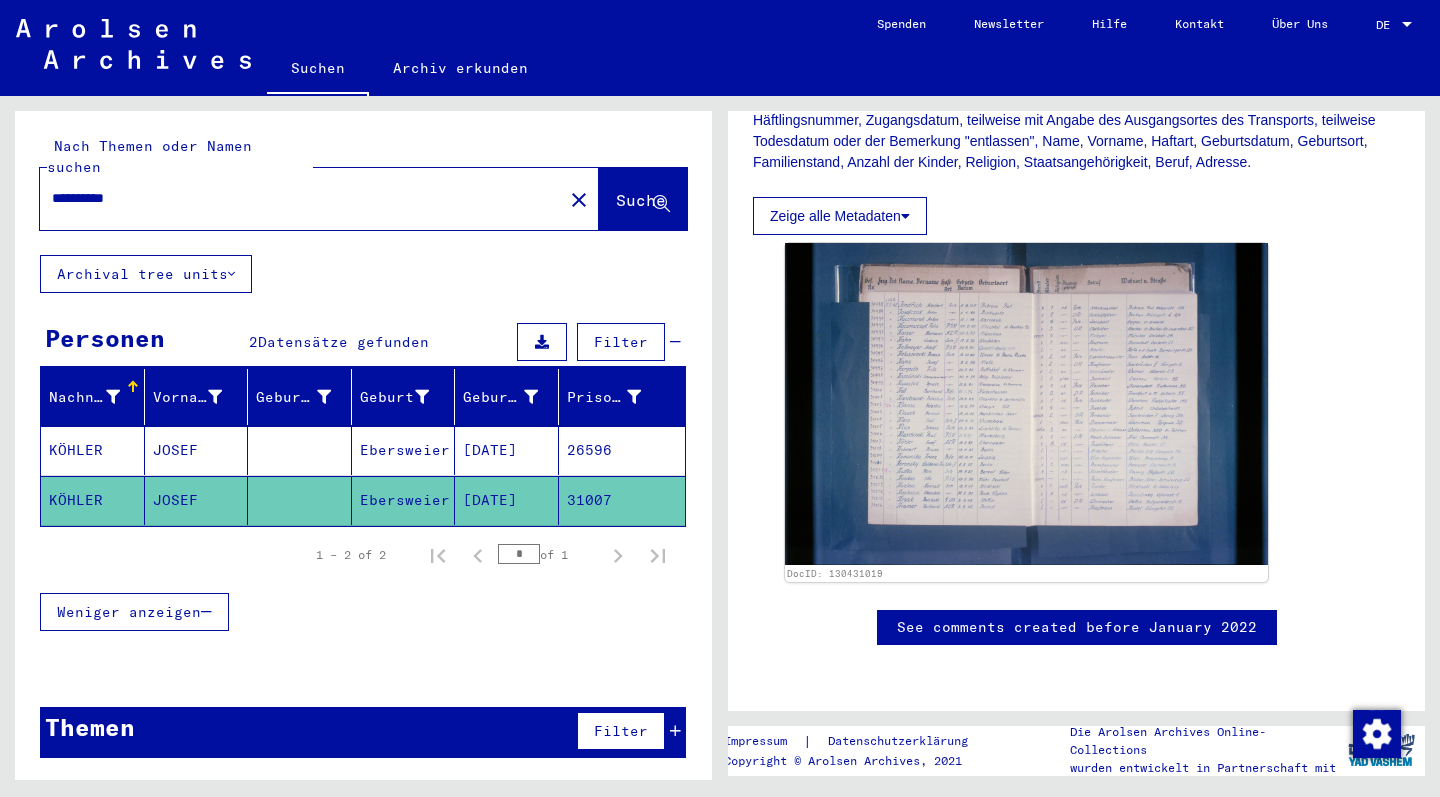 click on "**********" 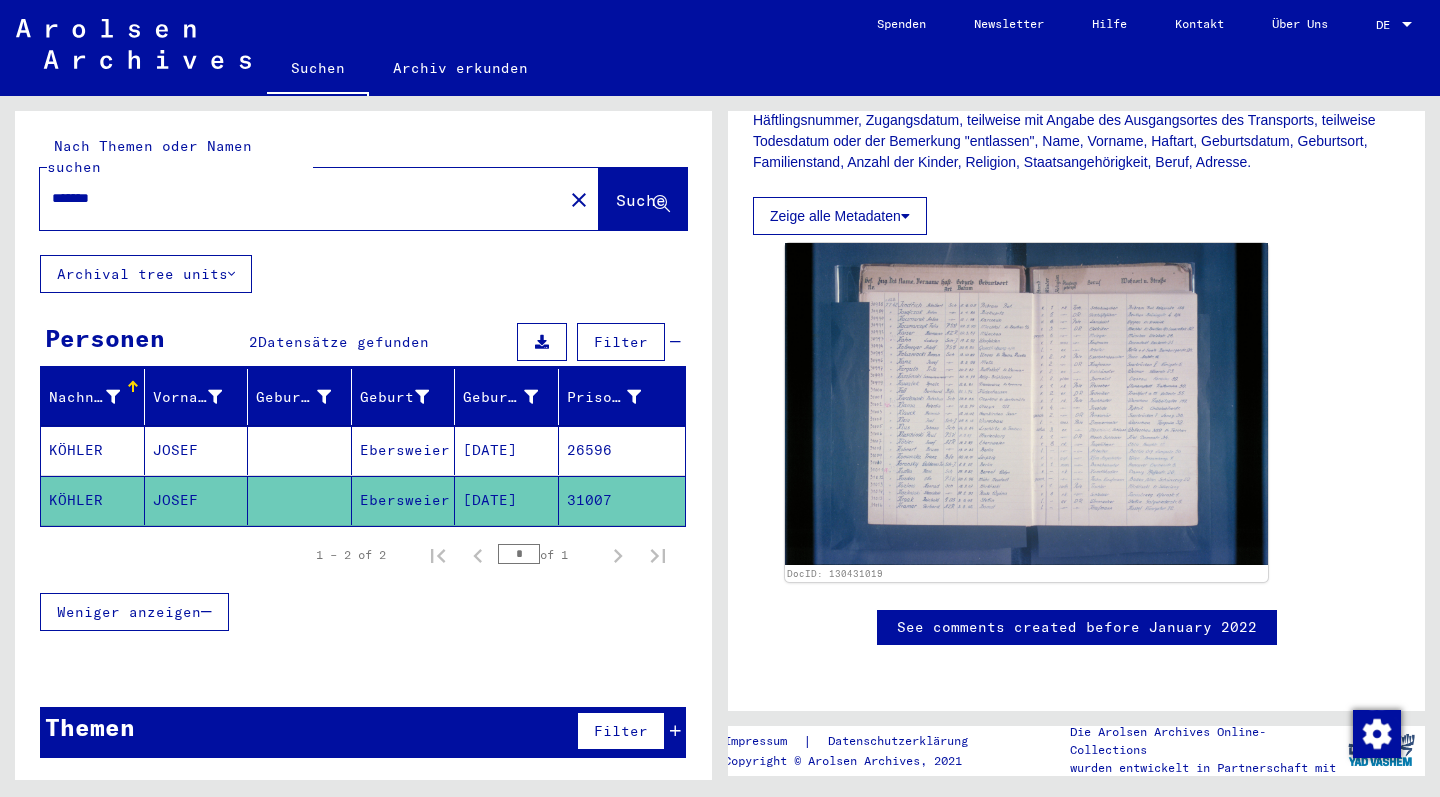type on "*******" 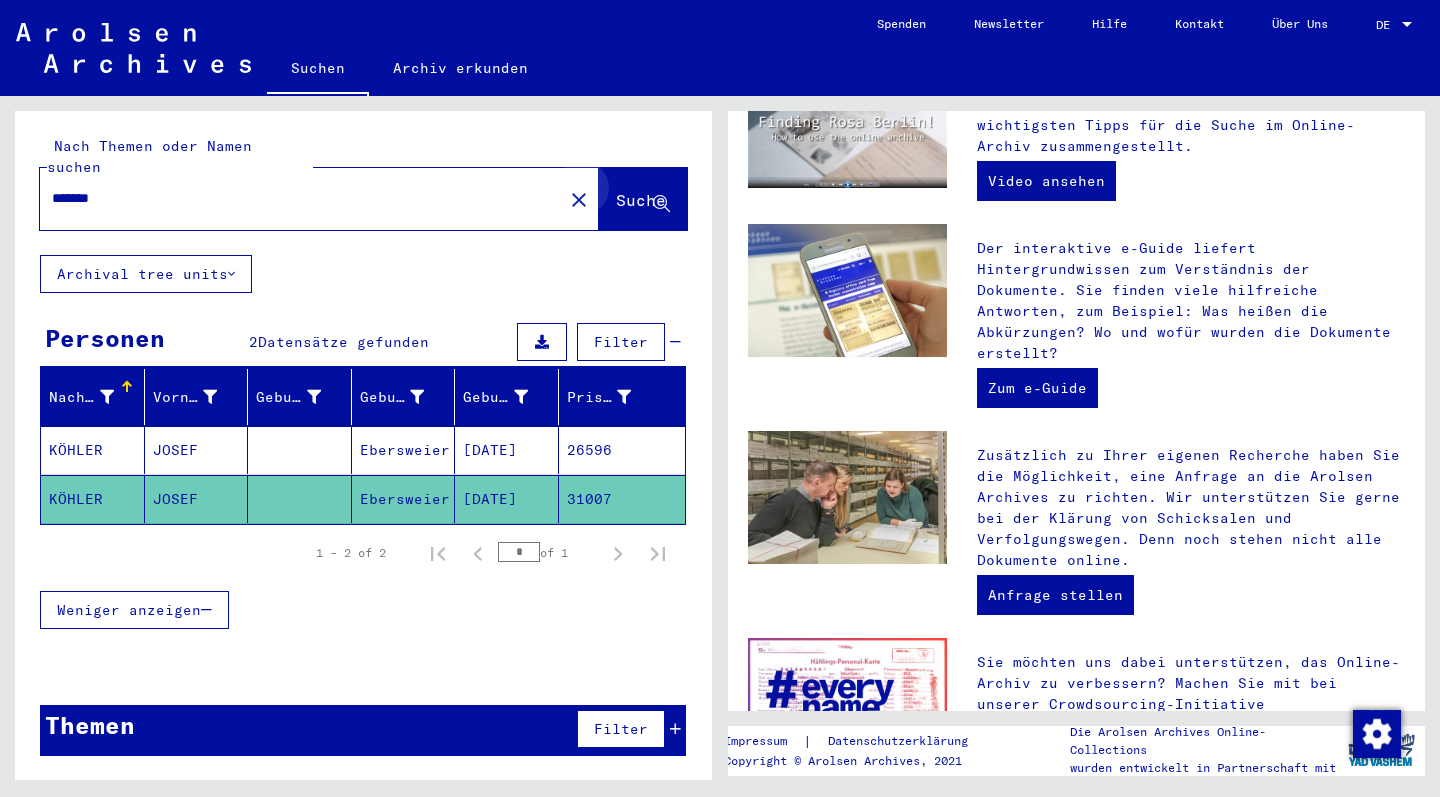 scroll, scrollTop: 0, scrollLeft: 0, axis: both 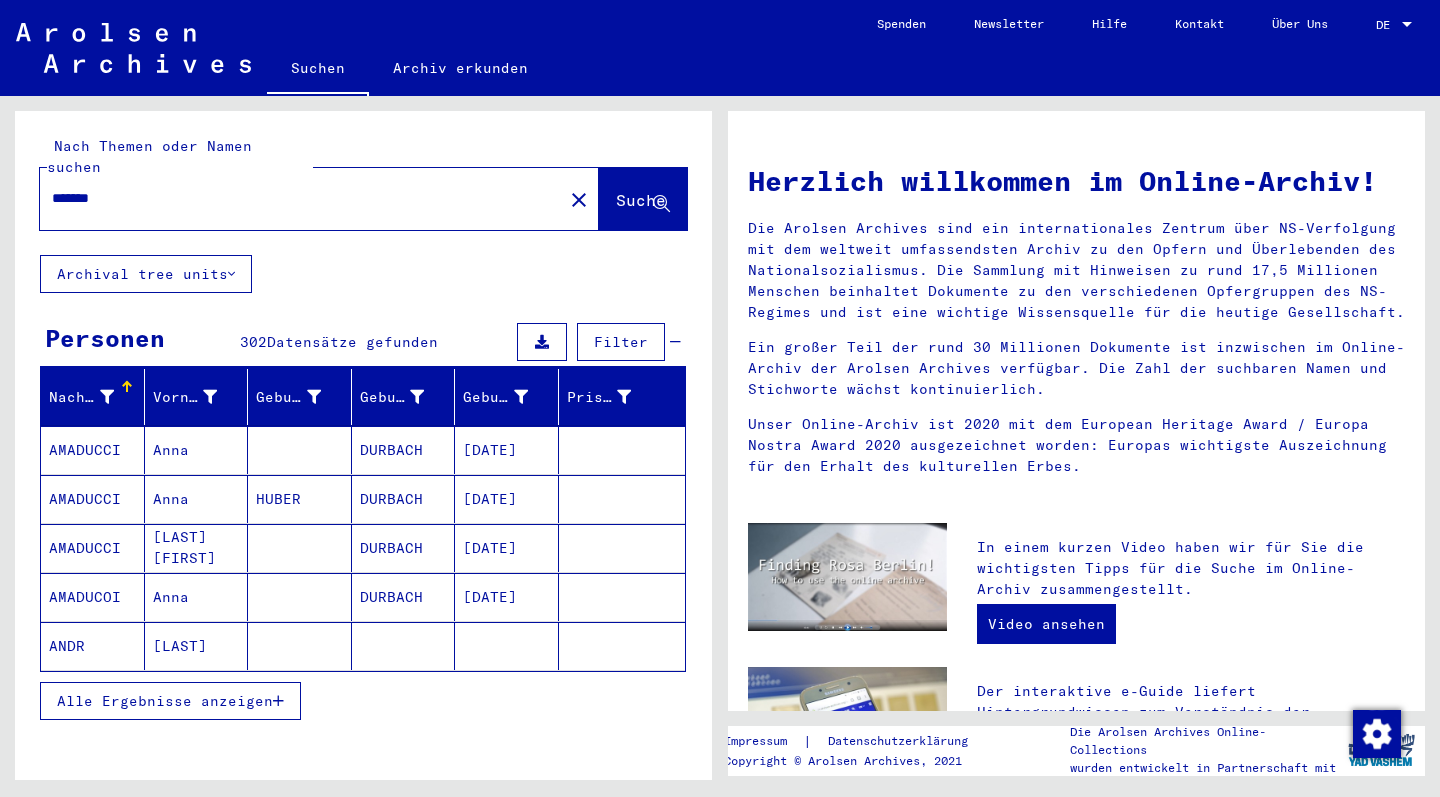 click on "Anna" at bounding box center (197, 499) 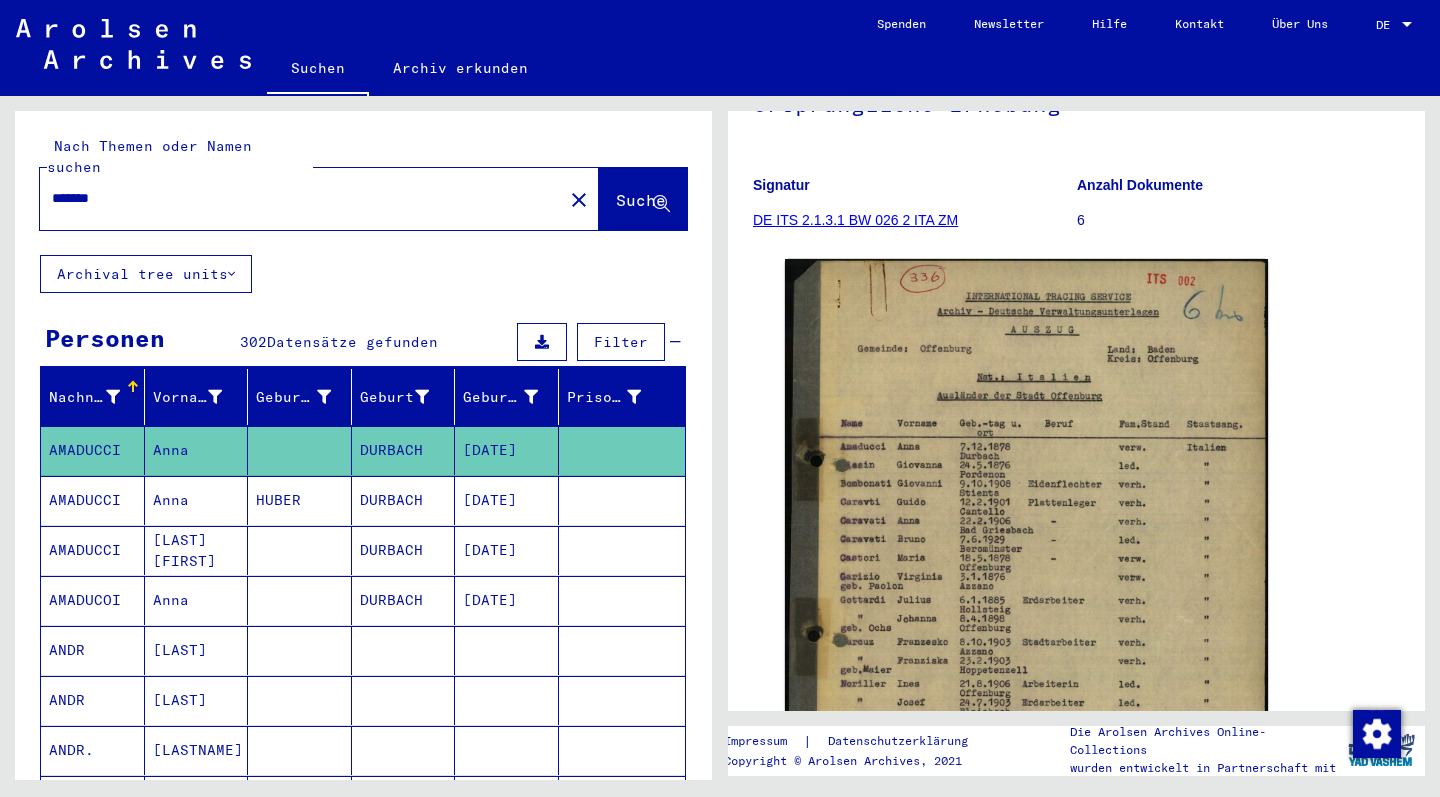 scroll, scrollTop: 212, scrollLeft: 0, axis: vertical 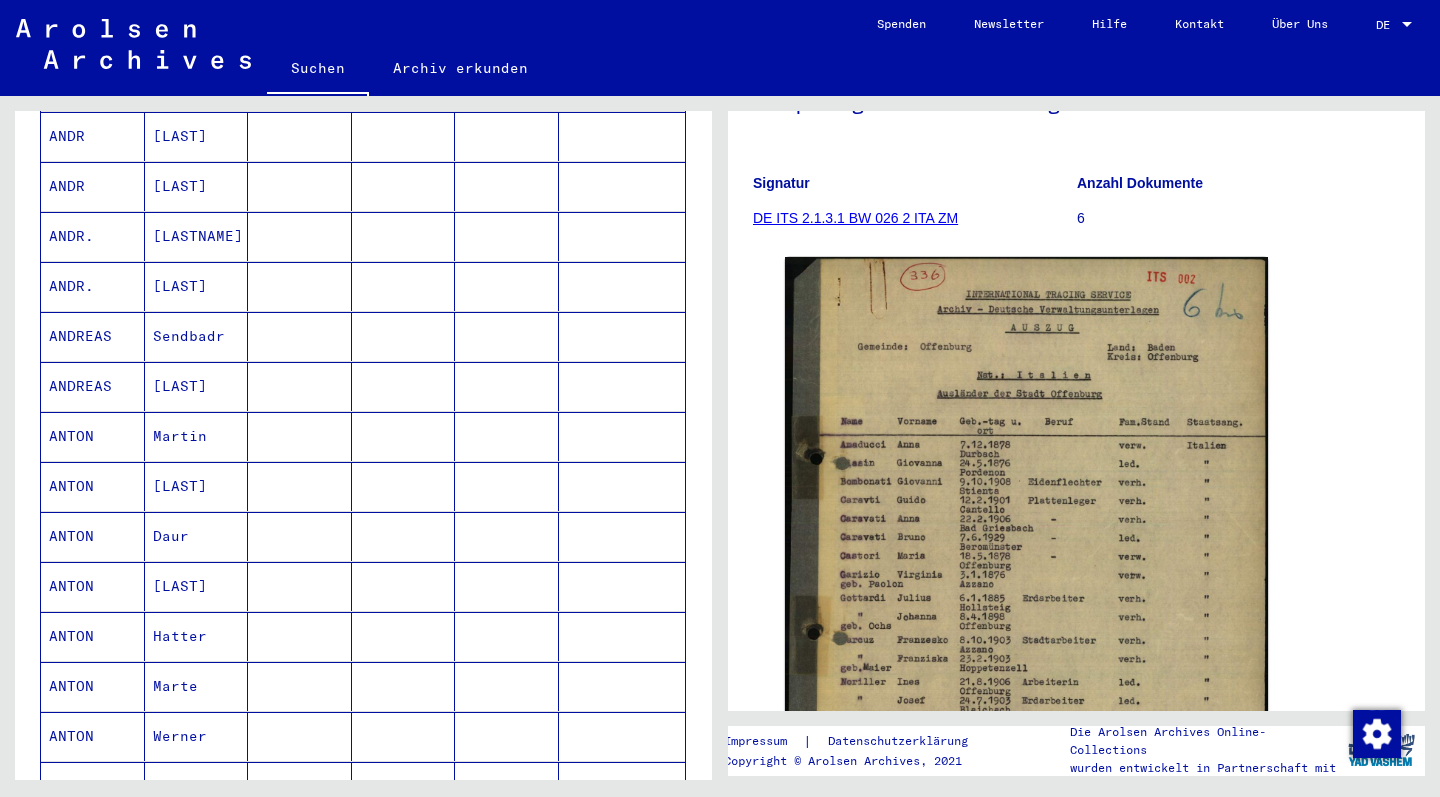 click on "Werner" at bounding box center (197, 786) 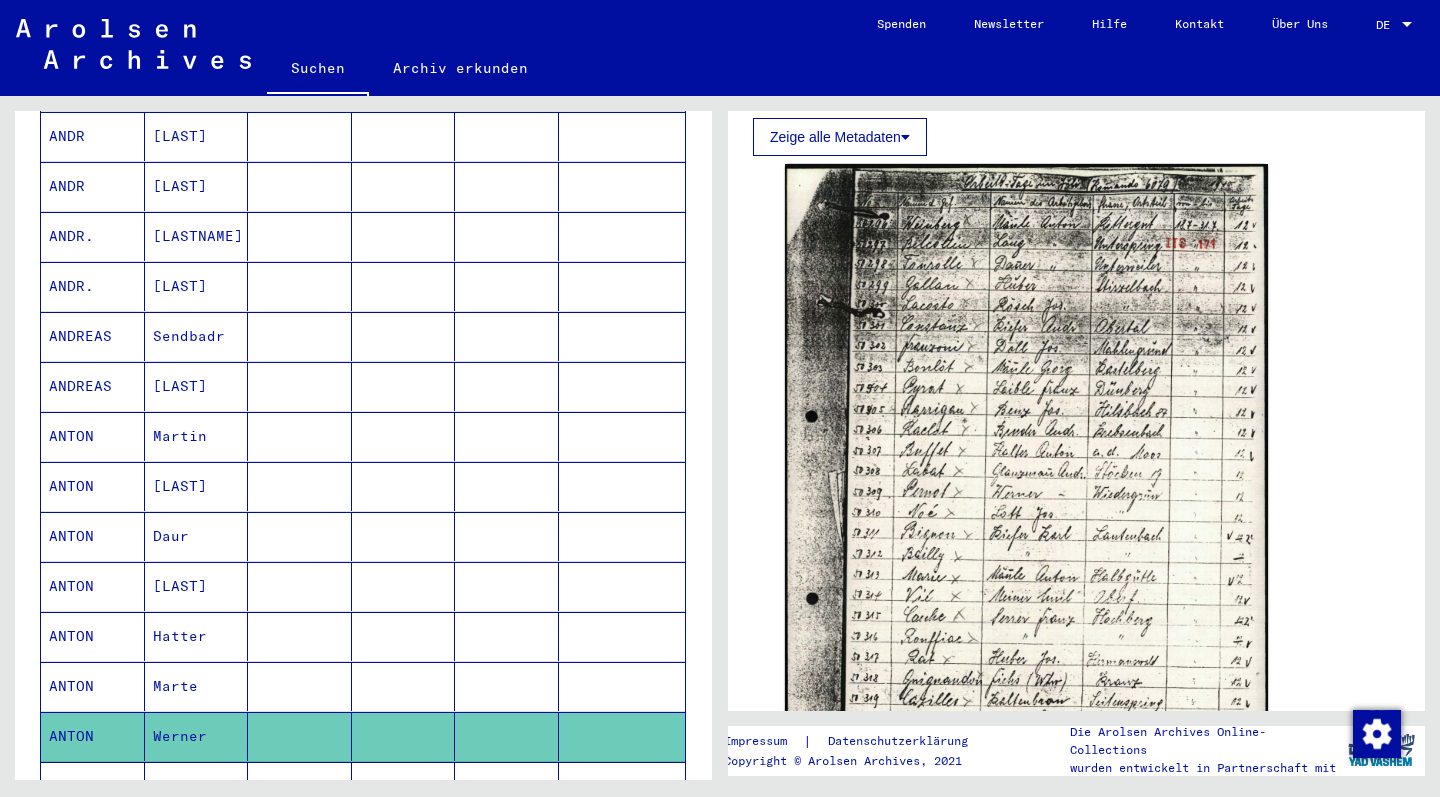 scroll, scrollTop: 608, scrollLeft: 0, axis: vertical 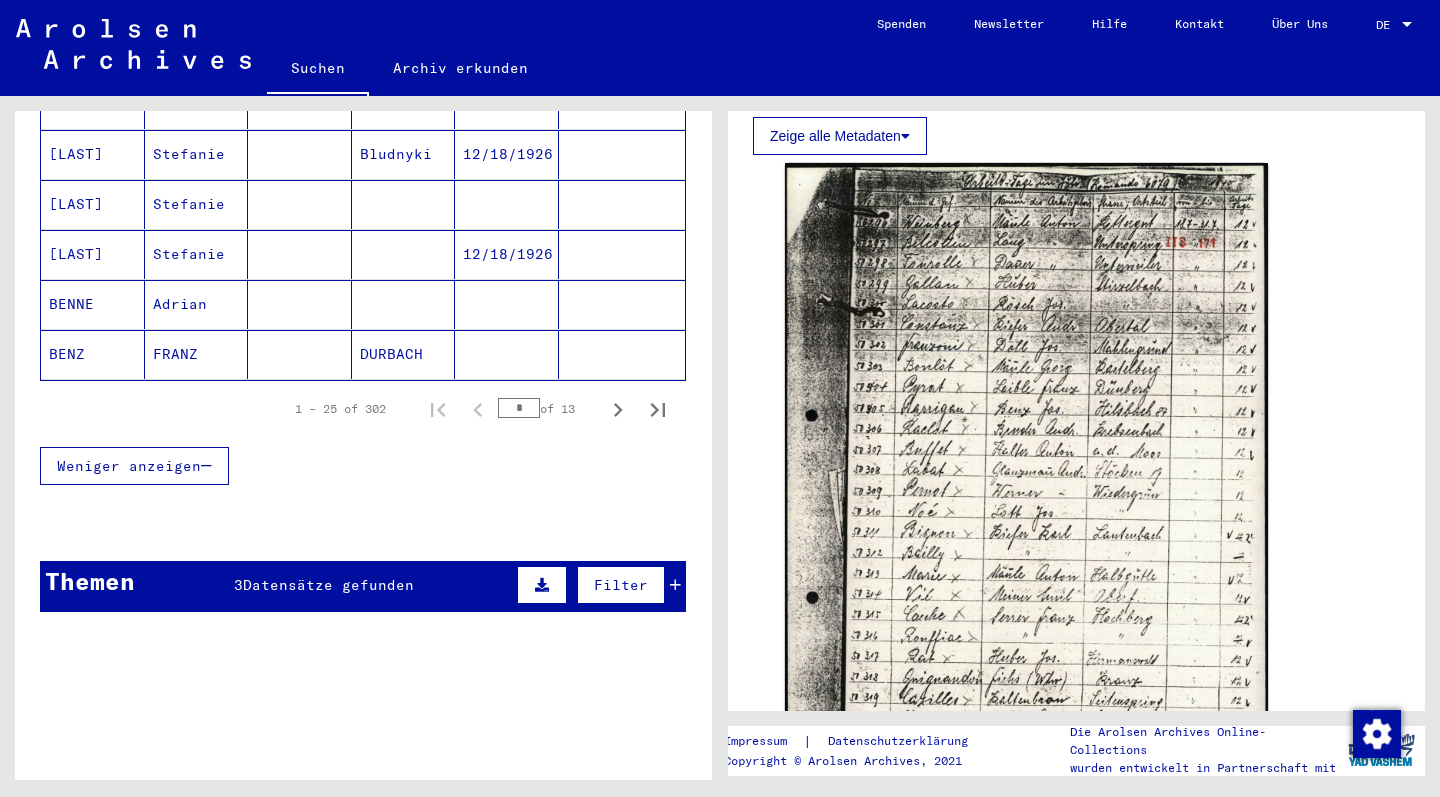 click on "Themen 3  Datensätze gefunden  Filter" at bounding box center (363, 586) 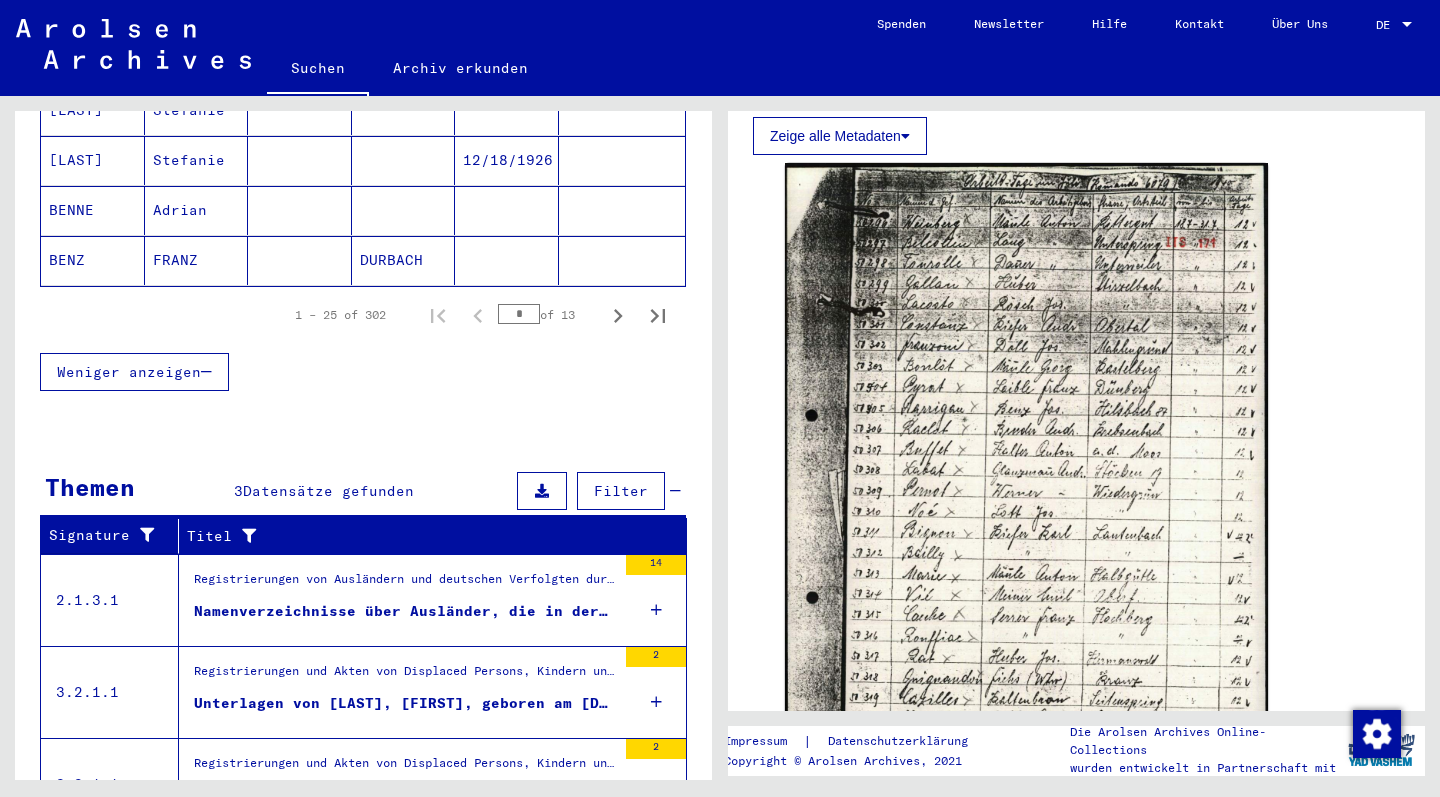 scroll, scrollTop: 1406, scrollLeft: 0, axis: vertical 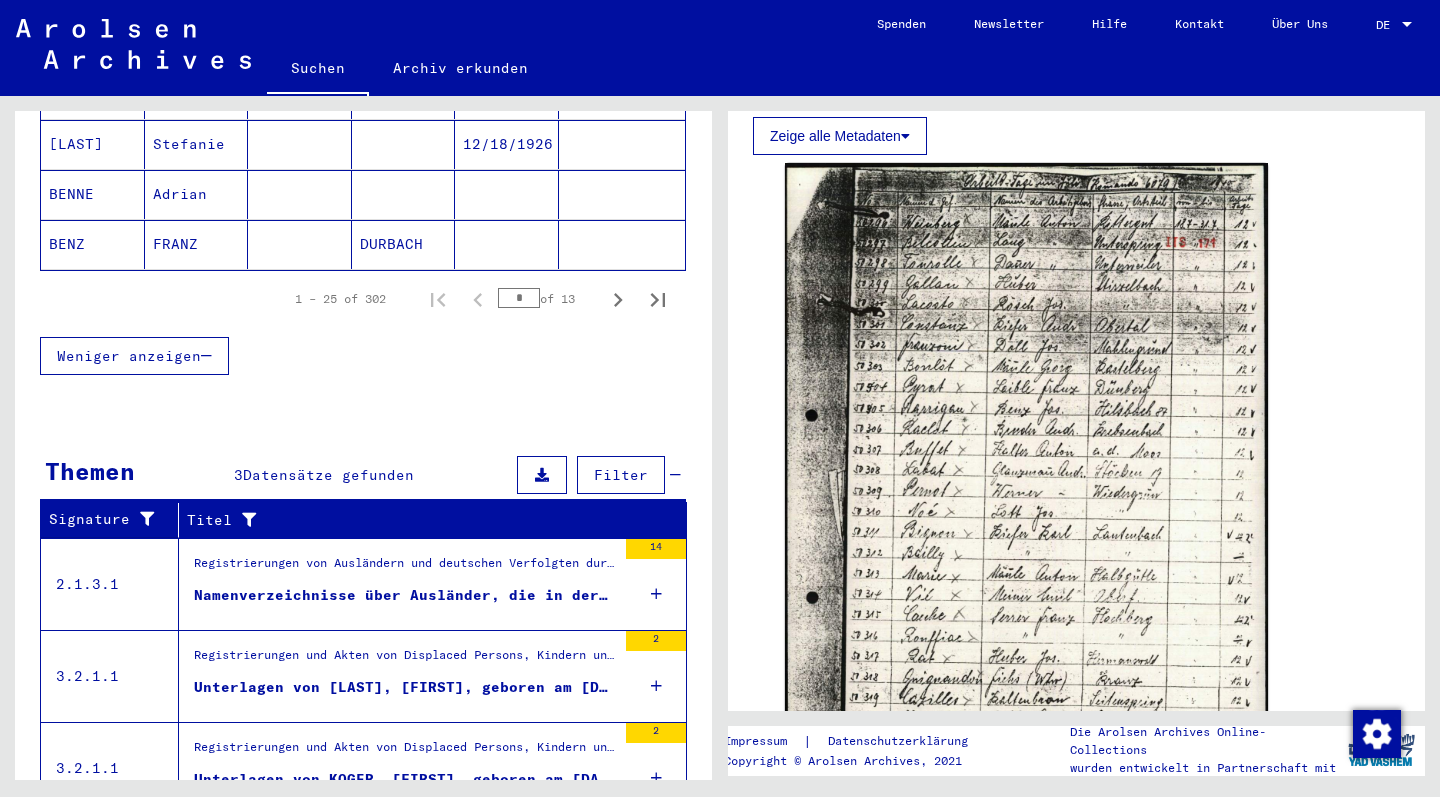 click on "Namenverzeichnisse über Ausländer, die in der Gemeinde [CITY] beschäftigt waren, [DATE] bis [DATE]" at bounding box center [405, 595] 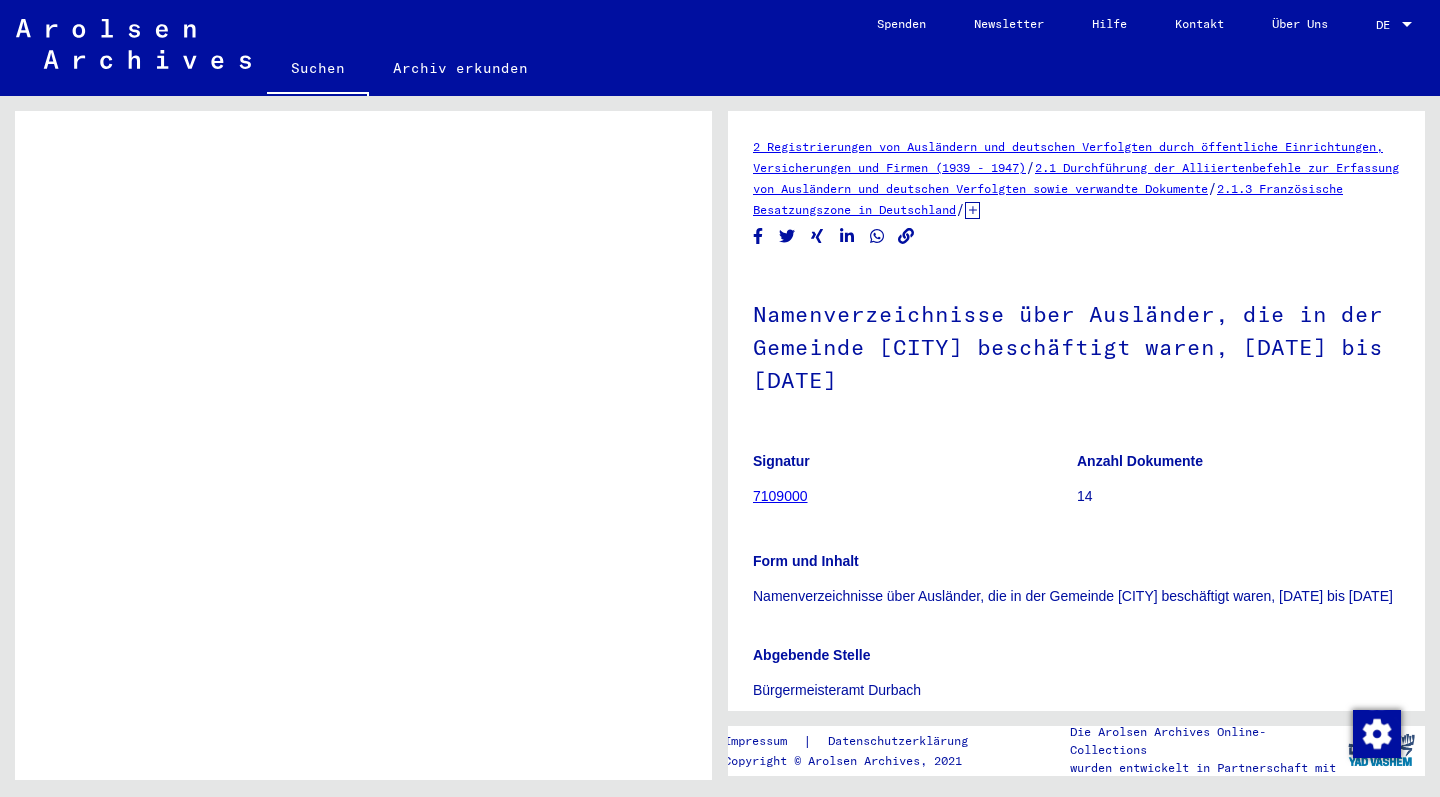 scroll, scrollTop: -2, scrollLeft: 0, axis: vertical 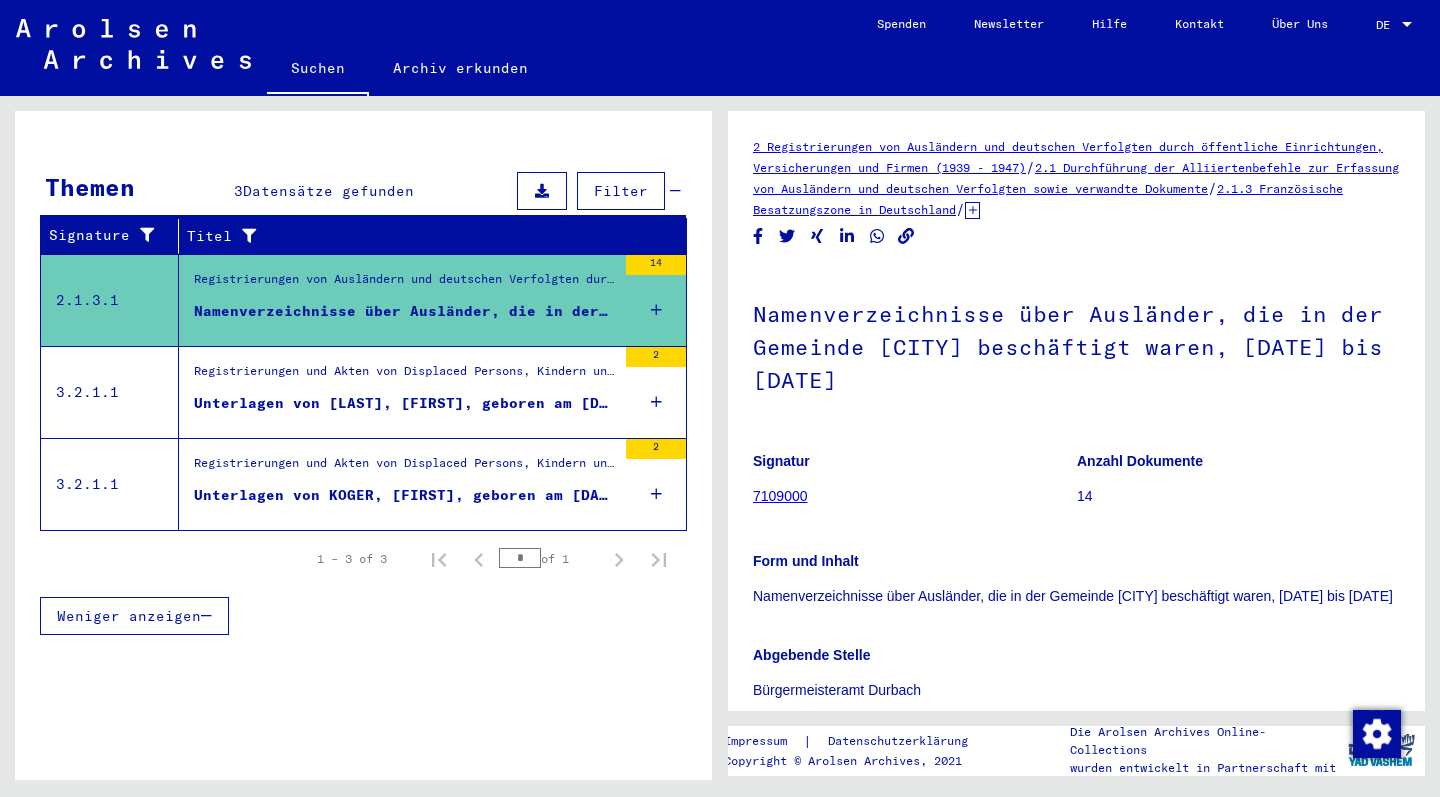 click on "Registrierungen und Akten von Displaced Persons, Kindern und Vermissten > Unterstützungsprogramme unterschiedlicher Organisationen > IRO „Care and Maintenance“ Programm > CM/1 Akten aus Deutschland > CM/1 Akten aus Deutschland, A-Z > Akten mit Namen ab KOCHANSKA" at bounding box center (405, 468) 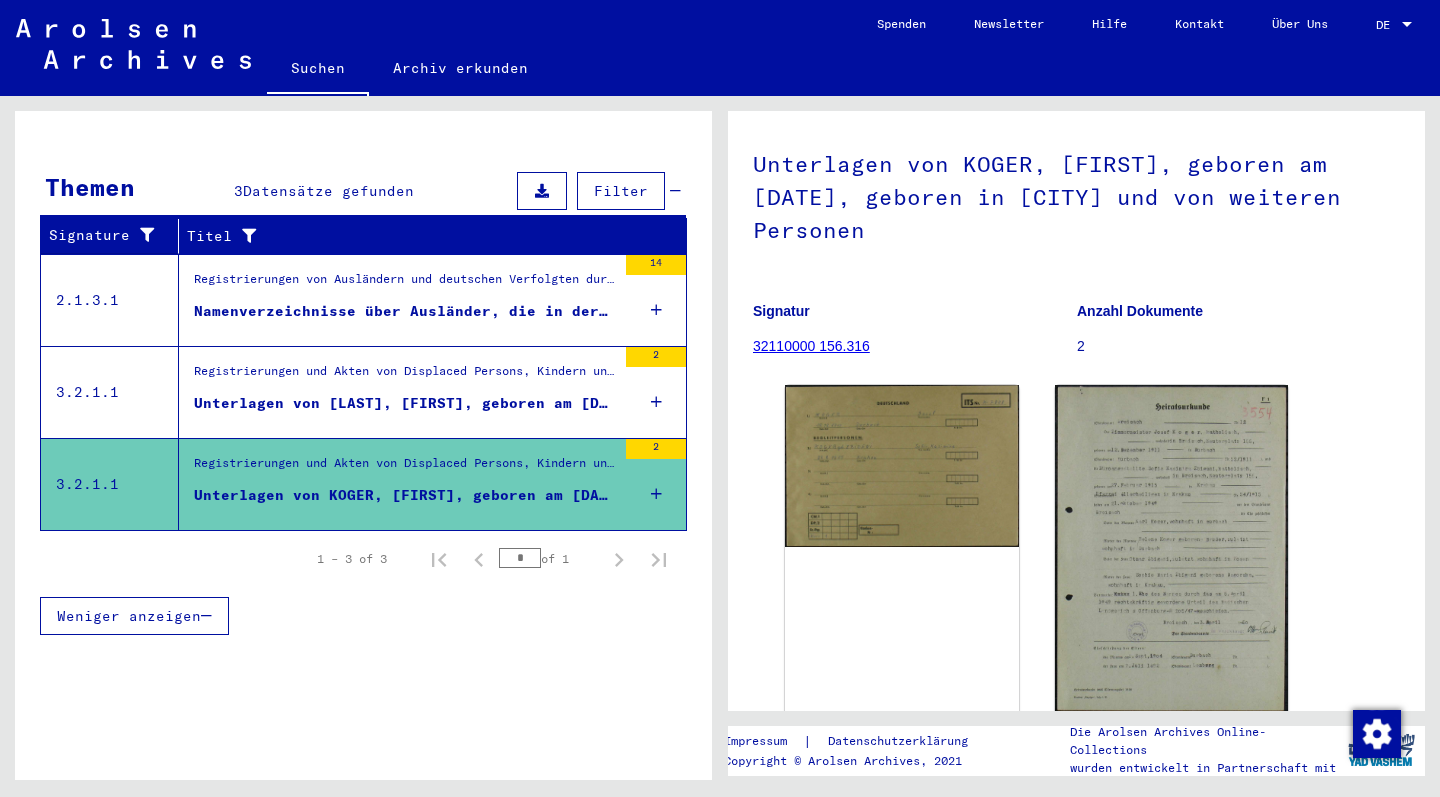 scroll, scrollTop: 149, scrollLeft: 0, axis: vertical 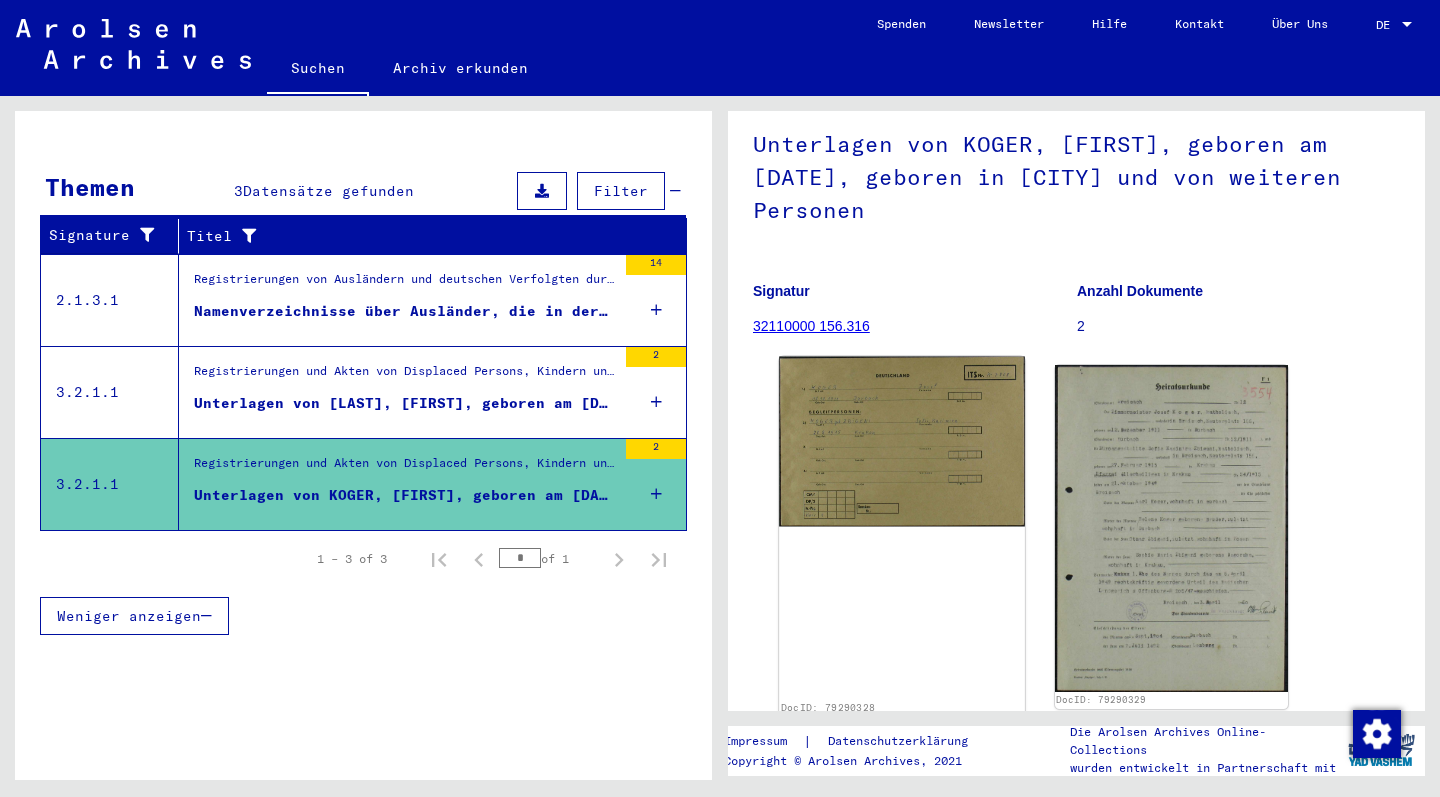 click 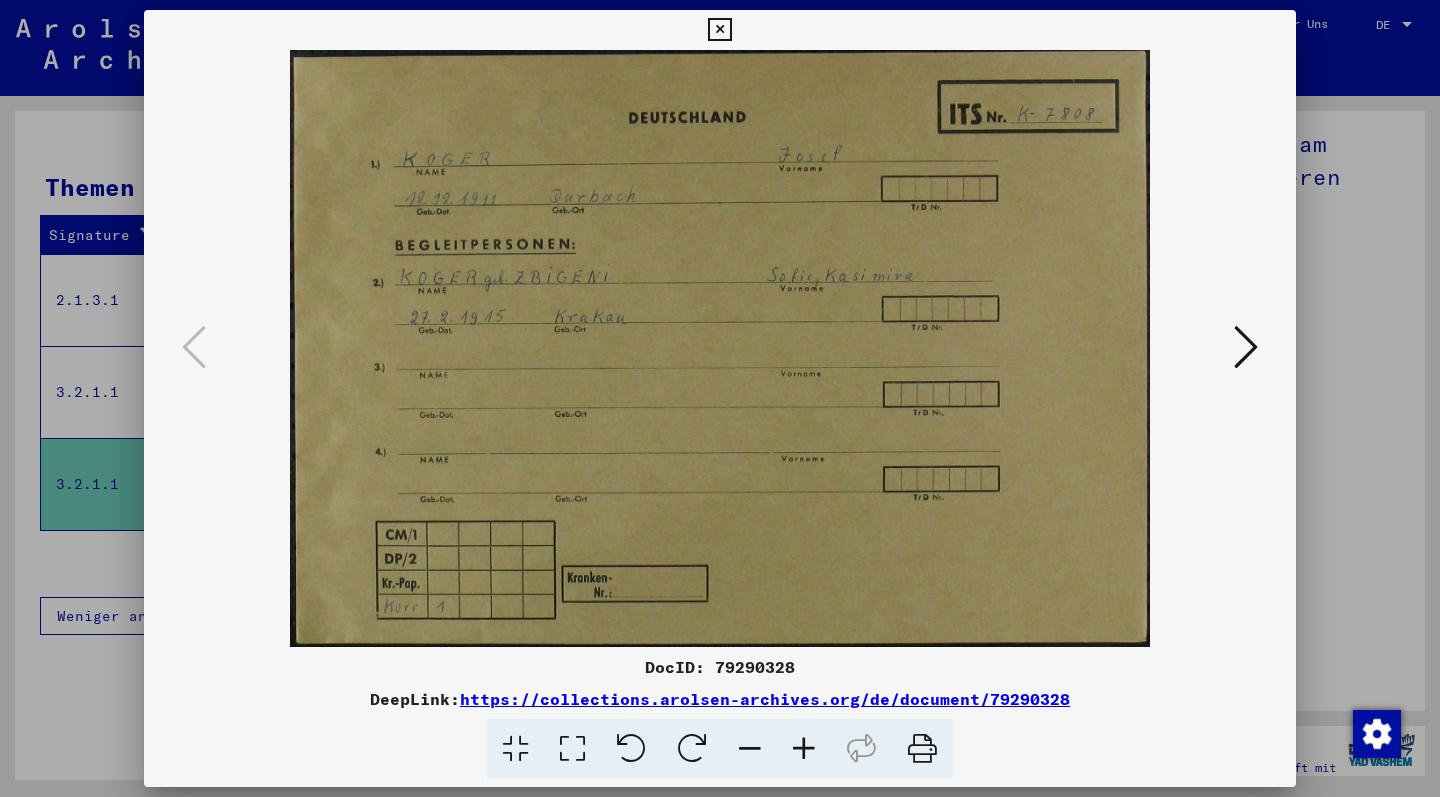 click at bounding box center [1246, 348] 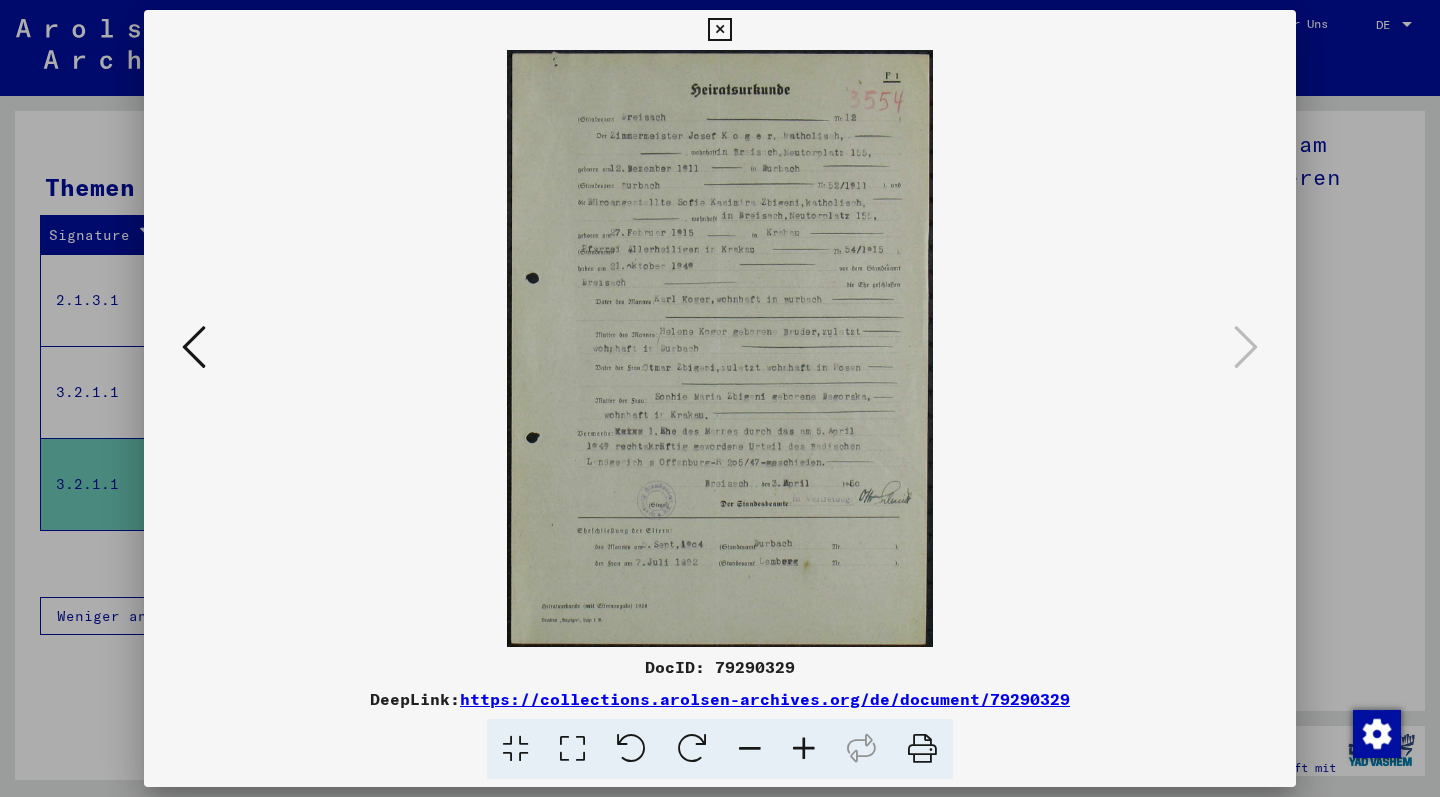 click at bounding box center [804, 749] 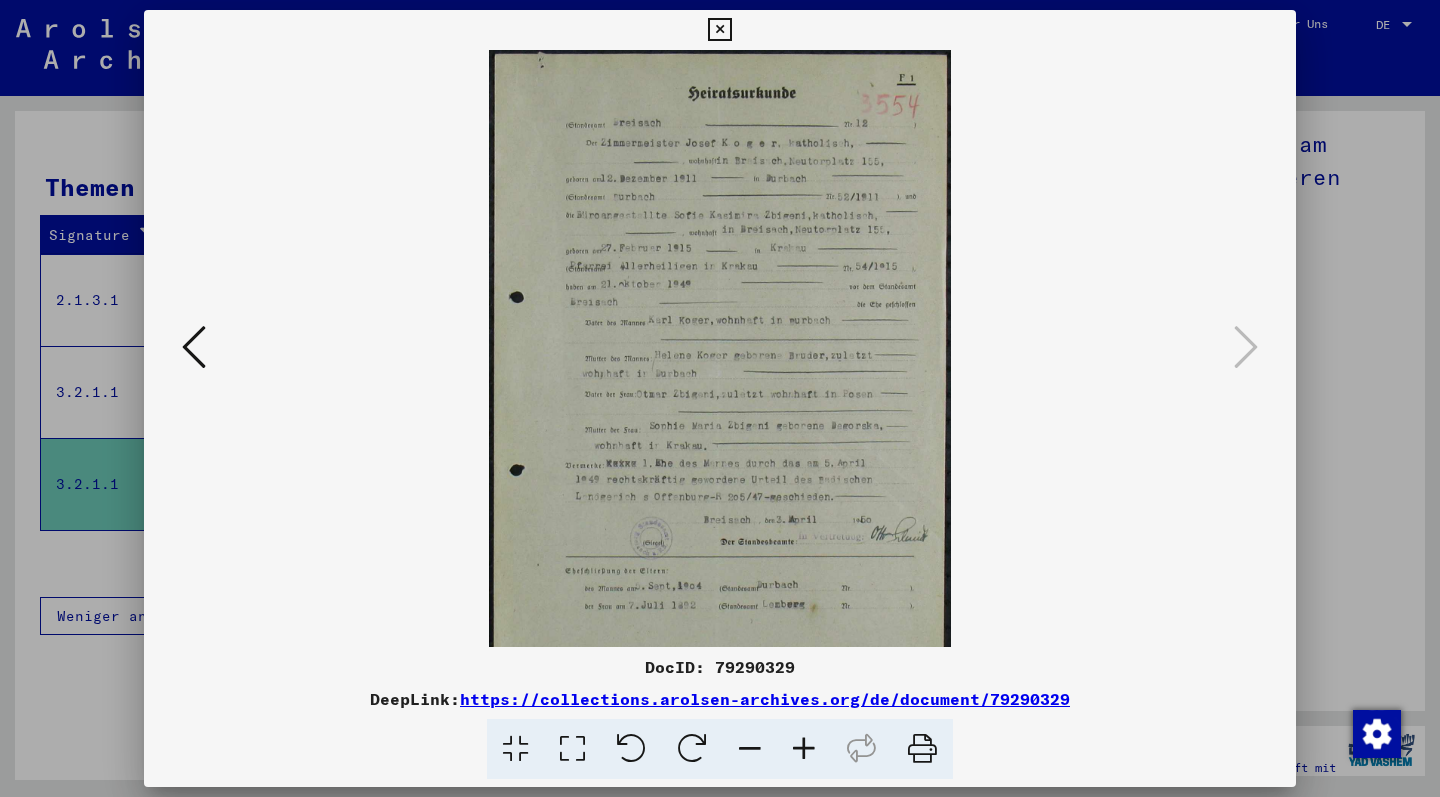 click at bounding box center [804, 749] 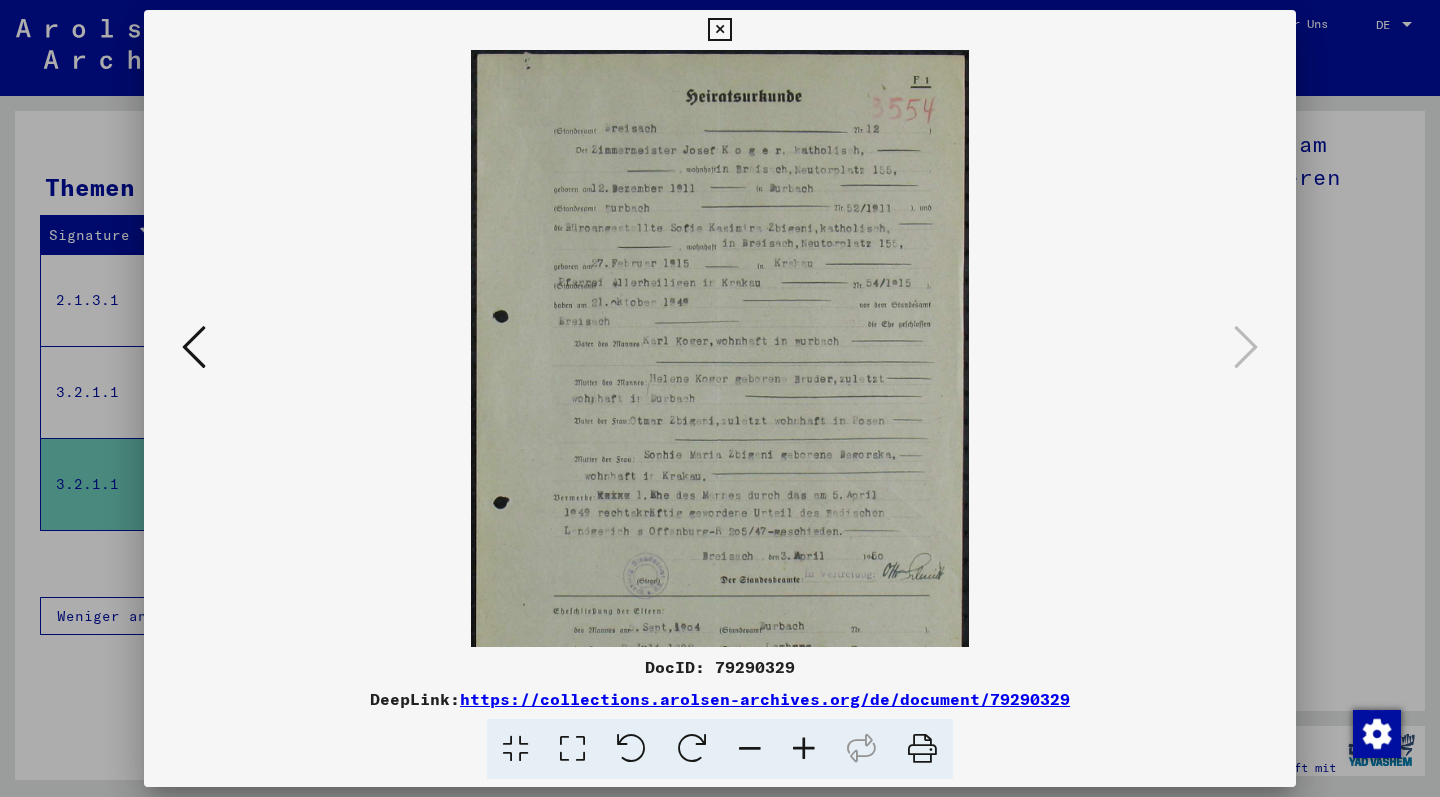 click at bounding box center [804, 749] 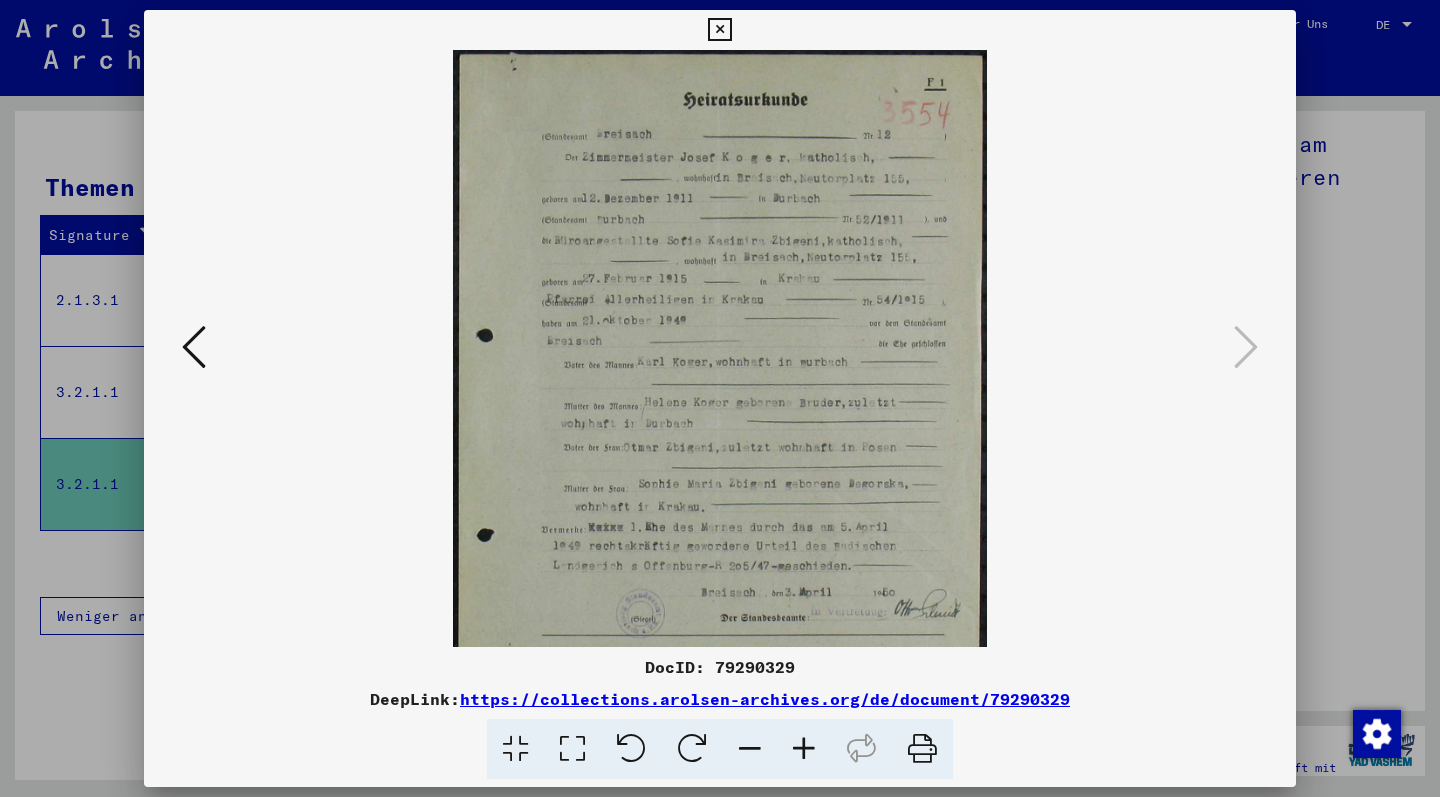 click at bounding box center [804, 749] 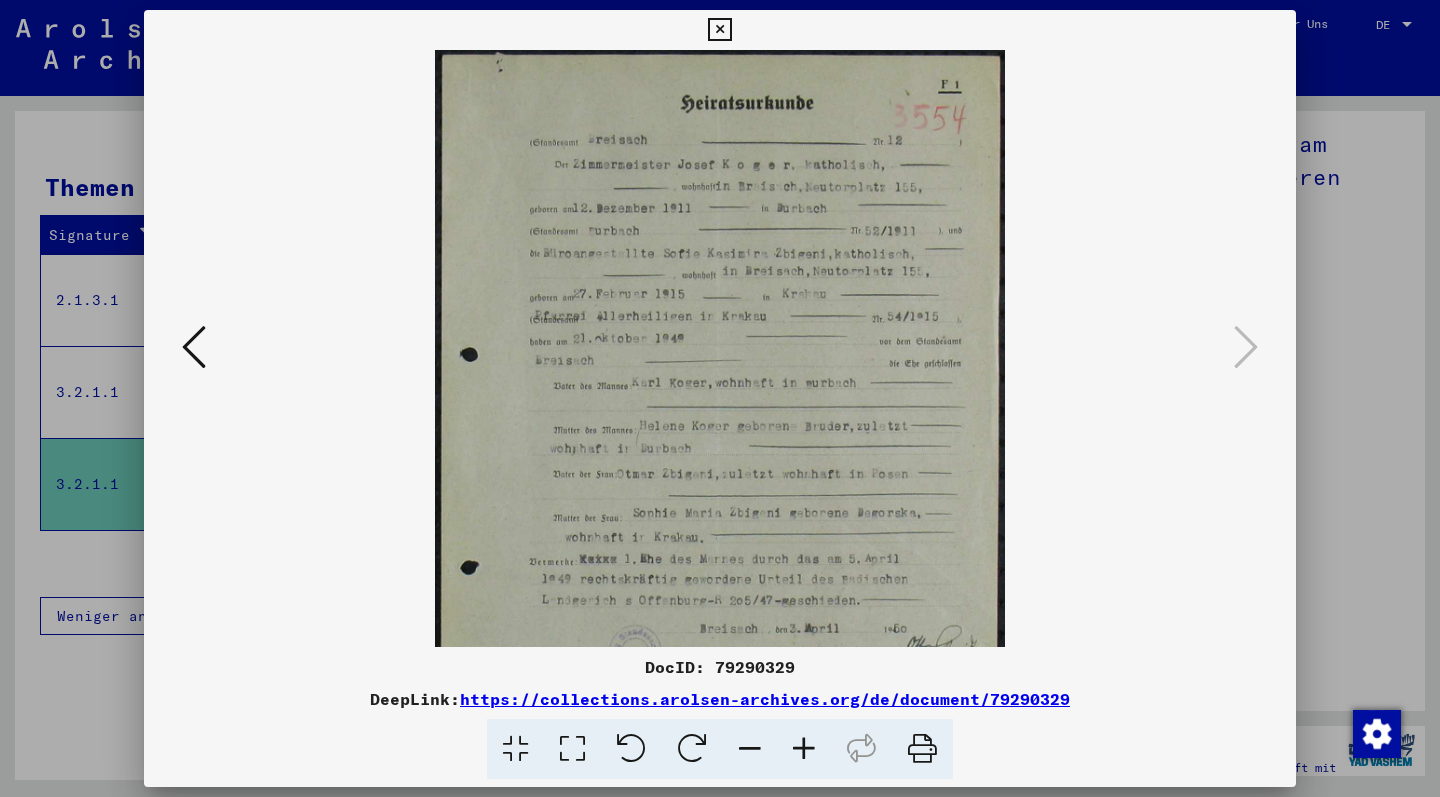 click at bounding box center (804, 749) 